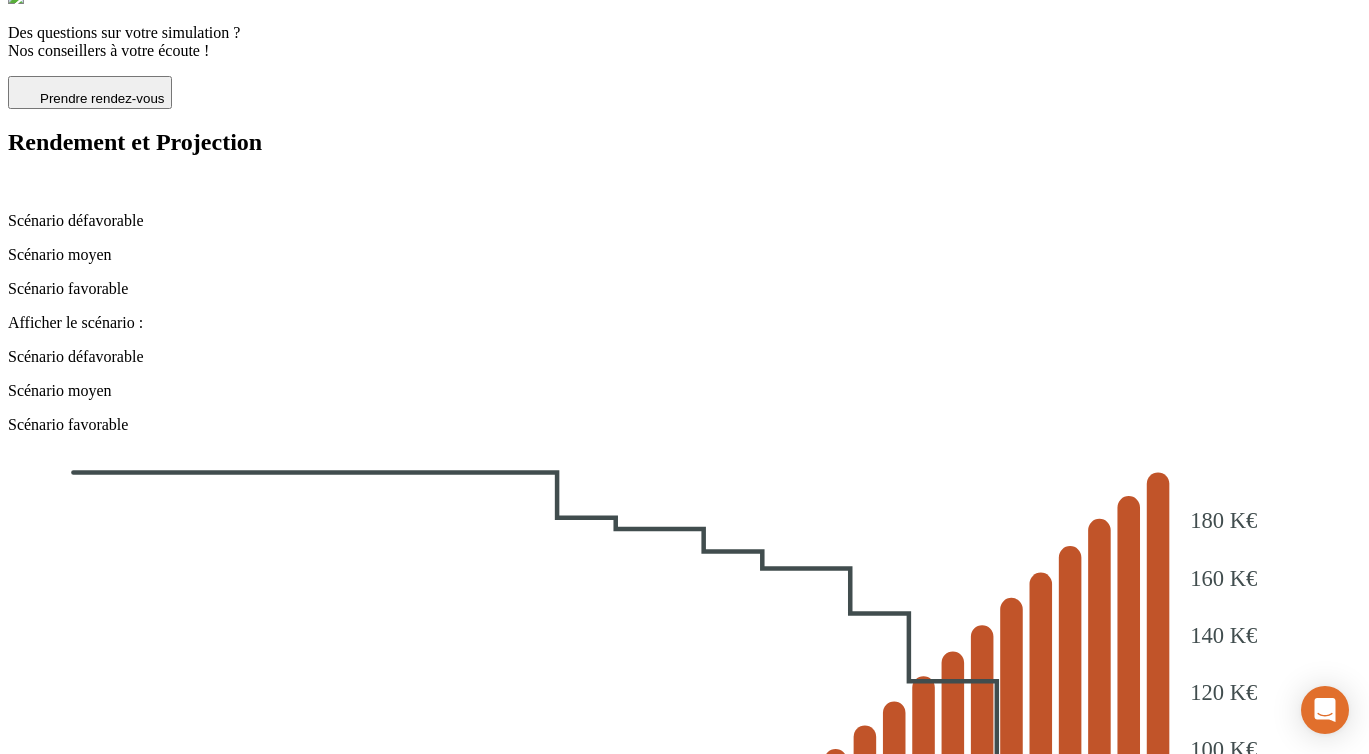 scroll, scrollTop: 869, scrollLeft: 0, axis: vertical 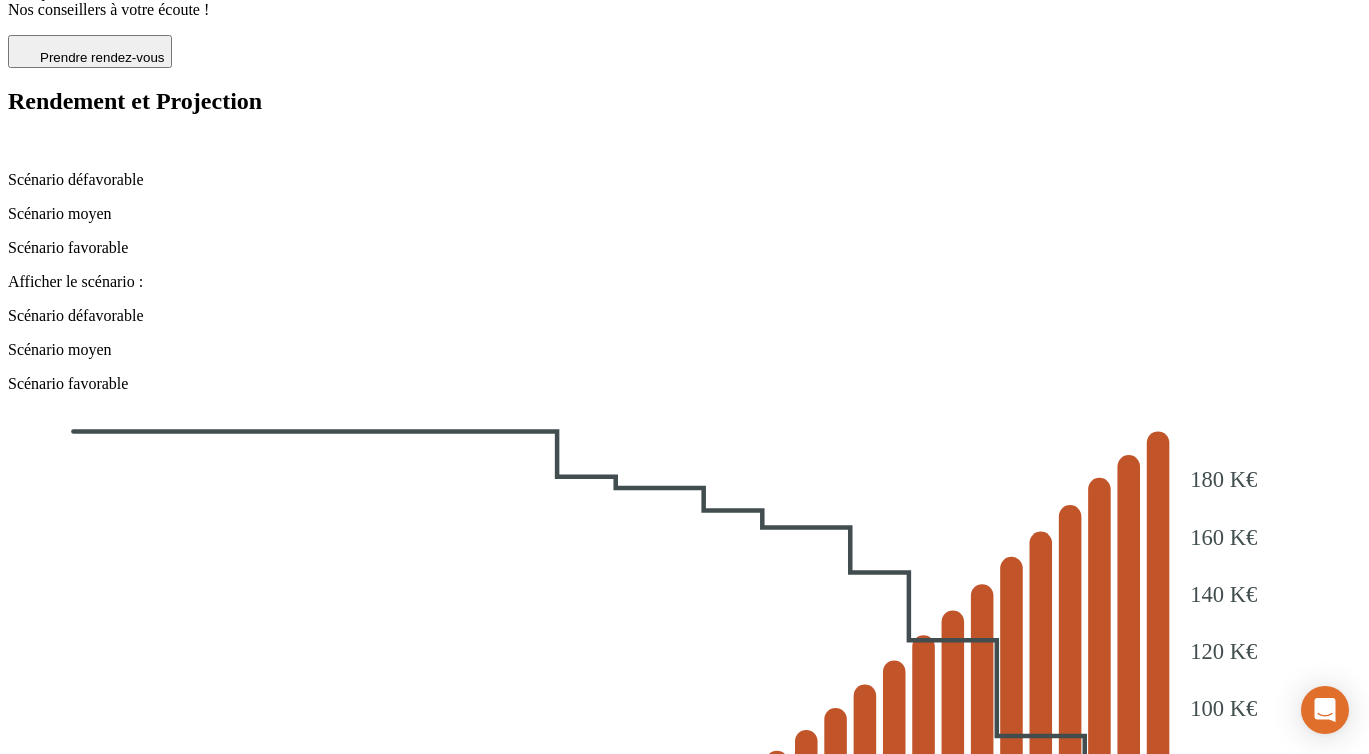 drag, startPoint x: 451, startPoint y: 551, endPoint x: 233, endPoint y: 503, distance: 223.22186 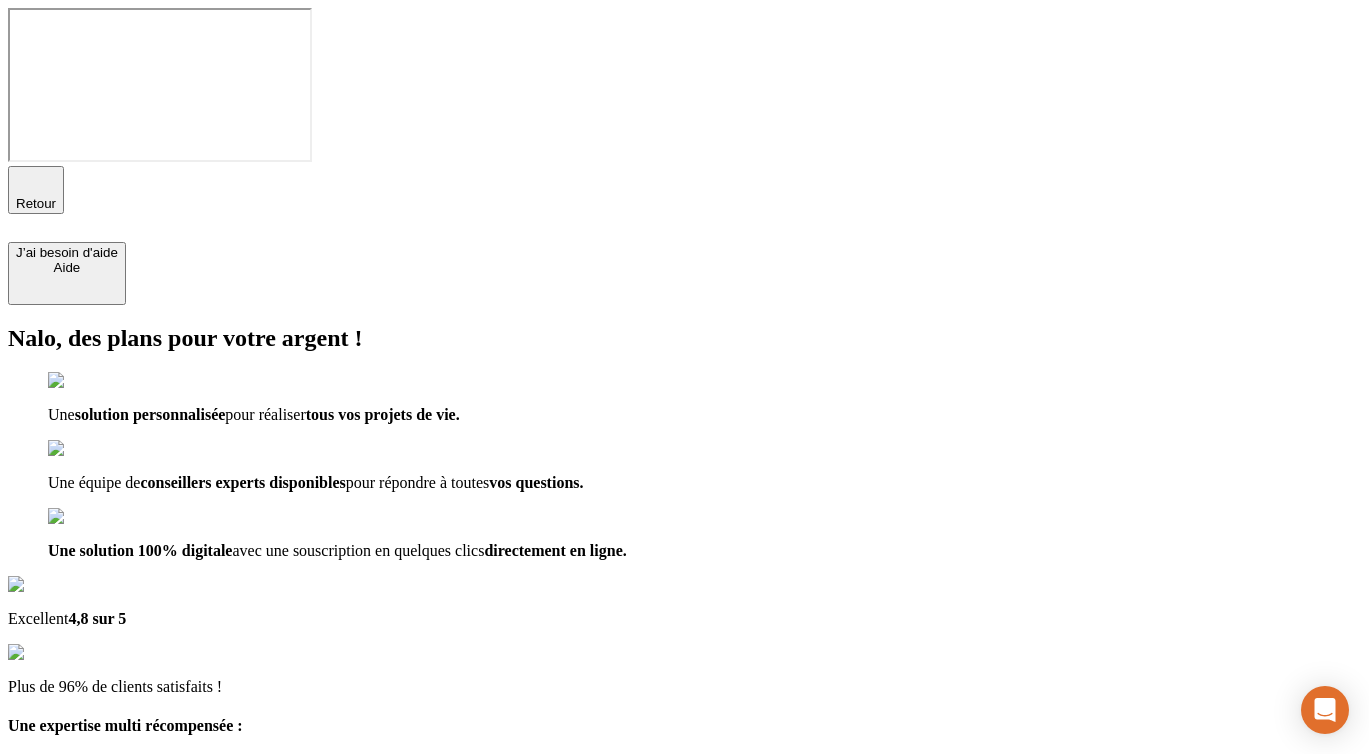 click on "Retour" at bounding box center (36, 203) 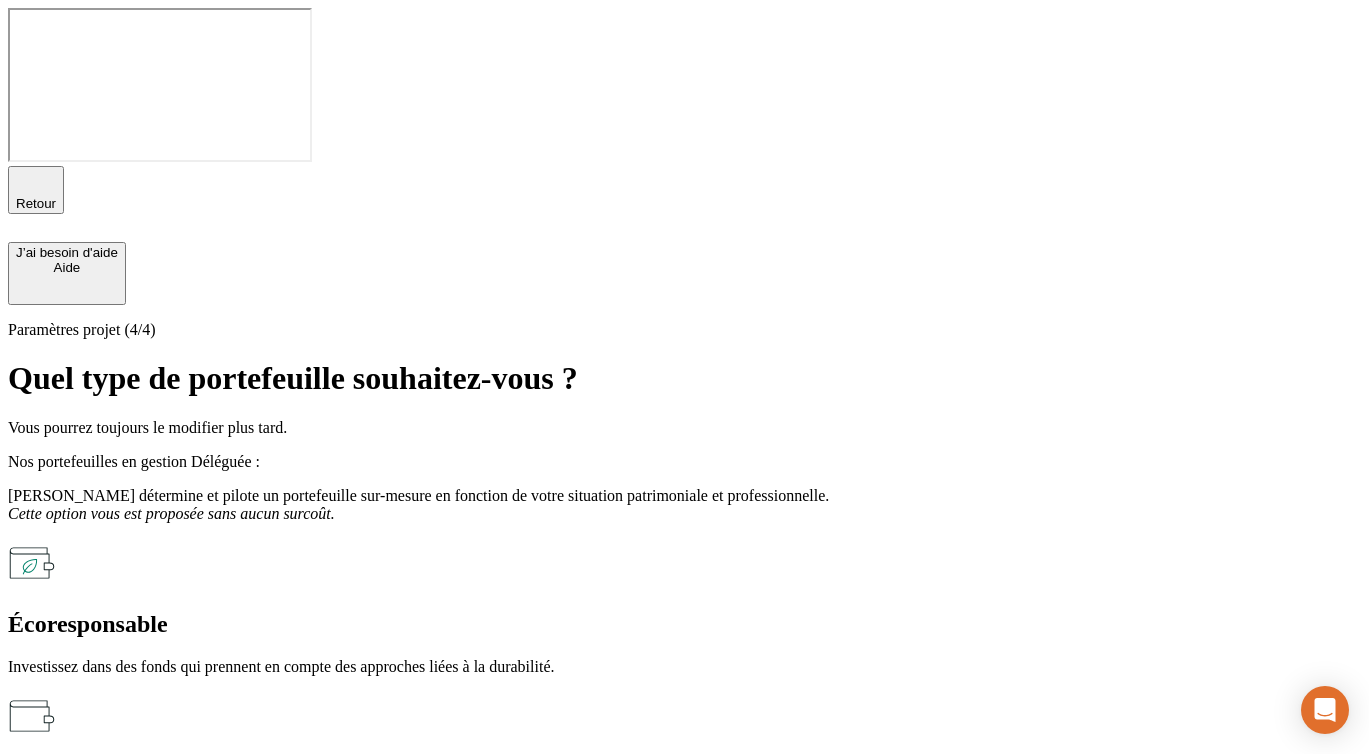 click on "Nos portefeuilles en gestion Horizon - Réglementaire" at bounding box center (684, 868) 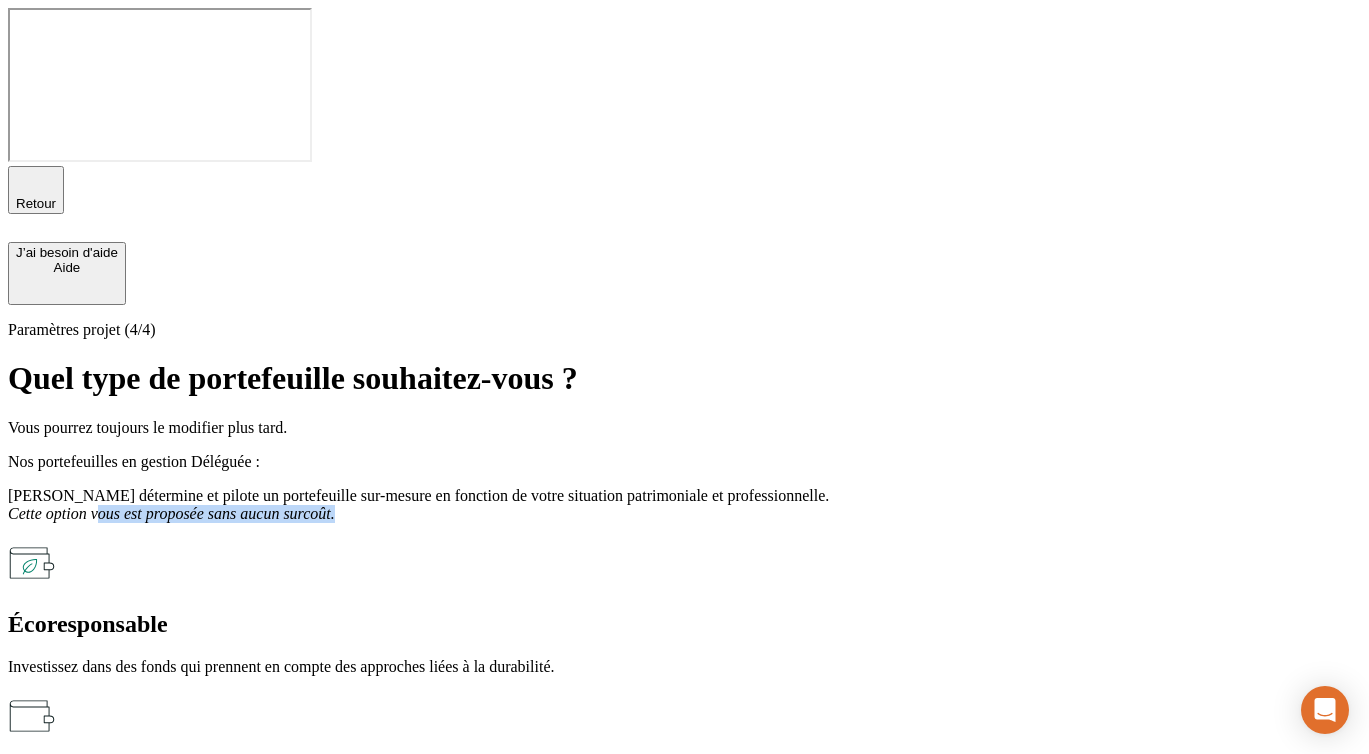 drag, startPoint x: 590, startPoint y: 278, endPoint x: 322, endPoint y: 276, distance: 268.00748 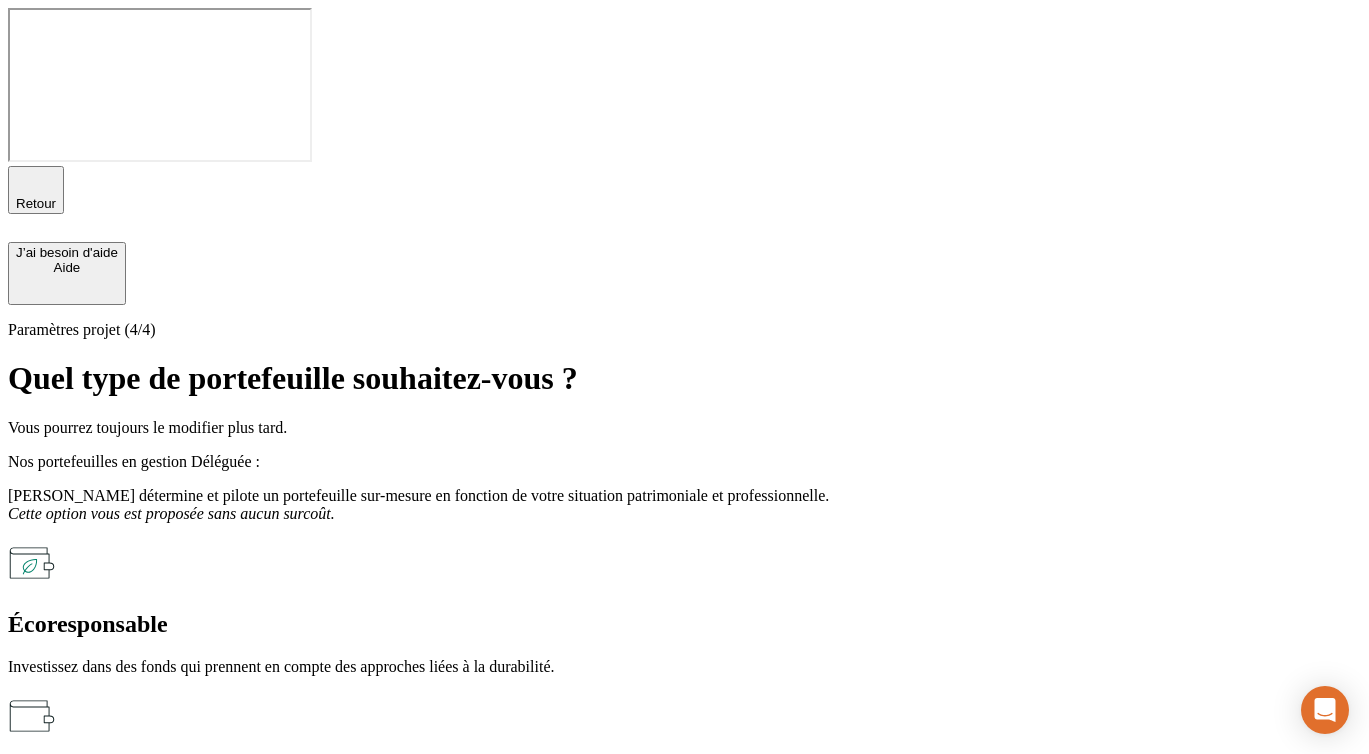 click on "Retour J’ai besoin d'aide Aide" at bounding box center (684, 235) 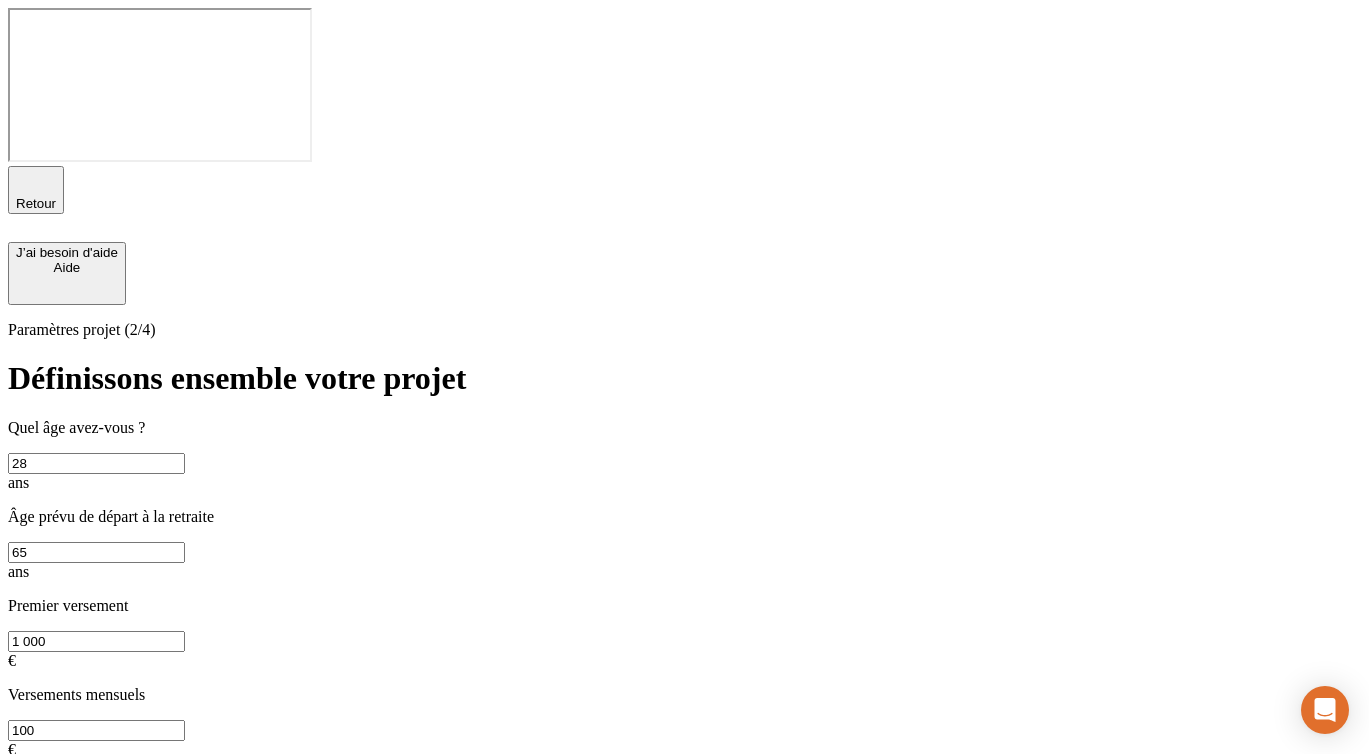 click on "Retour" at bounding box center [36, 203] 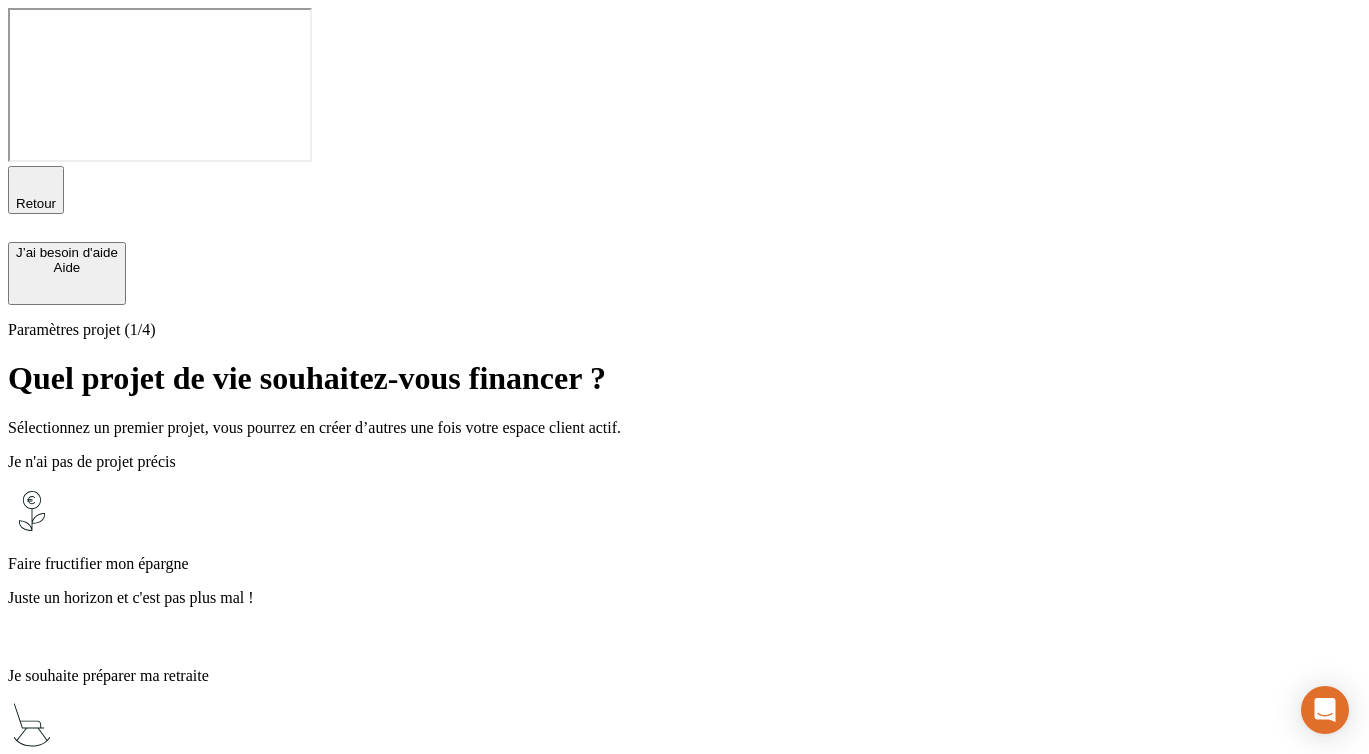 click on "Faire fructifier mon épargne Juste un horizon et c'est pas plus mal !" at bounding box center [684, 569] 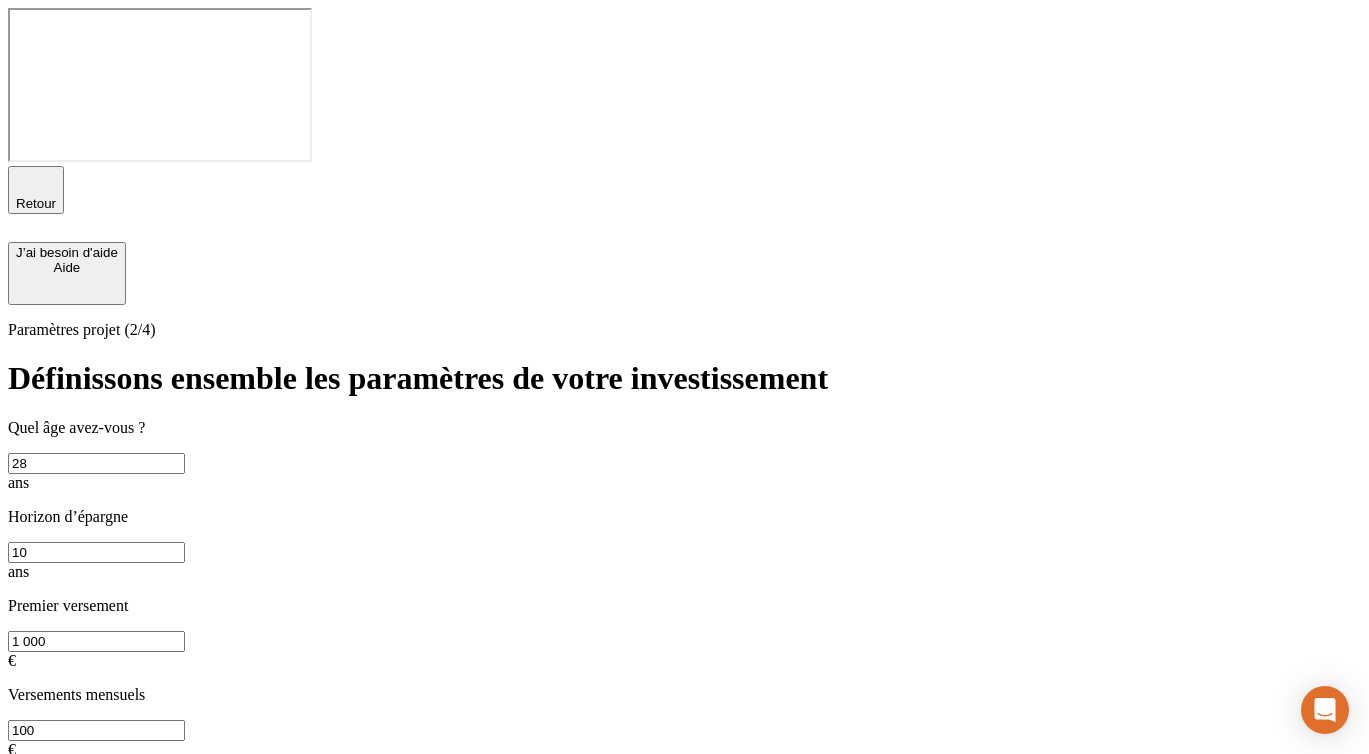 click on "Continuer" at bounding box center [45, 892] 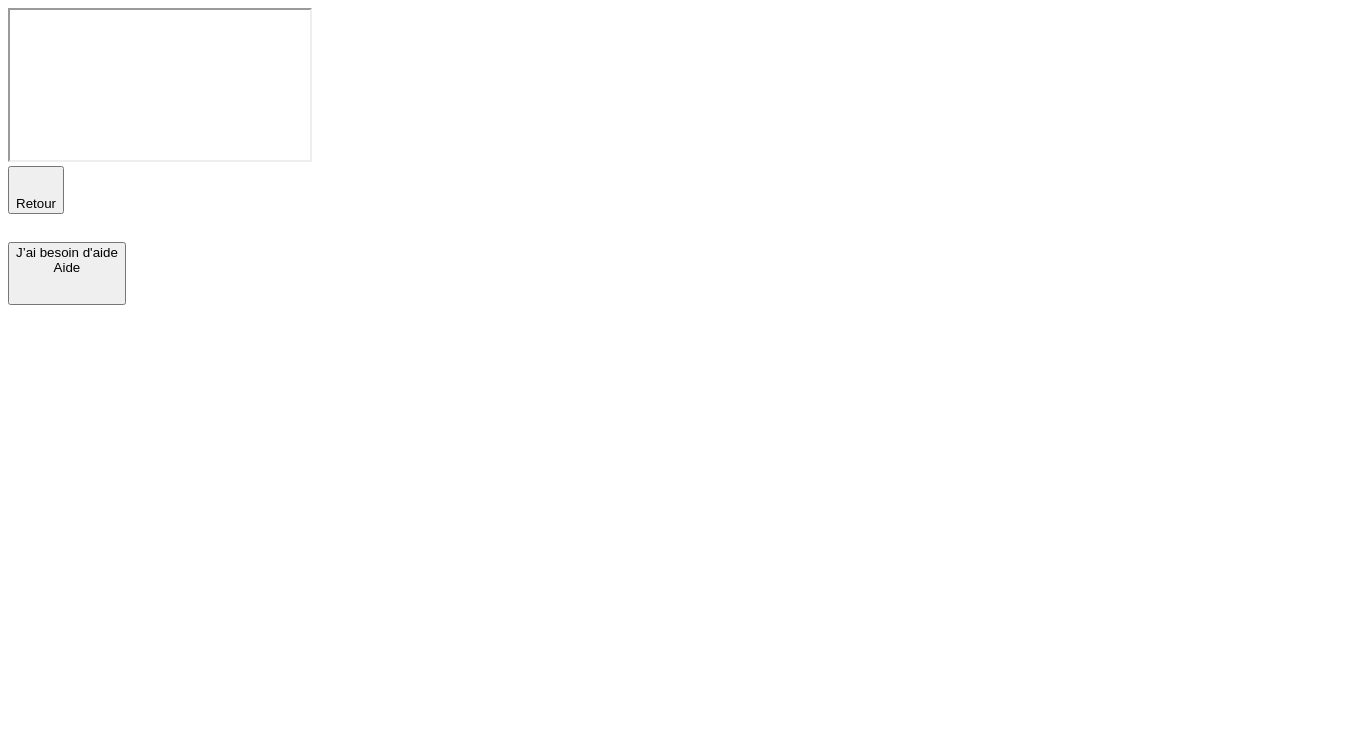 scroll, scrollTop: 0, scrollLeft: 0, axis: both 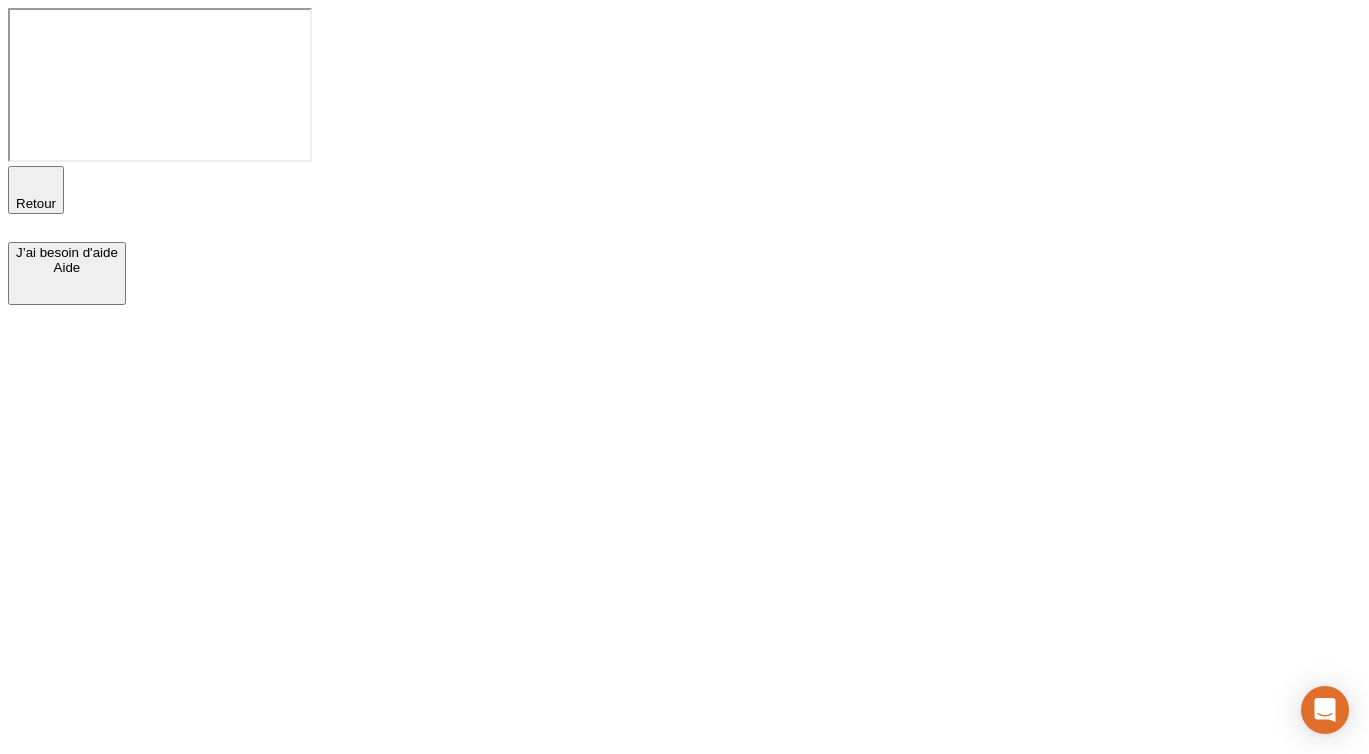 click on "Retour" at bounding box center (36, 203) 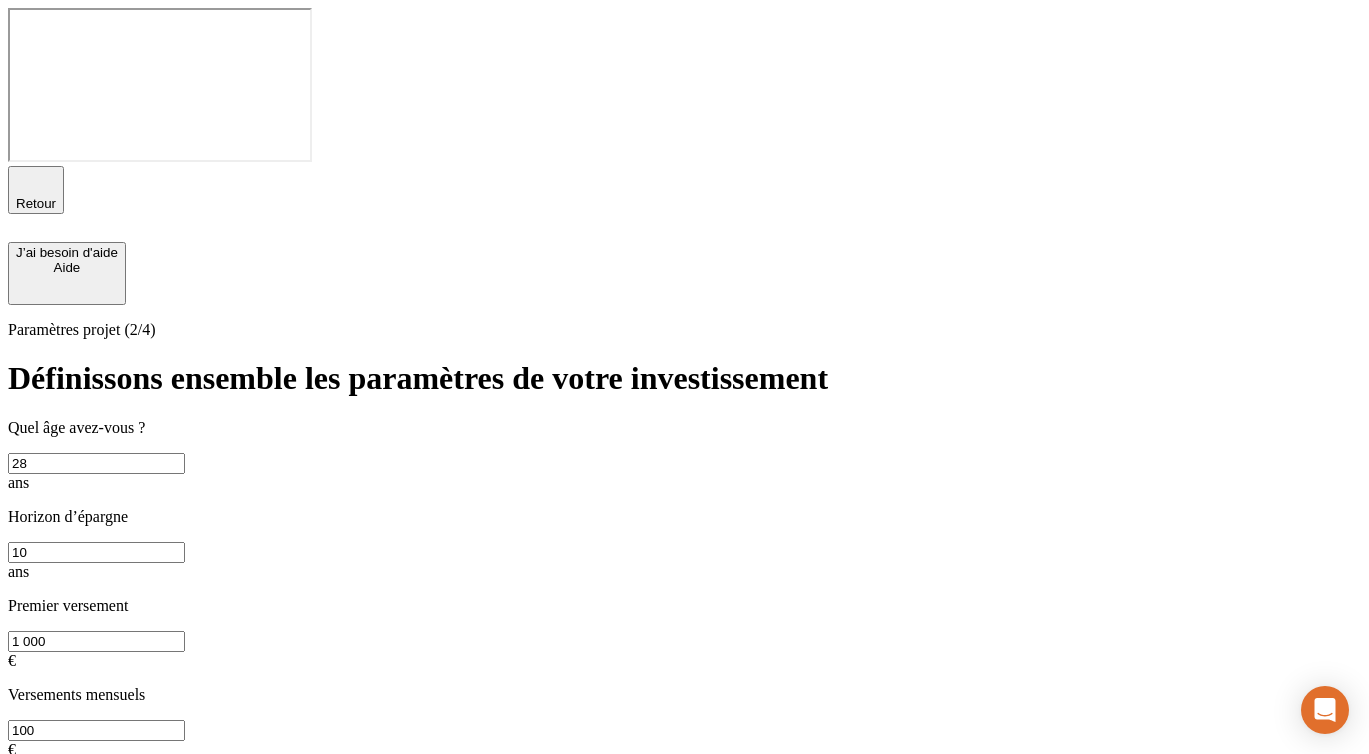 click on "Retour" at bounding box center (36, 203) 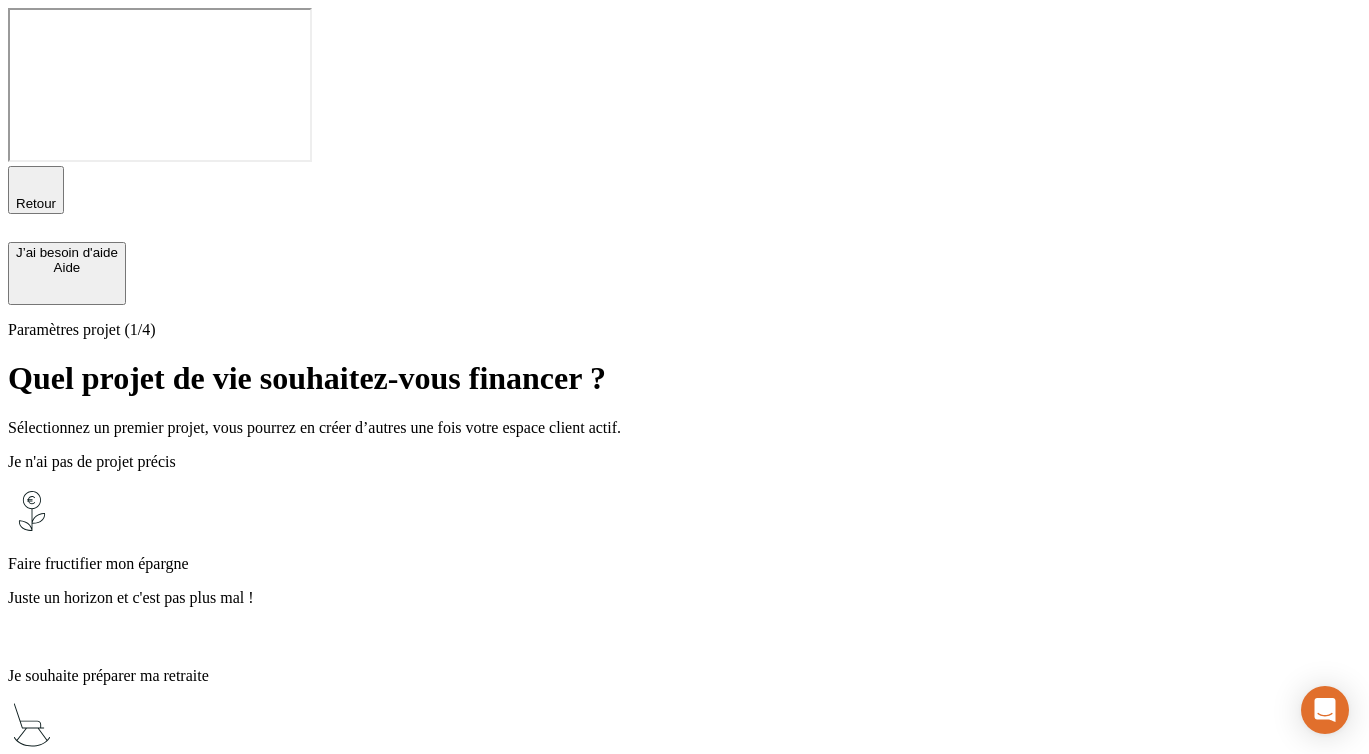 click on "Préparer un achat immobilier Préparez l’achat d’une résidence principale, secondaire, locative..." at bounding box center [684, 997] 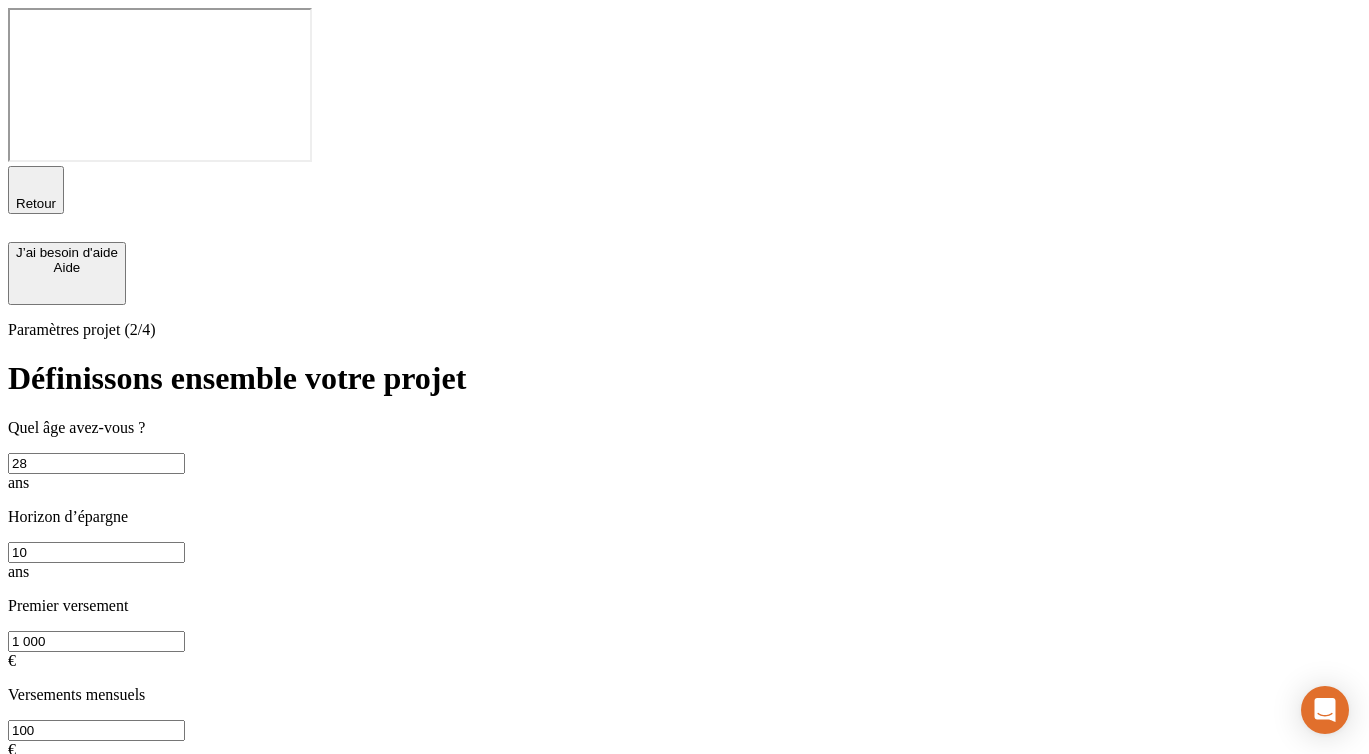 click on "Continuer" at bounding box center (45, 892) 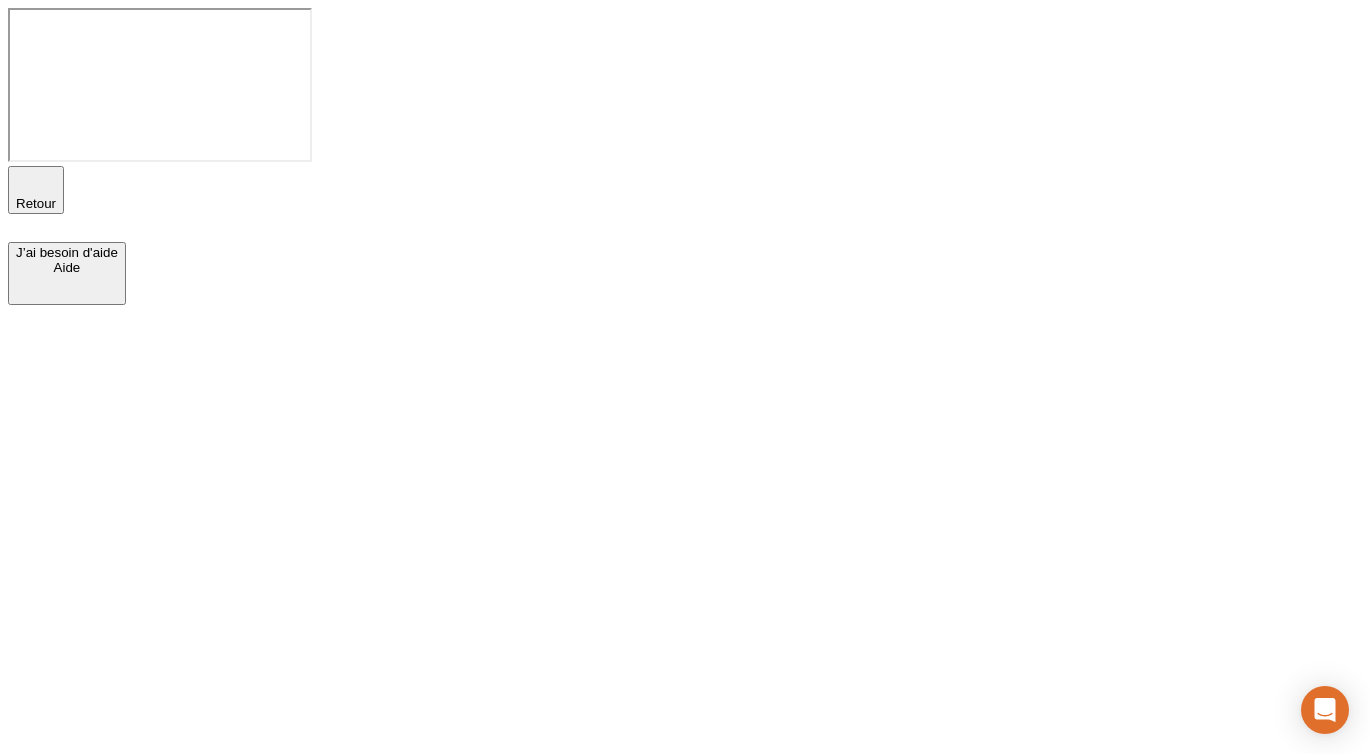 click on "Retour" at bounding box center [684, 204] 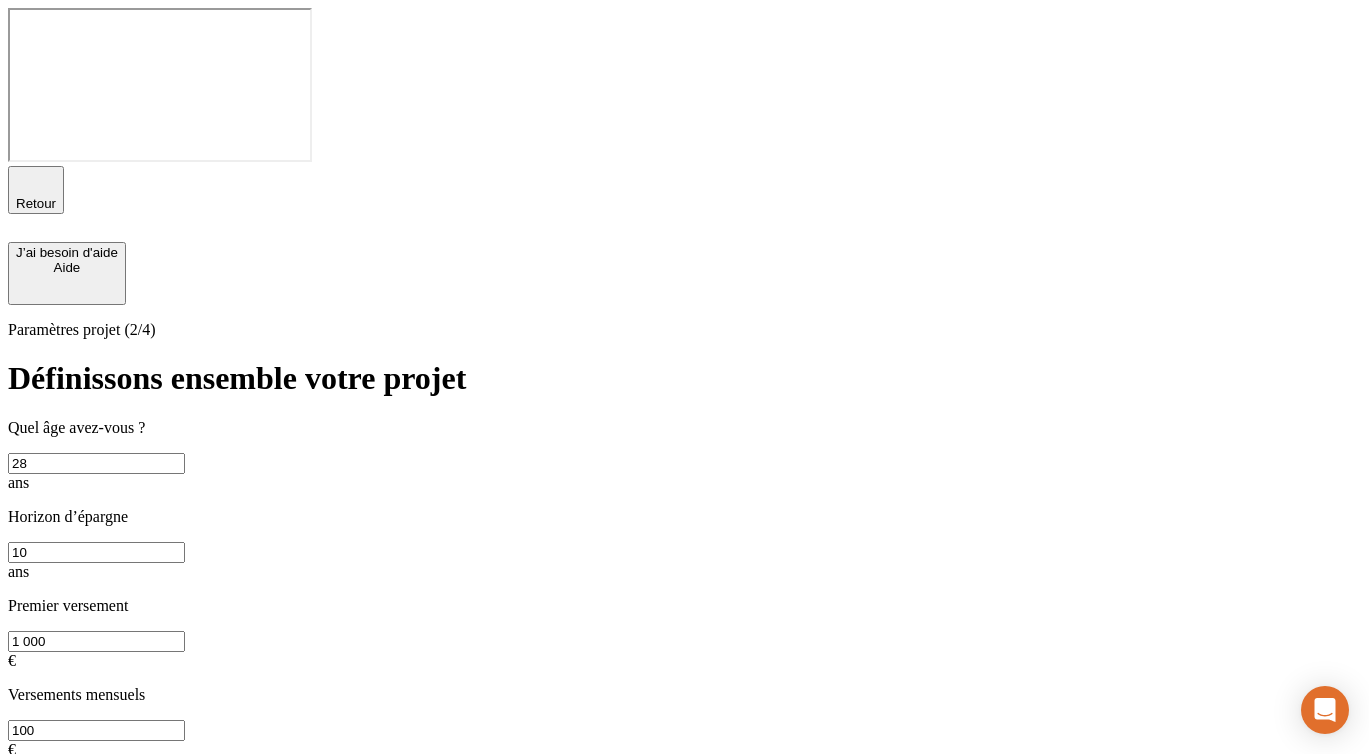 click on "Retour" at bounding box center [36, 203] 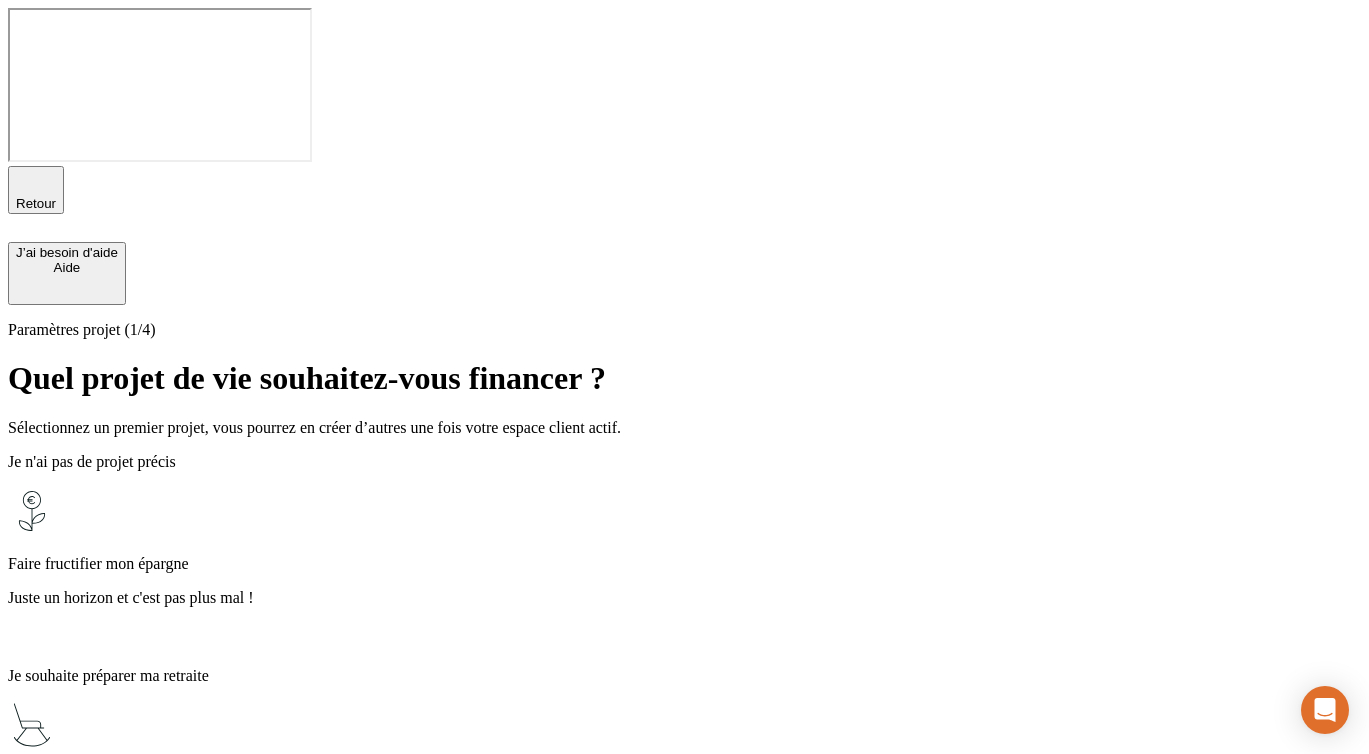 click on "Retour" at bounding box center [36, 203] 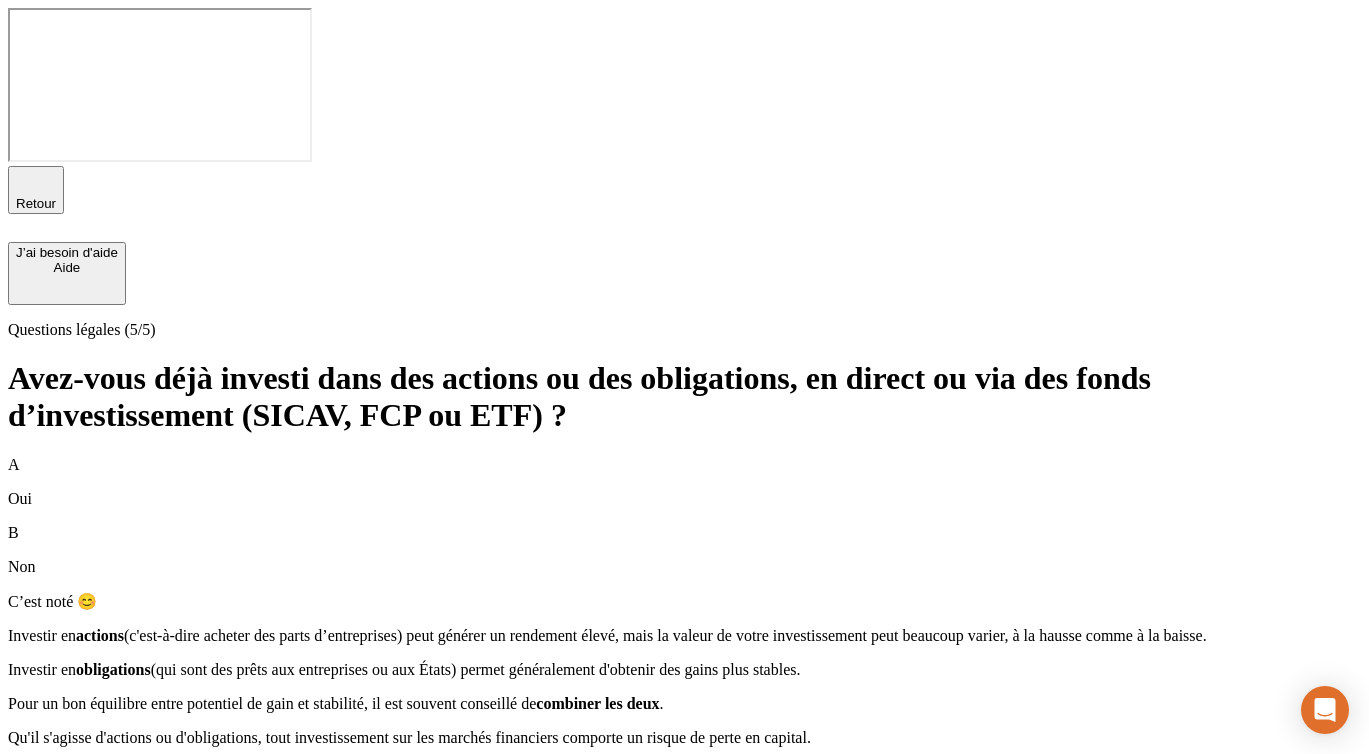 click on "Retour" at bounding box center [36, 203] 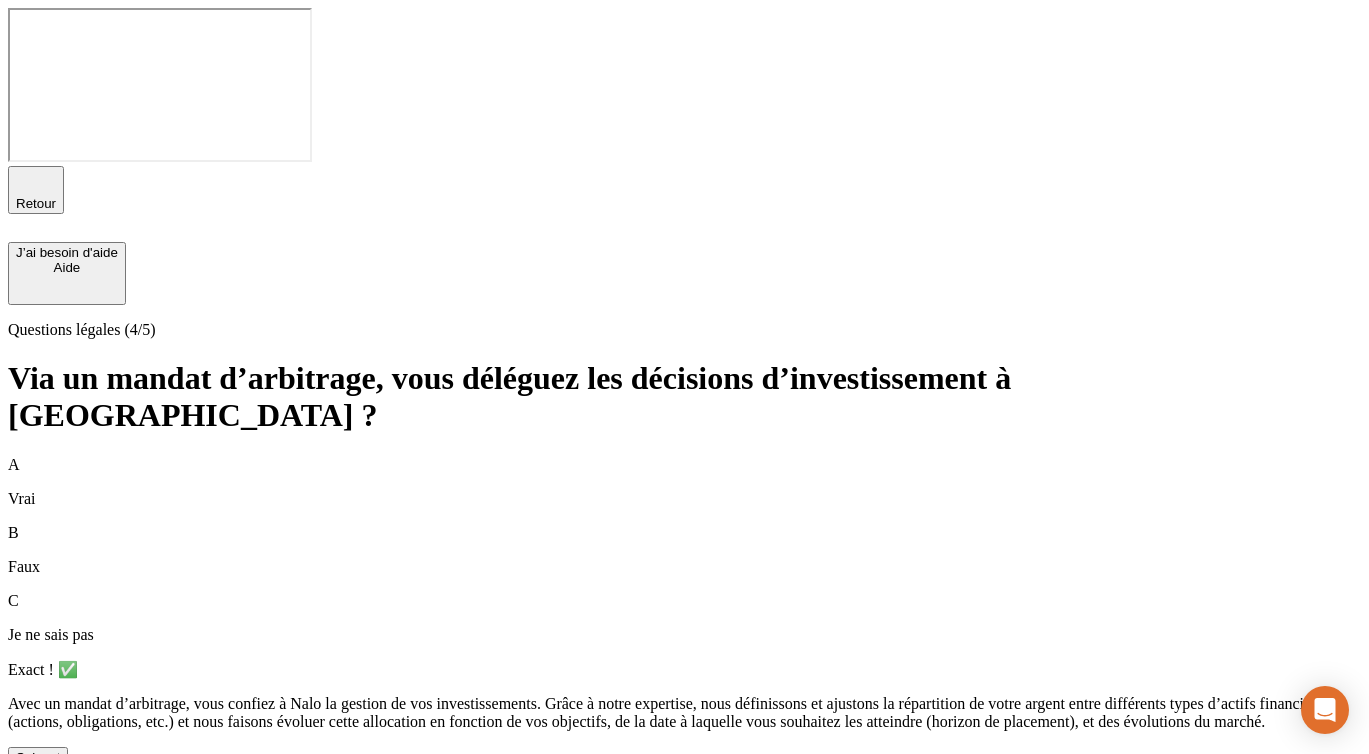 click on "Retour" at bounding box center [36, 203] 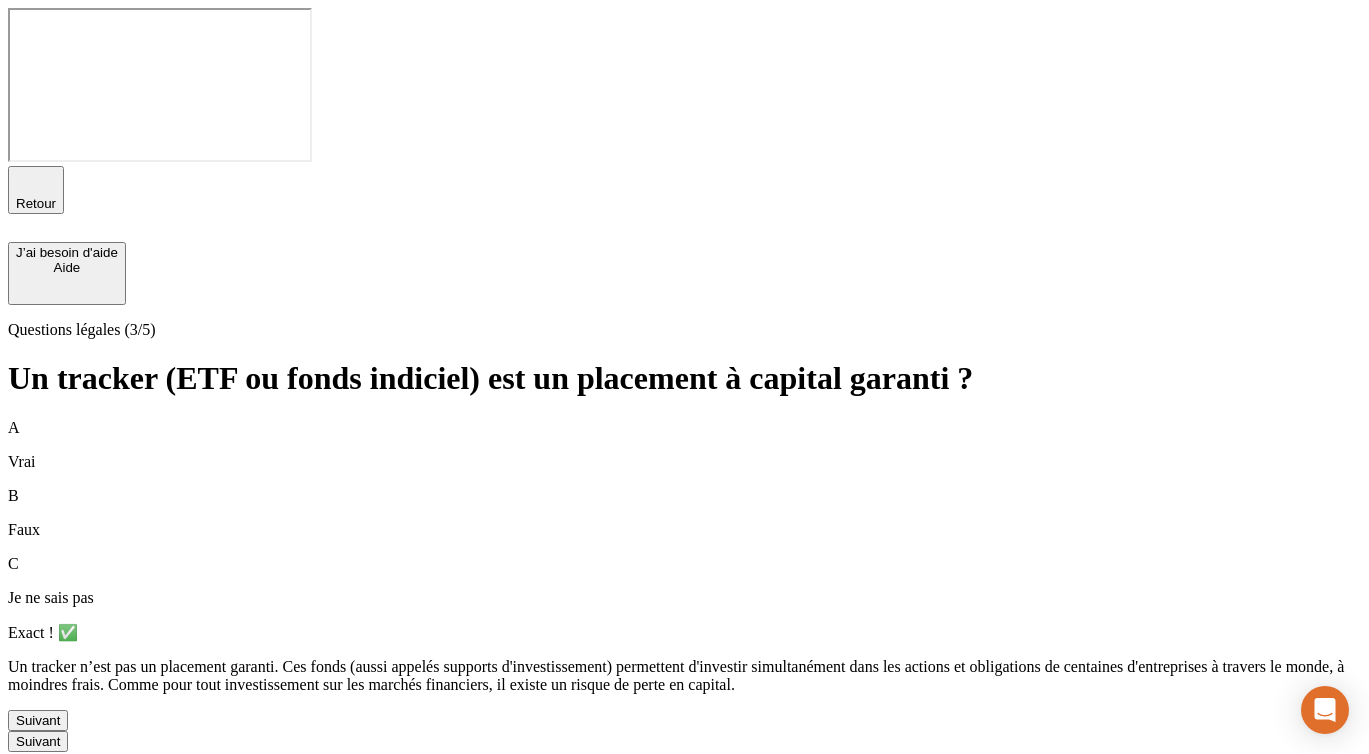 click on "Suivant" at bounding box center (38, 720) 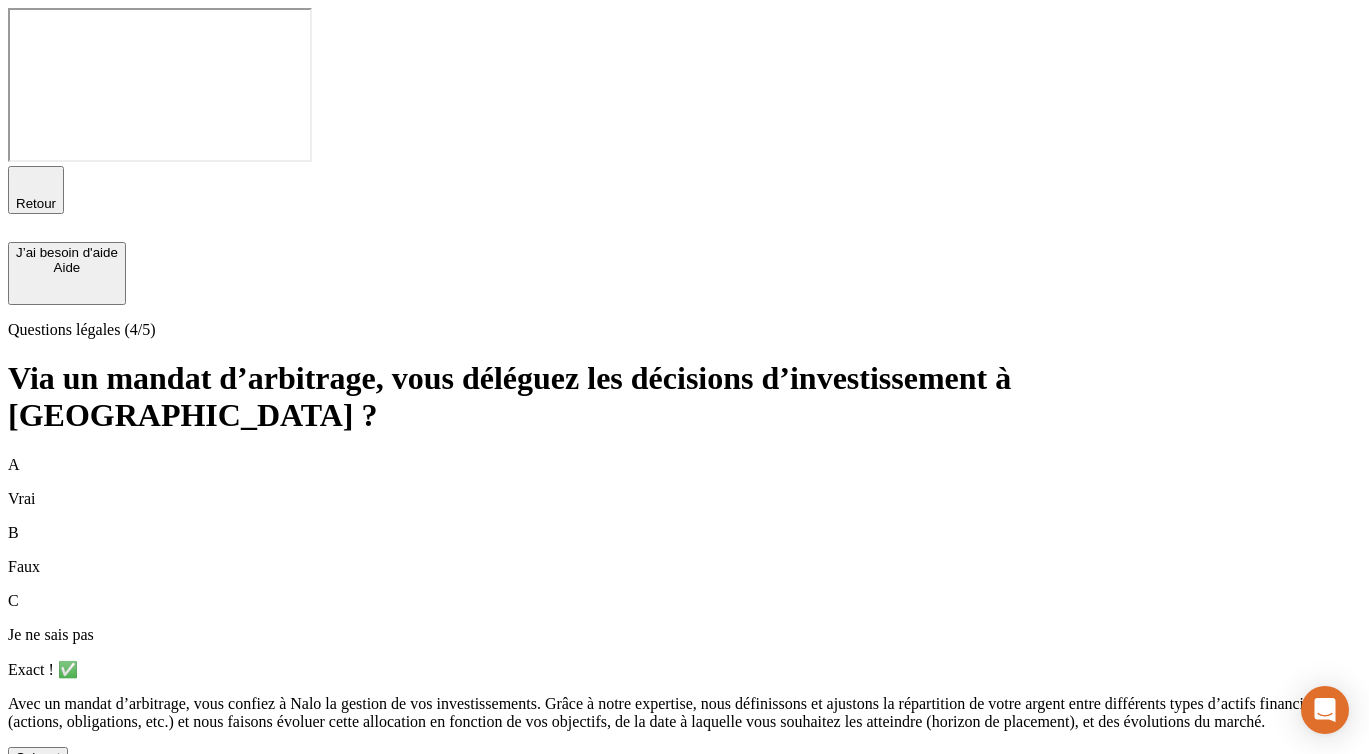 click on "Suivant" at bounding box center [38, 757] 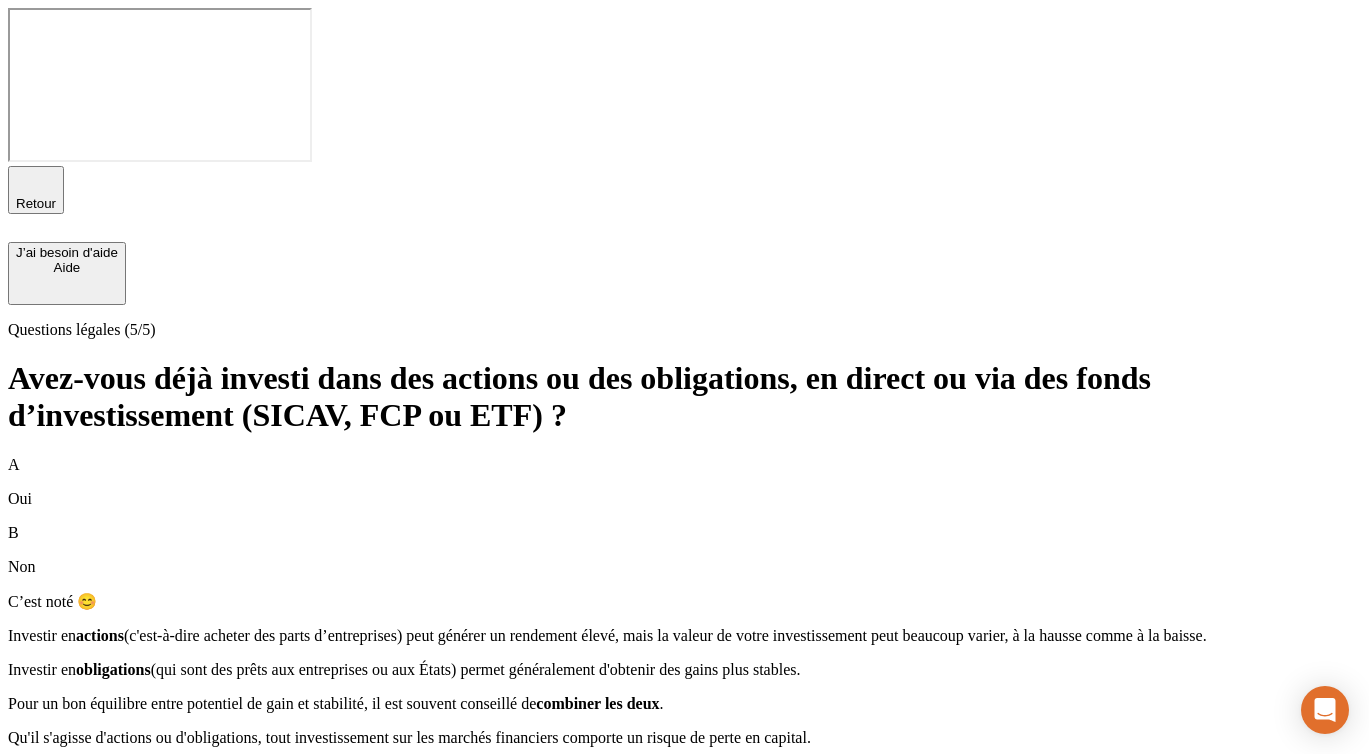 click on "A Oui B Non C’est noté 😊 Investir en  actions  (c'est-à-dire acheter des parts d’entreprises) peut générer un rendement élevé, mais la valeur de votre investissement peut beaucoup varier, à la hausse comme à la baisse. Investir en  obligations  (qui sont des prêts aux entreprises ou aux États) permet généralement d'obtenir des gains plus stables. Pour un bon équilibre entre potentiel de gain et stabilité, il est souvent conseillé de  combiner les deux . Qu'il s'agisse d'actions ou d'obligations, tout investissement sur les marchés financiers comporte un risque de perte en capital. Poursuivre la simulation" at bounding box center (684, 620) 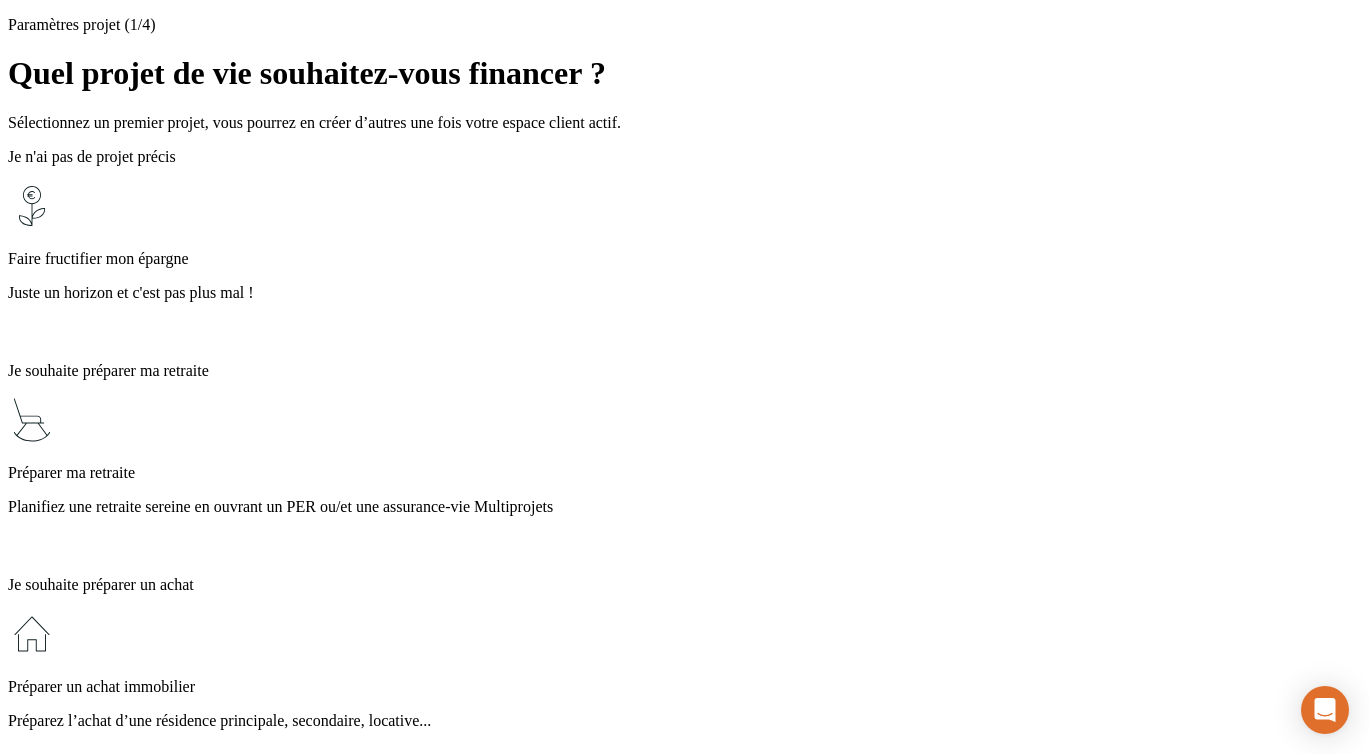 scroll, scrollTop: 335, scrollLeft: 0, axis: vertical 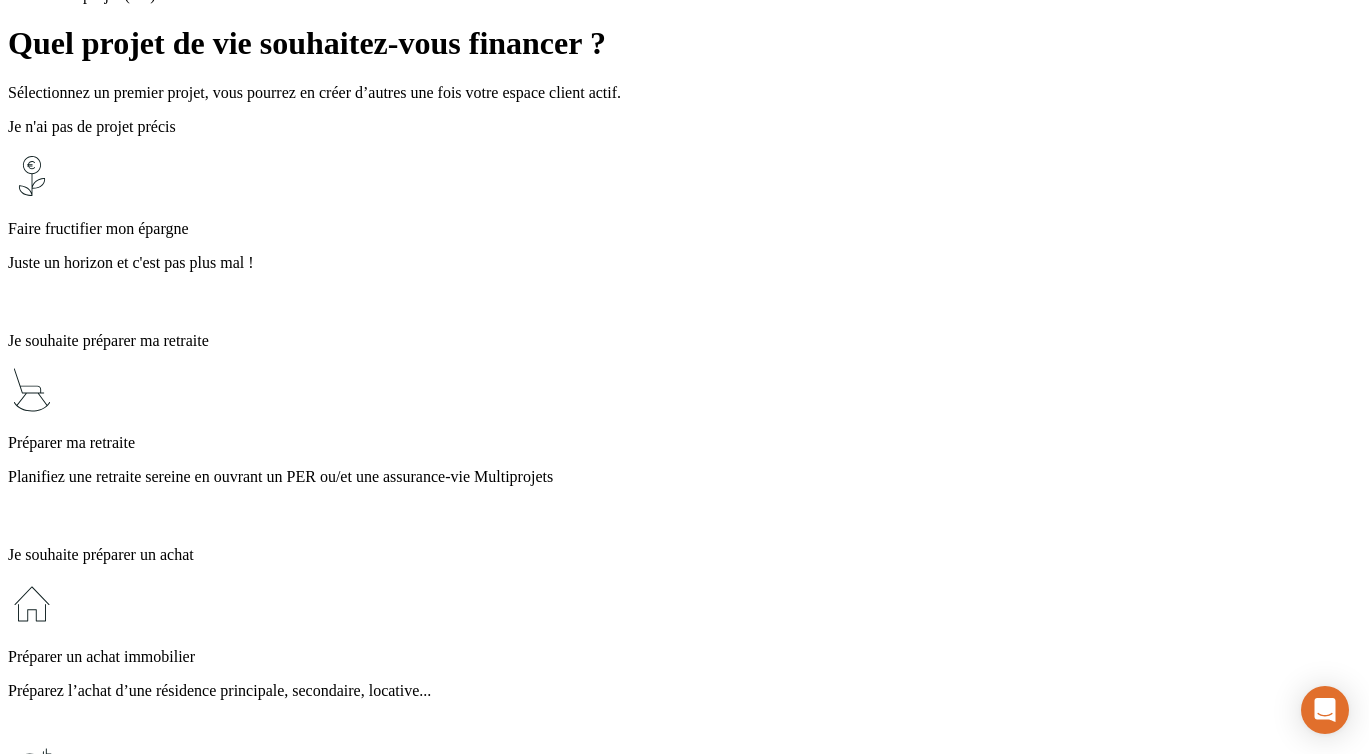 click on "Préparer un achat immobilier" at bounding box center [684, 657] 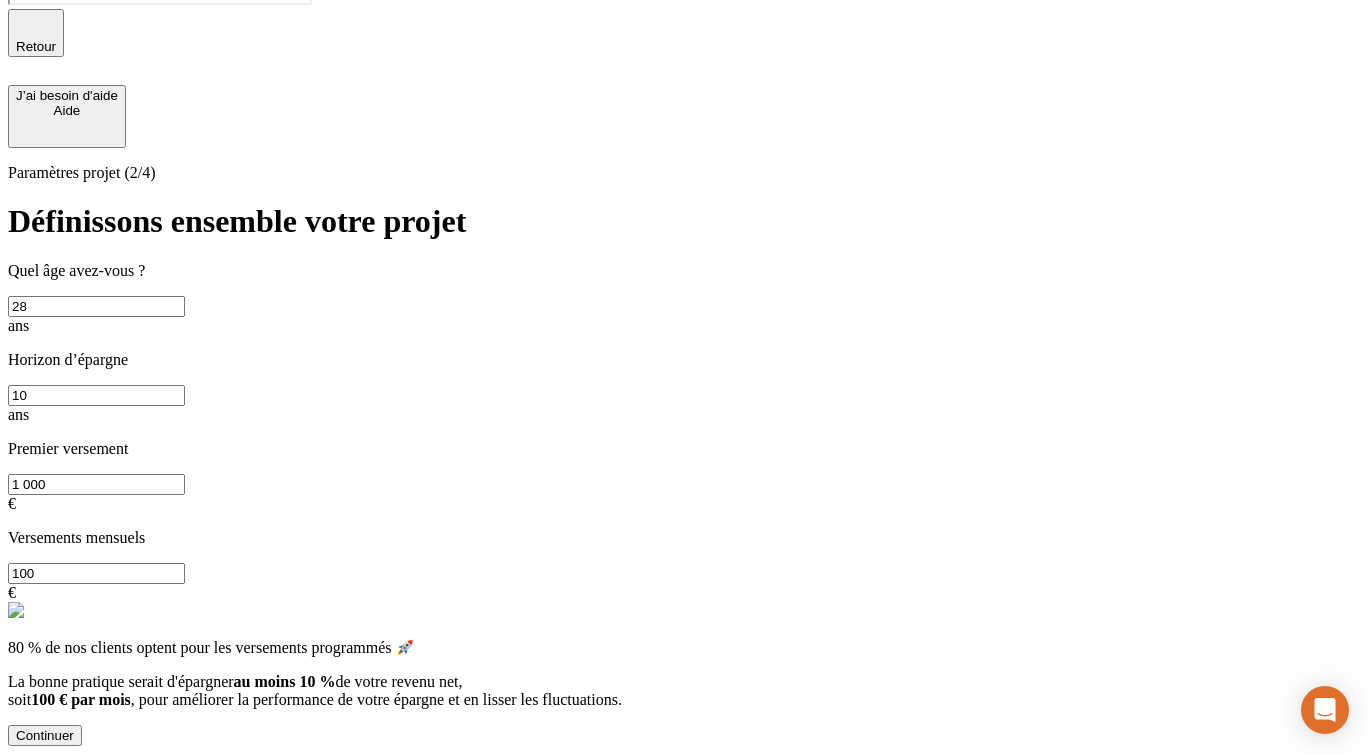 scroll, scrollTop: 0, scrollLeft: 0, axis: both 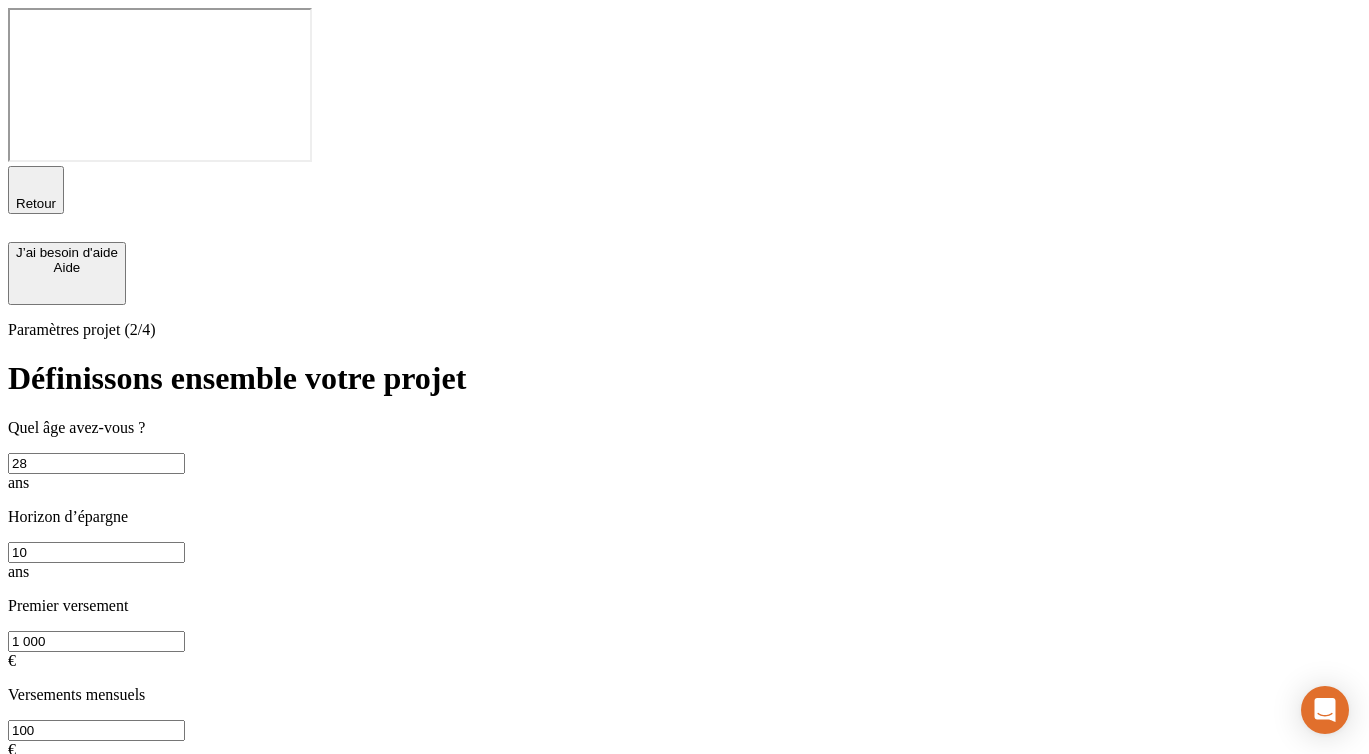 click on "Continuer" at bounding box center (45, 892) 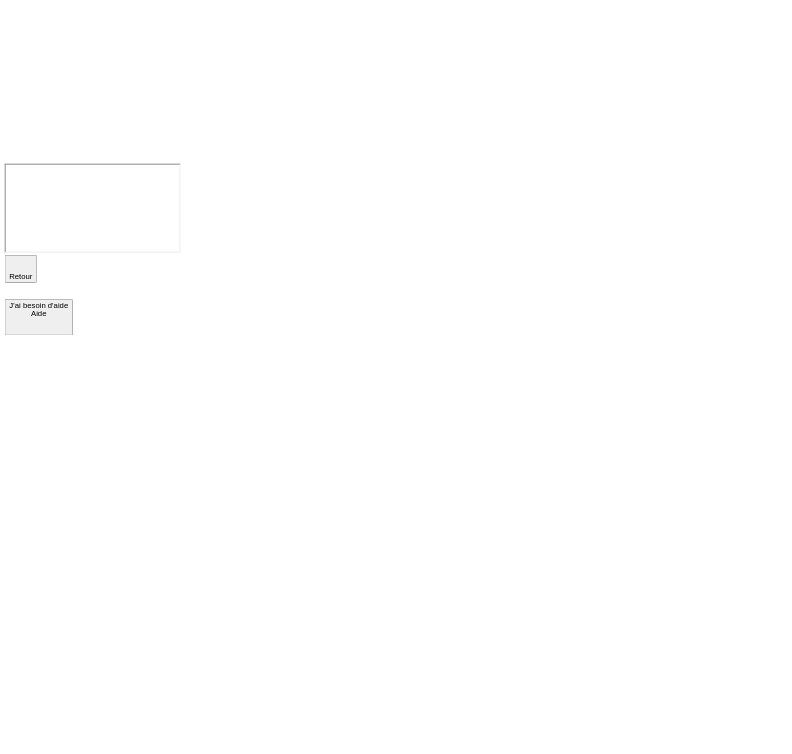 scroll, scrollTop: 0, scrollLeft: 0, axis: both 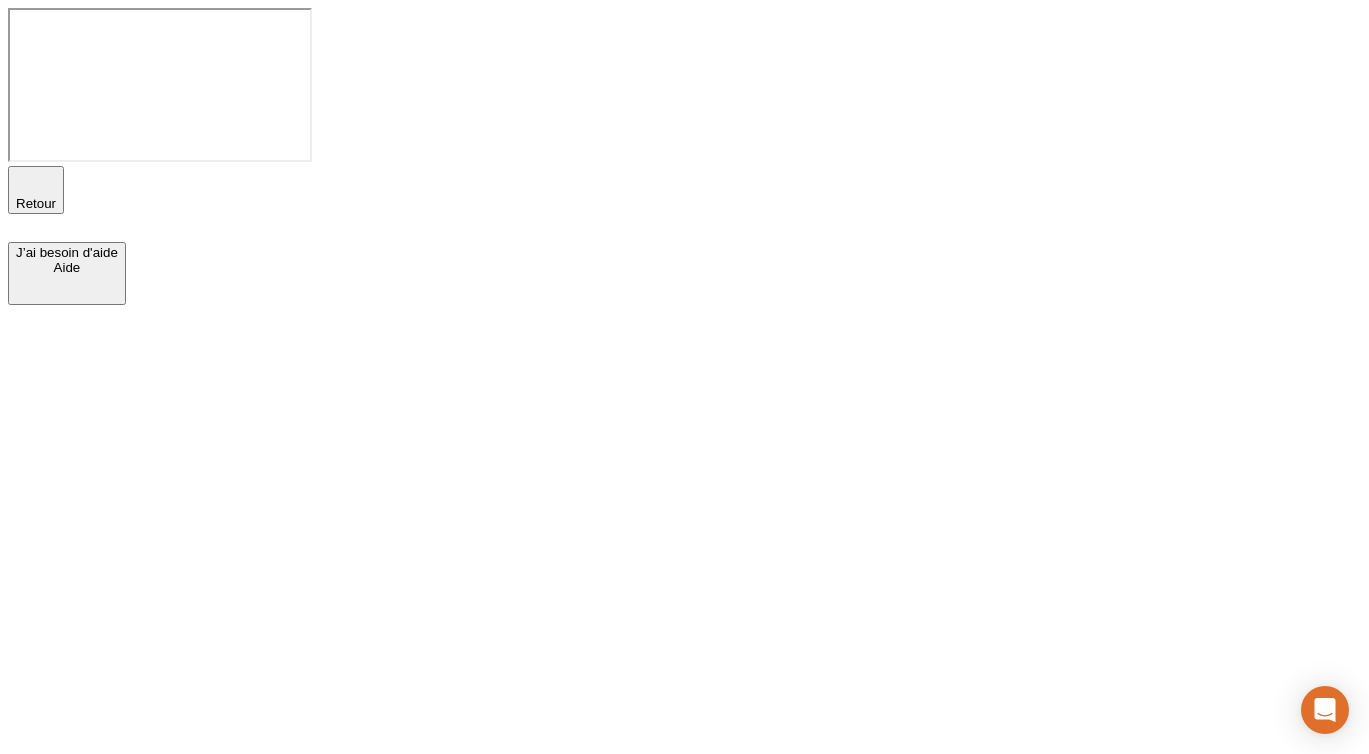 click at bounding box center (684, 305) 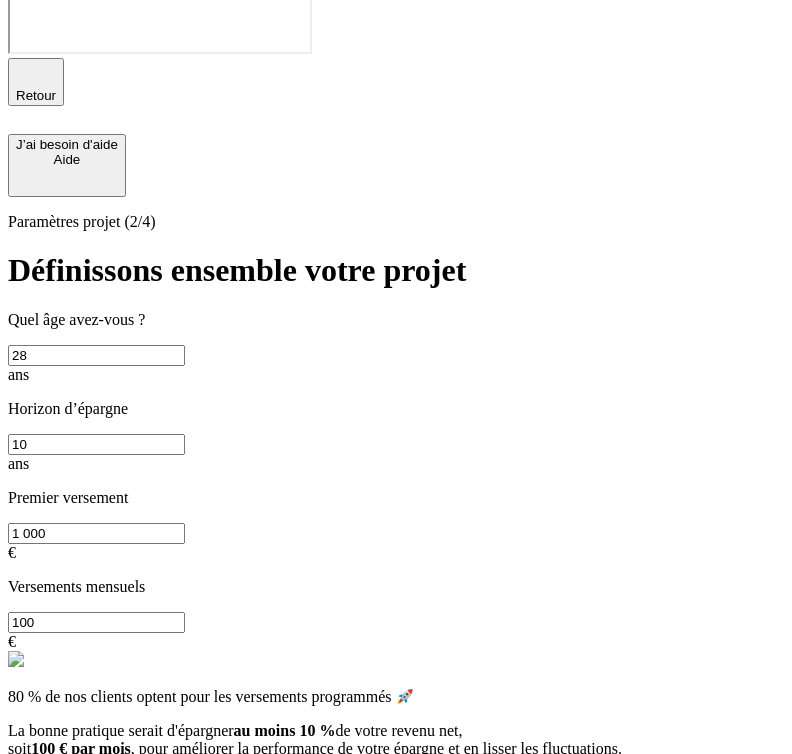 scroll, scrollTop: 134, scrollLeft: 0, axis: vertical 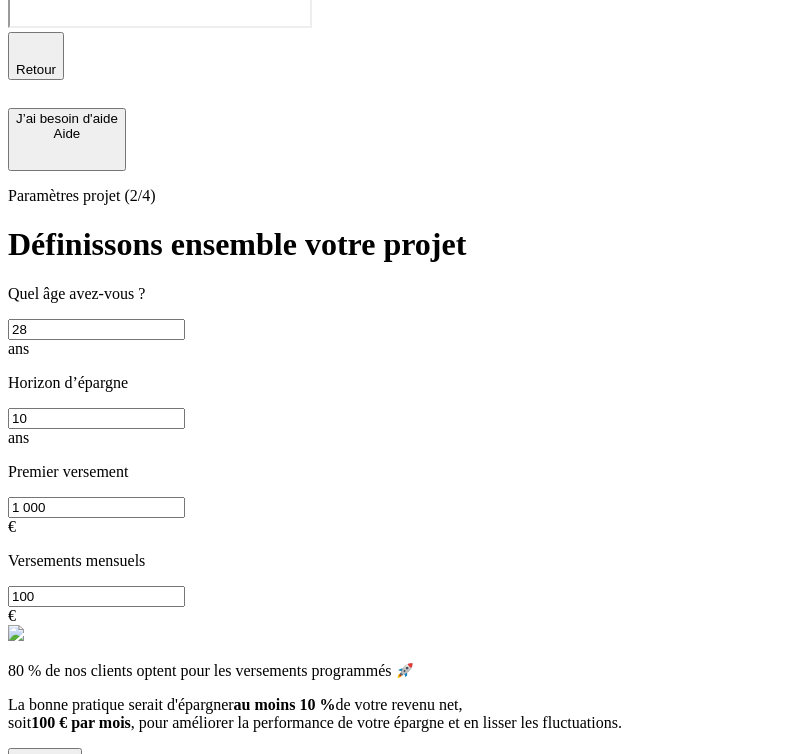 click on "Continuer" at bounding box center (45, 758) 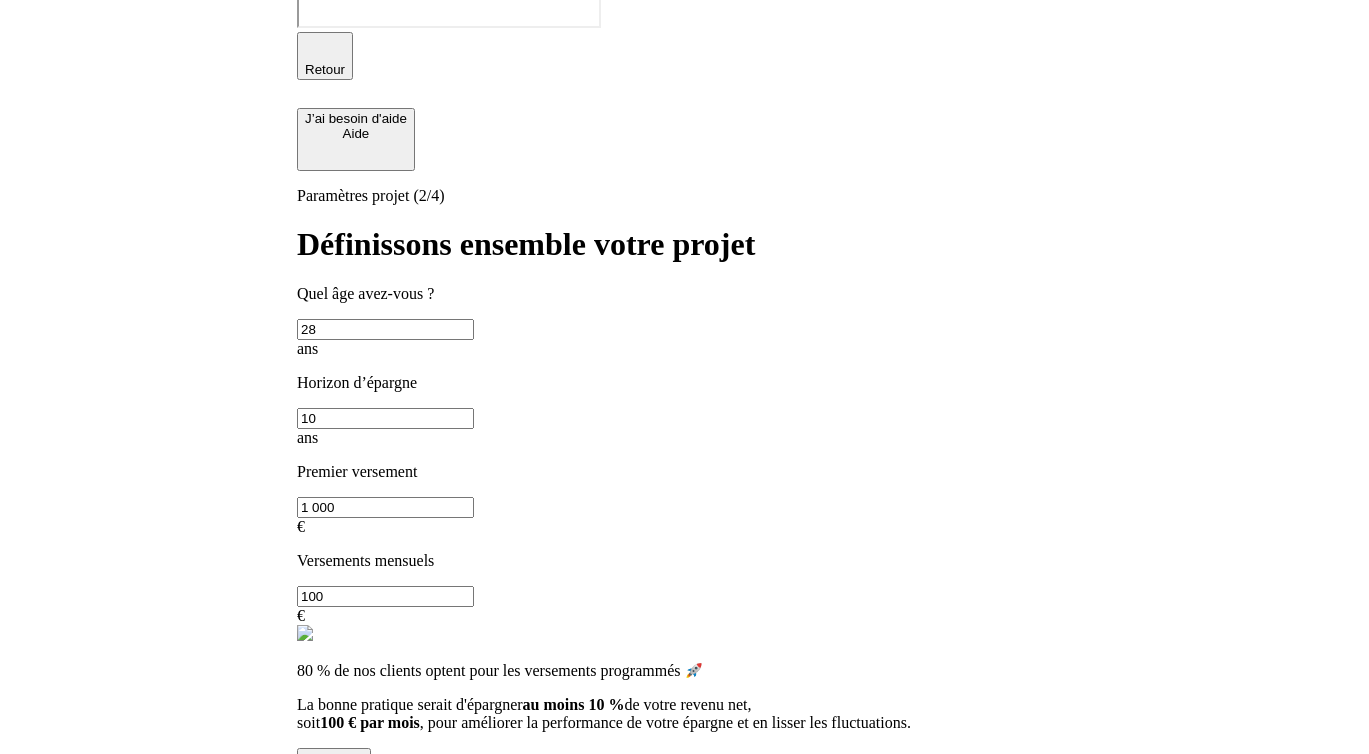 scroll, scrollTop: 0, scrollLeft: 0, axis: both 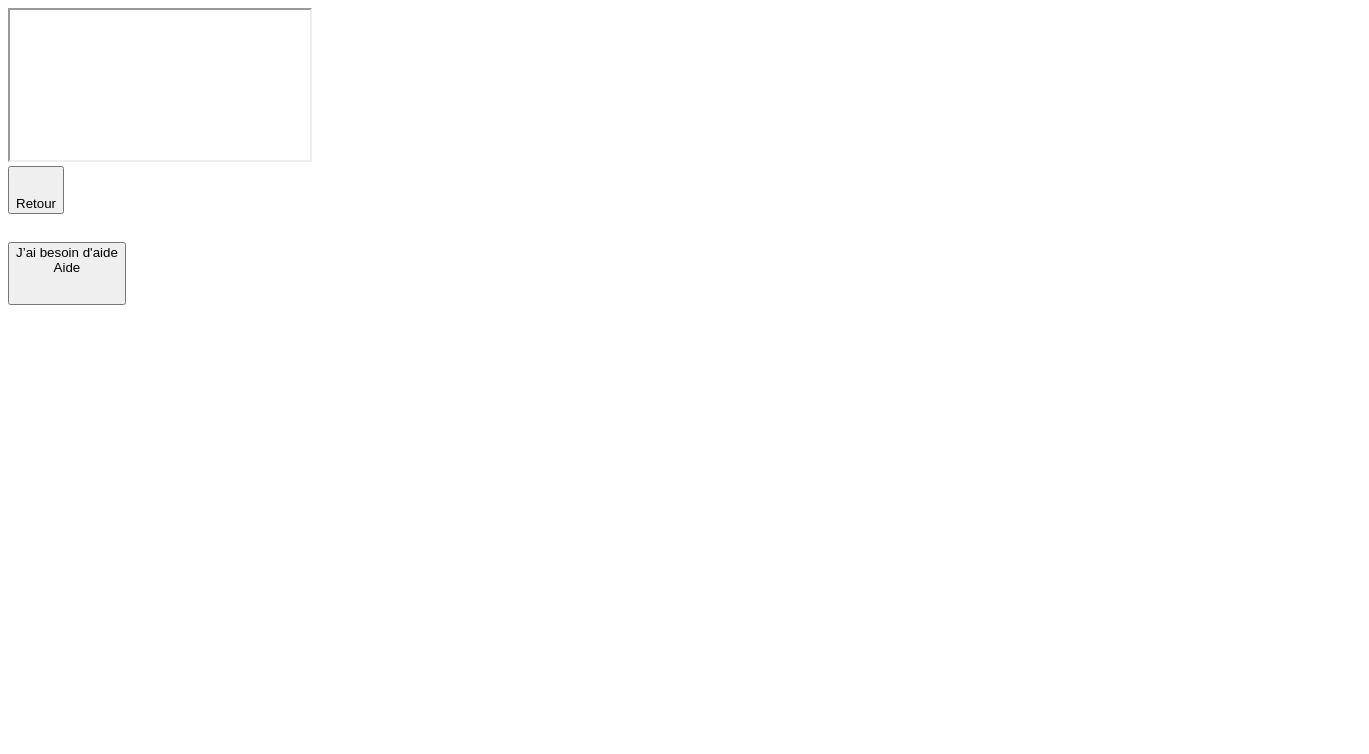 click on "Retour" at bounding box center (36, 203) 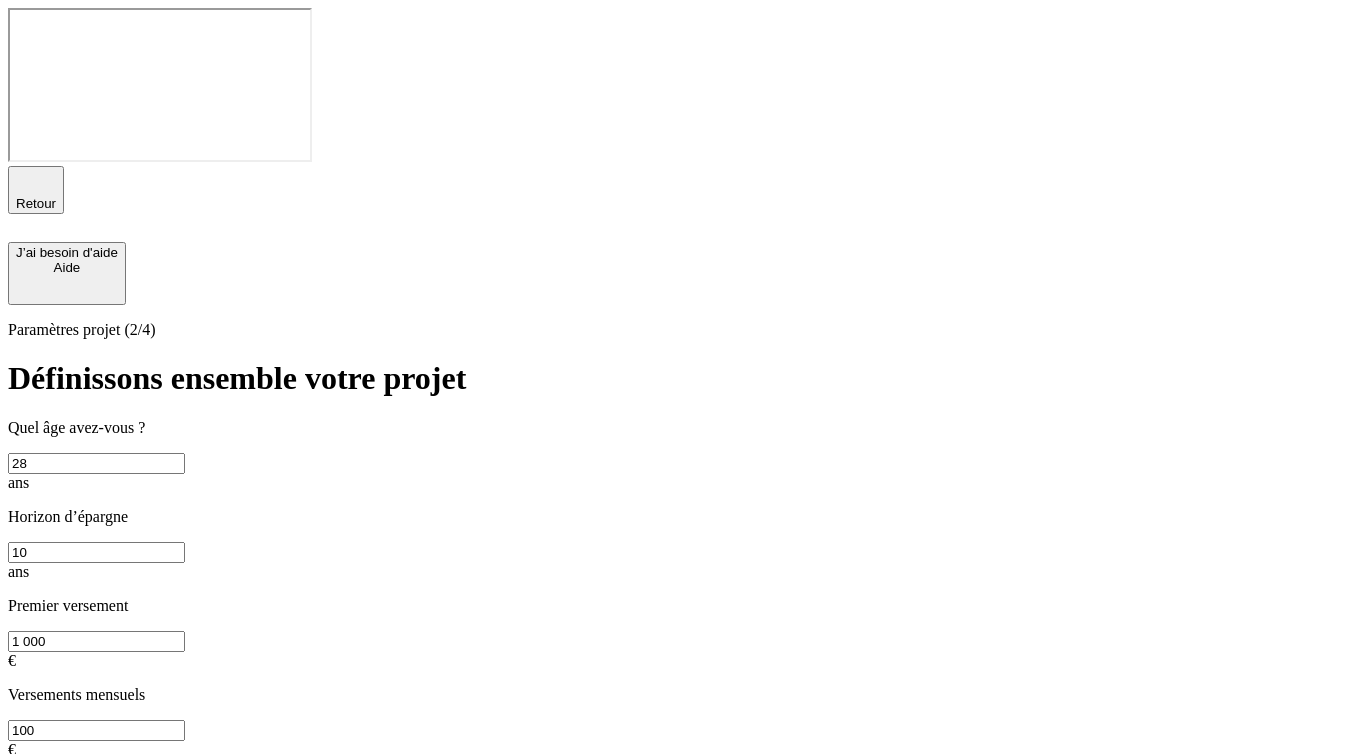 scroll, scrollTop: 0, scrollLeft: 0, axis: both 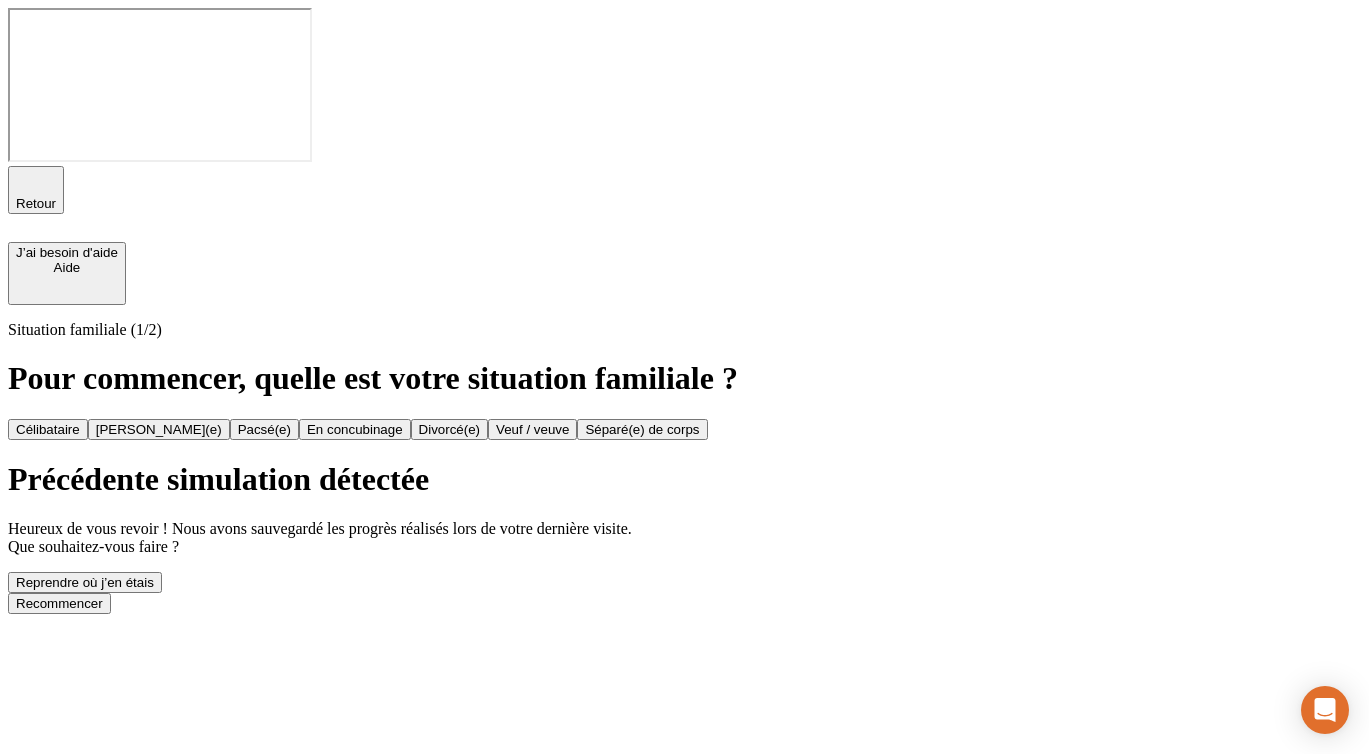 click on "Recommencer" at bounding box center (59, 603) 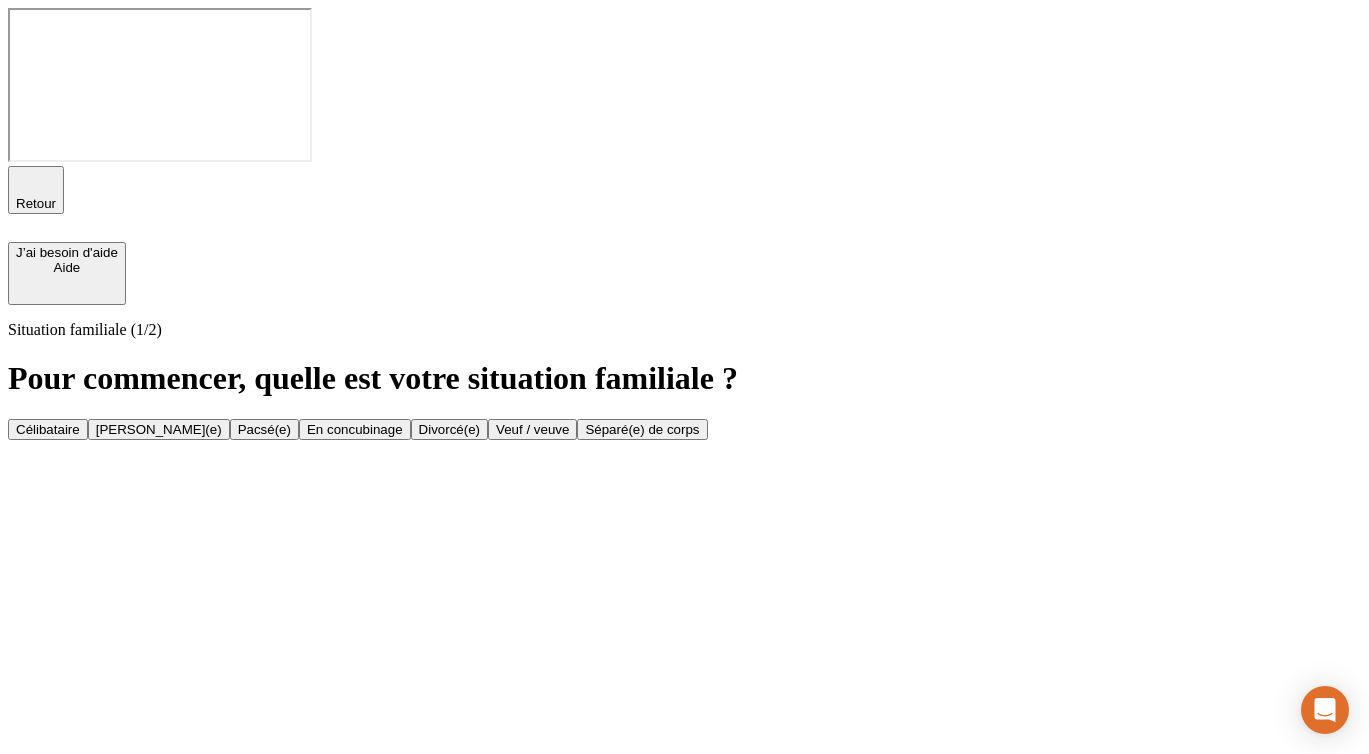 click on "Célibataire" at bounding box center [48, 429] 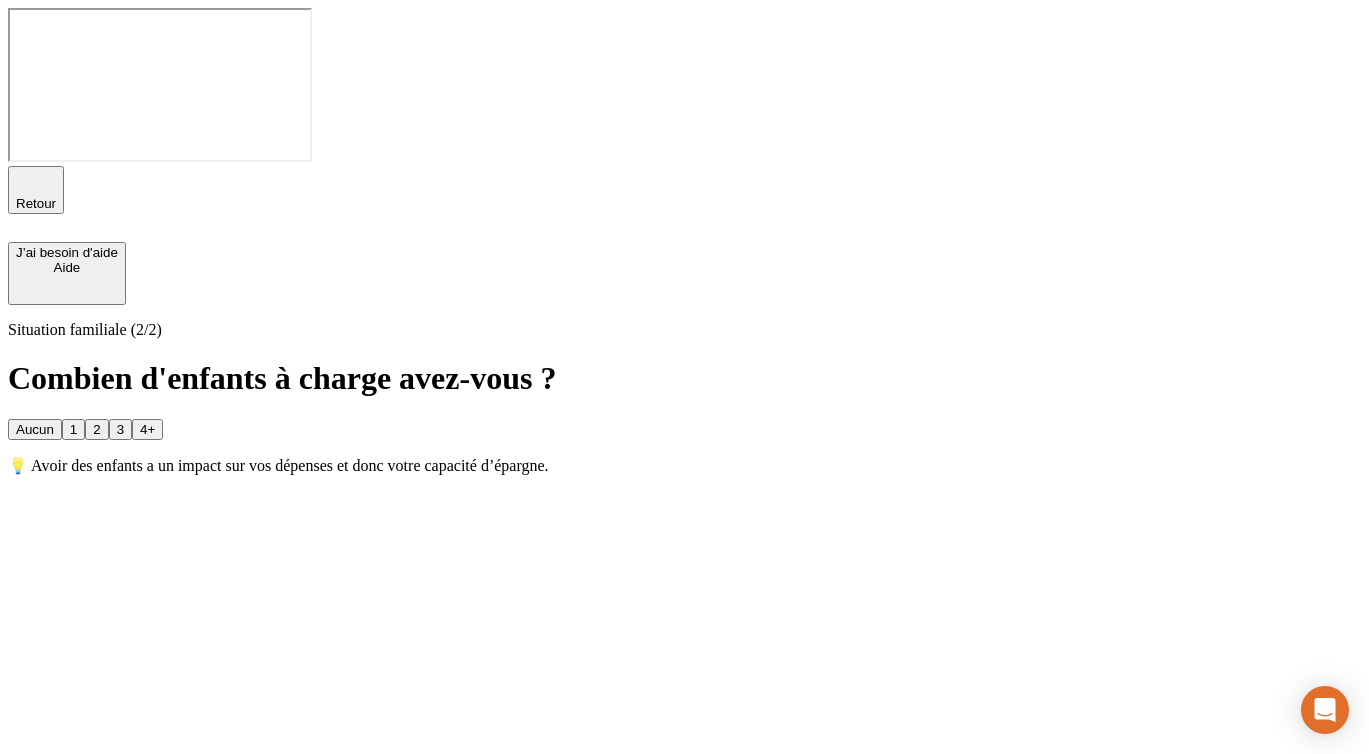 click on "Aucun" at bounding box center [35, 429] 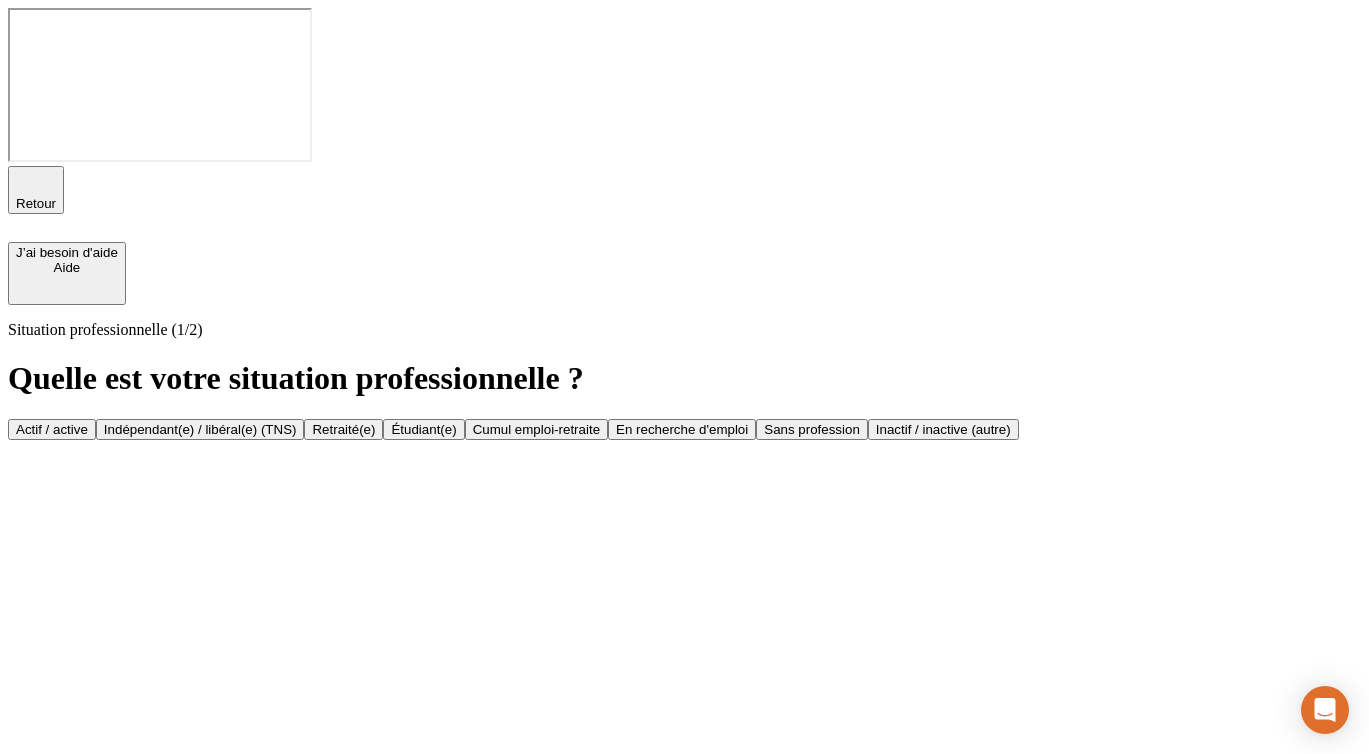 click on "Actif / active" at bounding box center [52, 429] 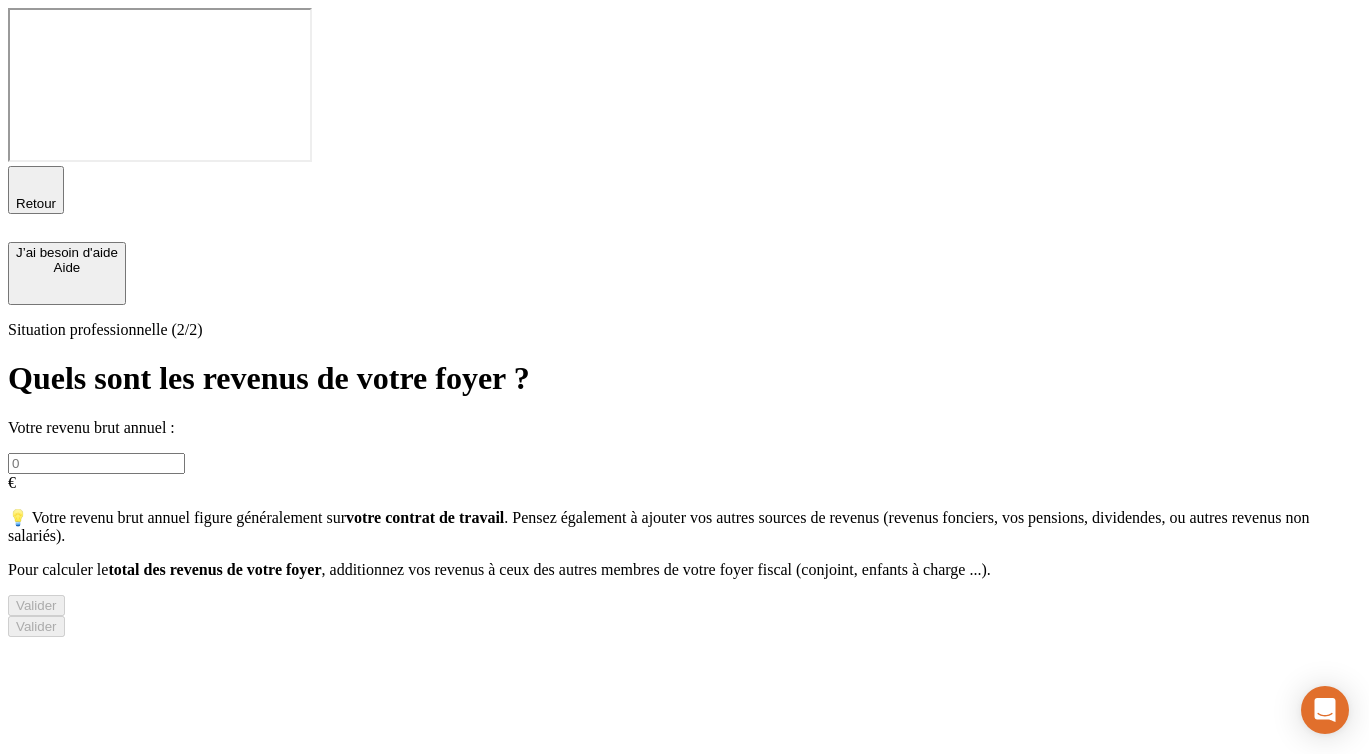 click at bounding box center (96, 463) 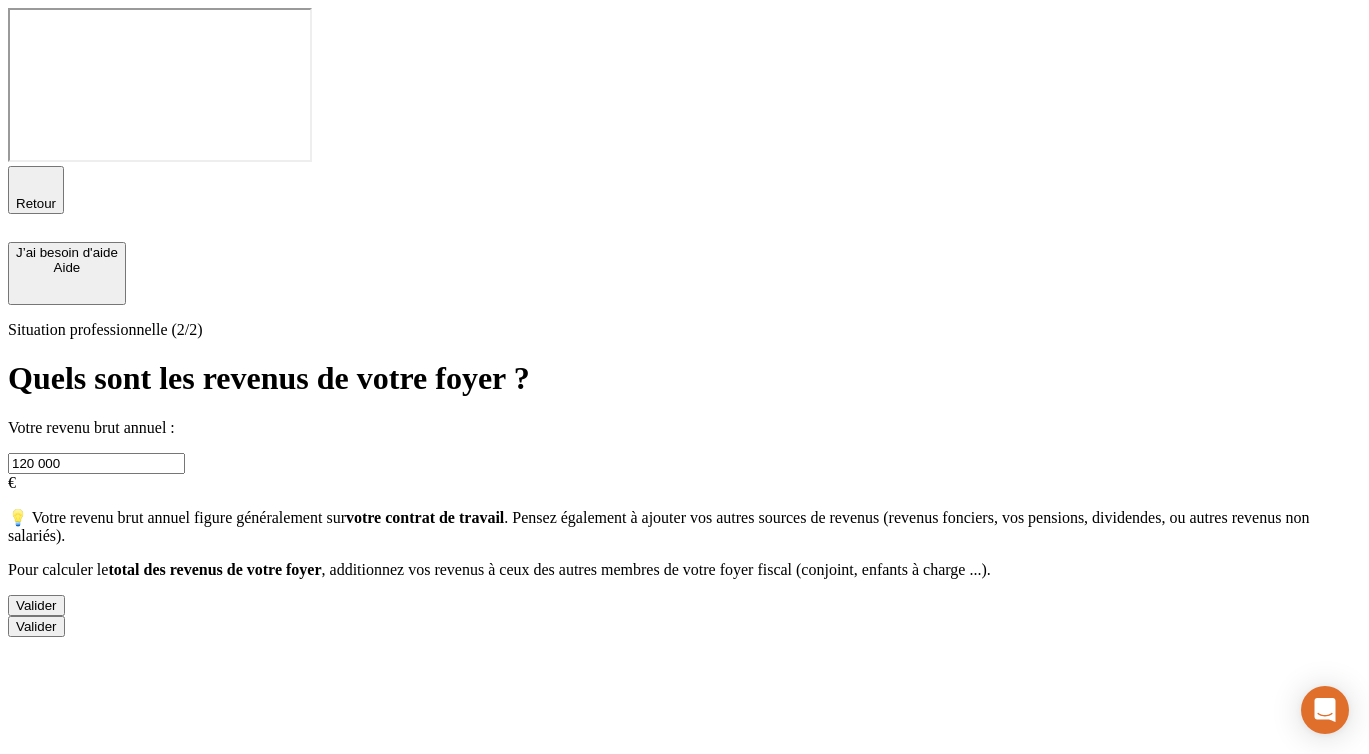 type on "120 000" 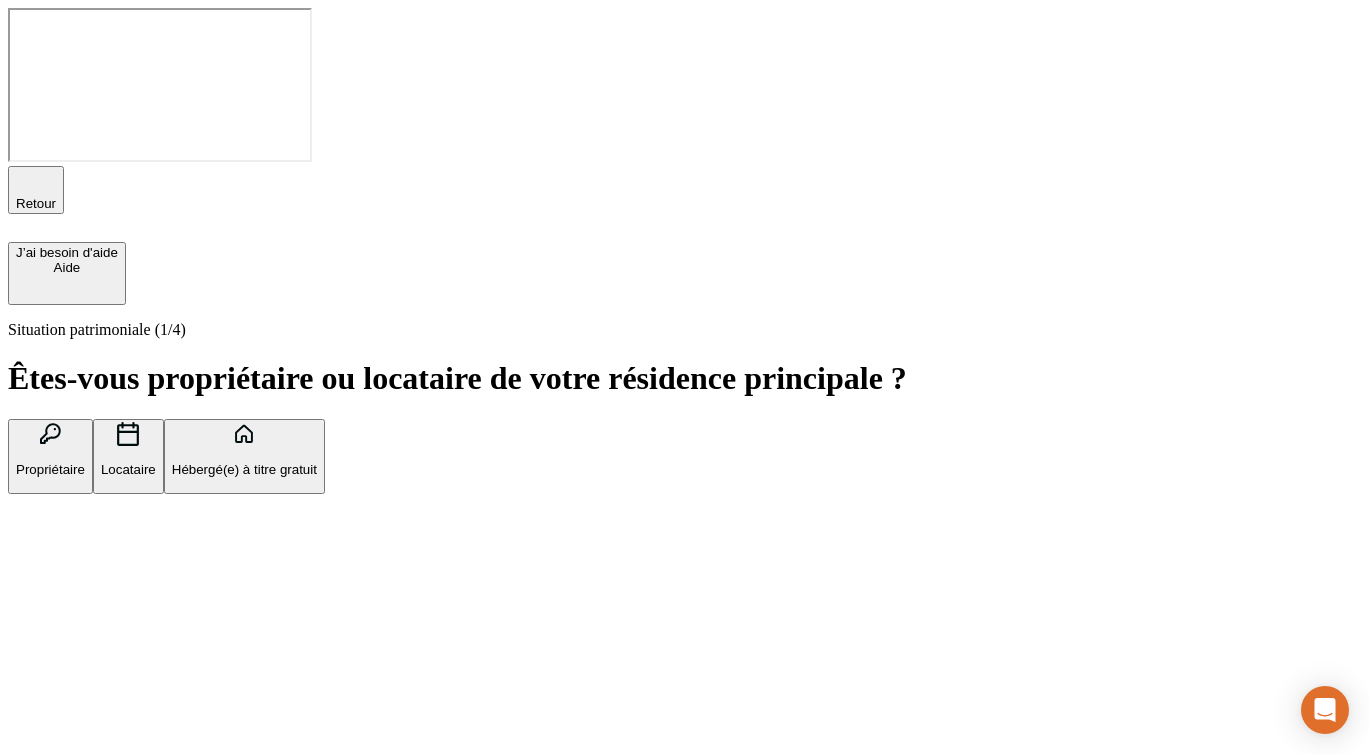 click on "Propriétaire" at bounding box center (50, 456) 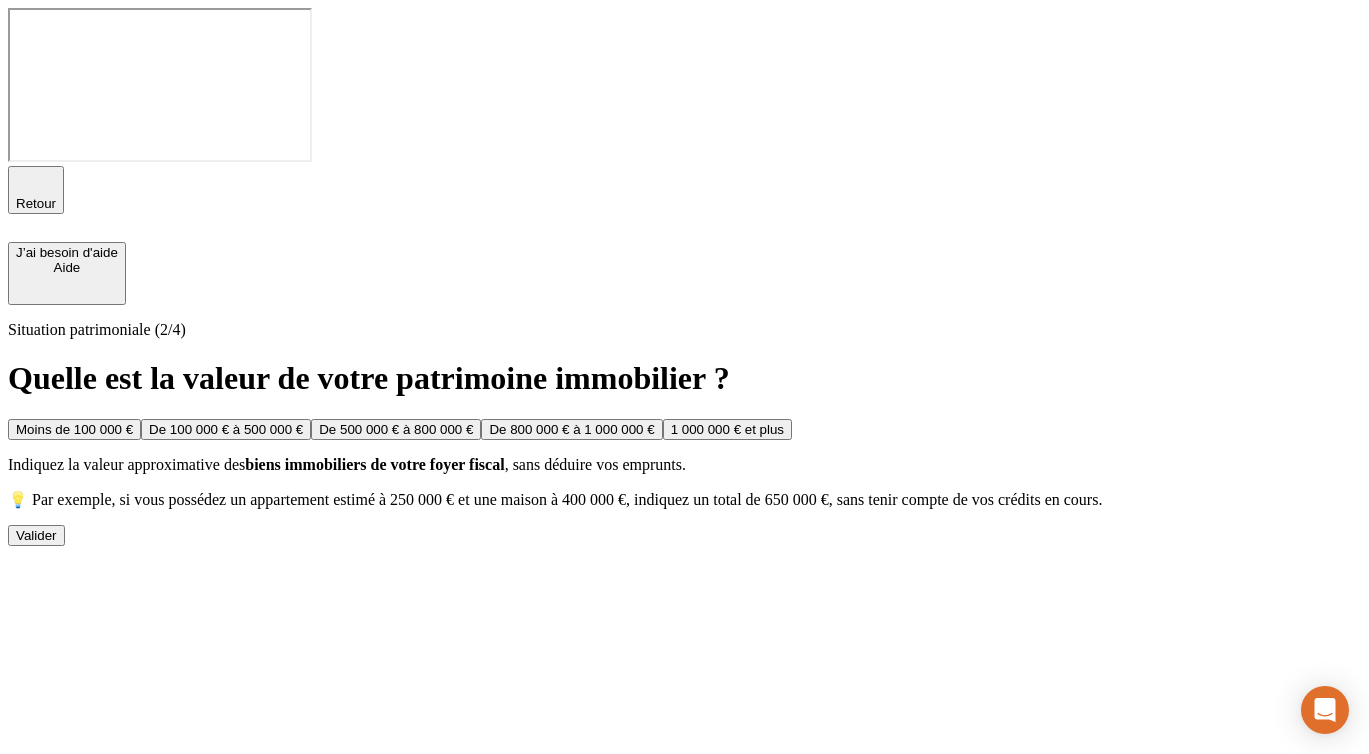 click on "De 100 000 € à 500 000 €" at bounding box center (226, 429) 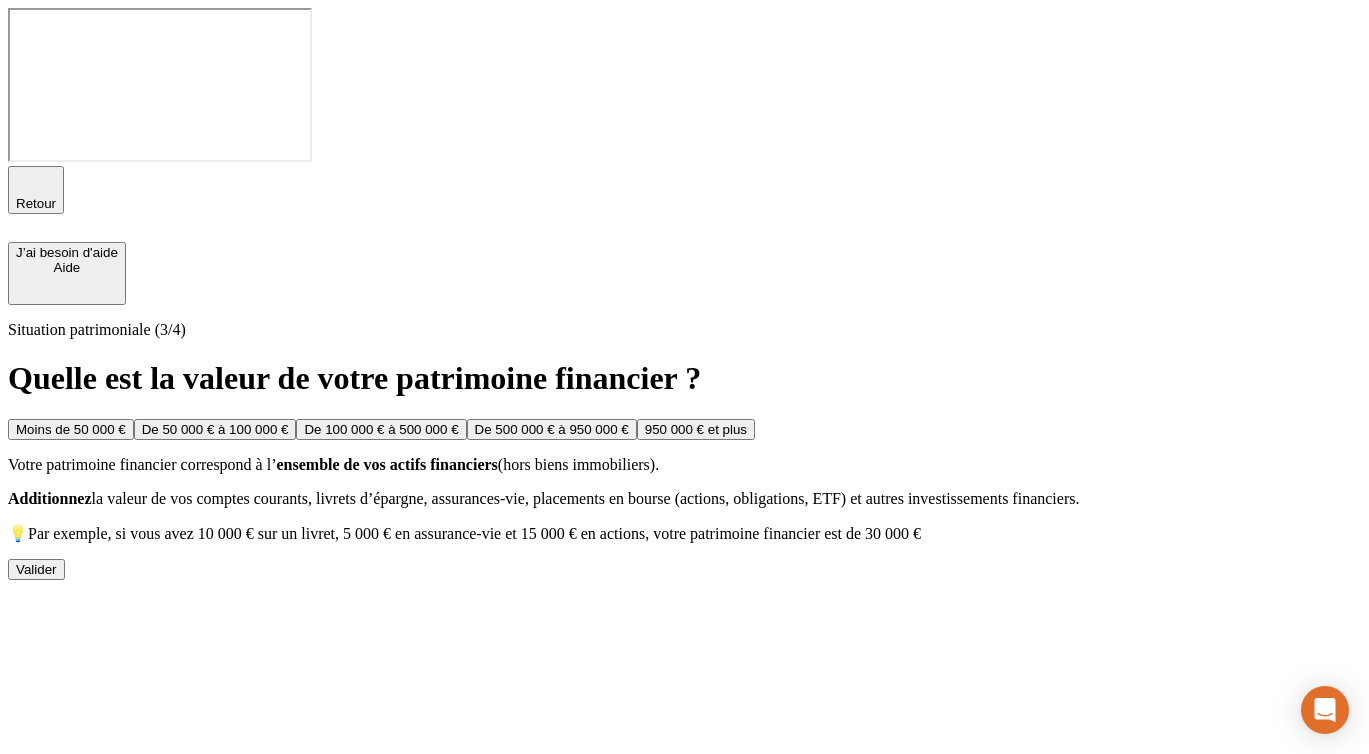 click on "De 100 000 € à 500 000 €" at bounding box center [381, 429] 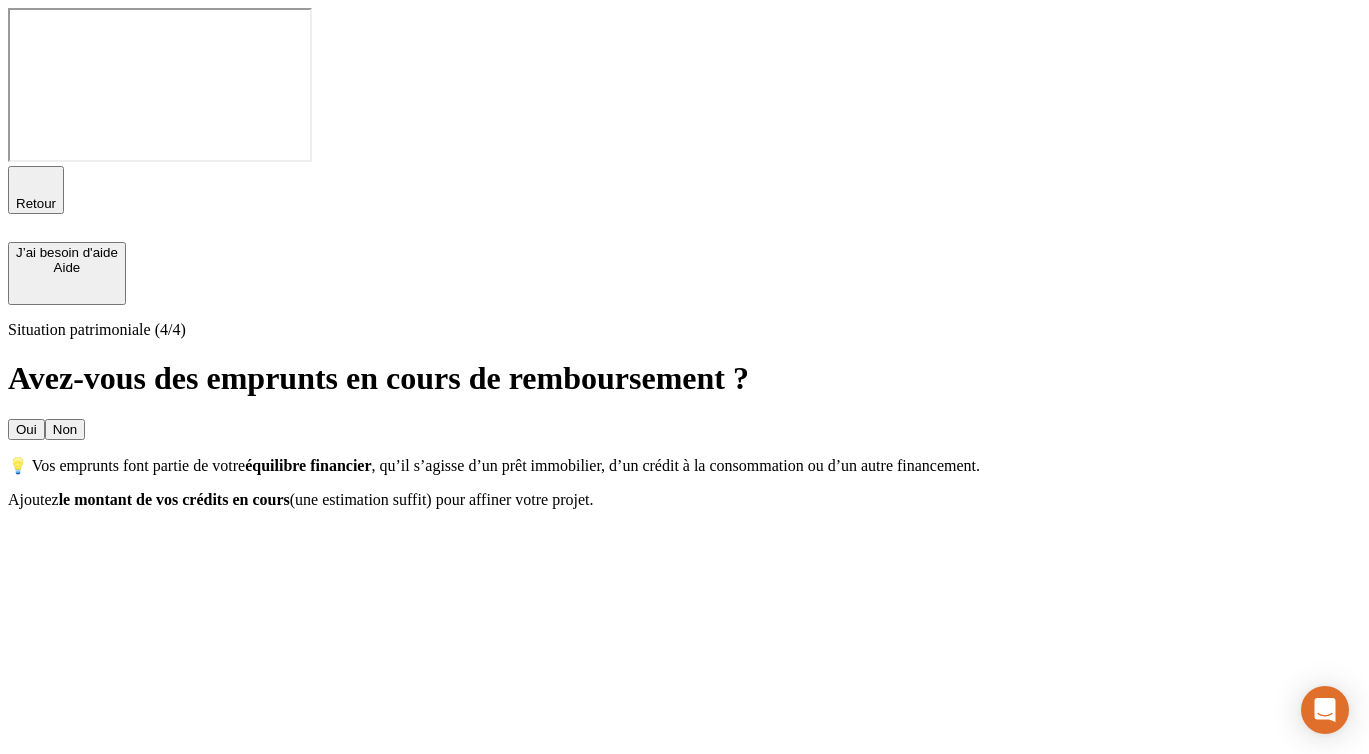 click on "Non" at bounding box center [65, 429] 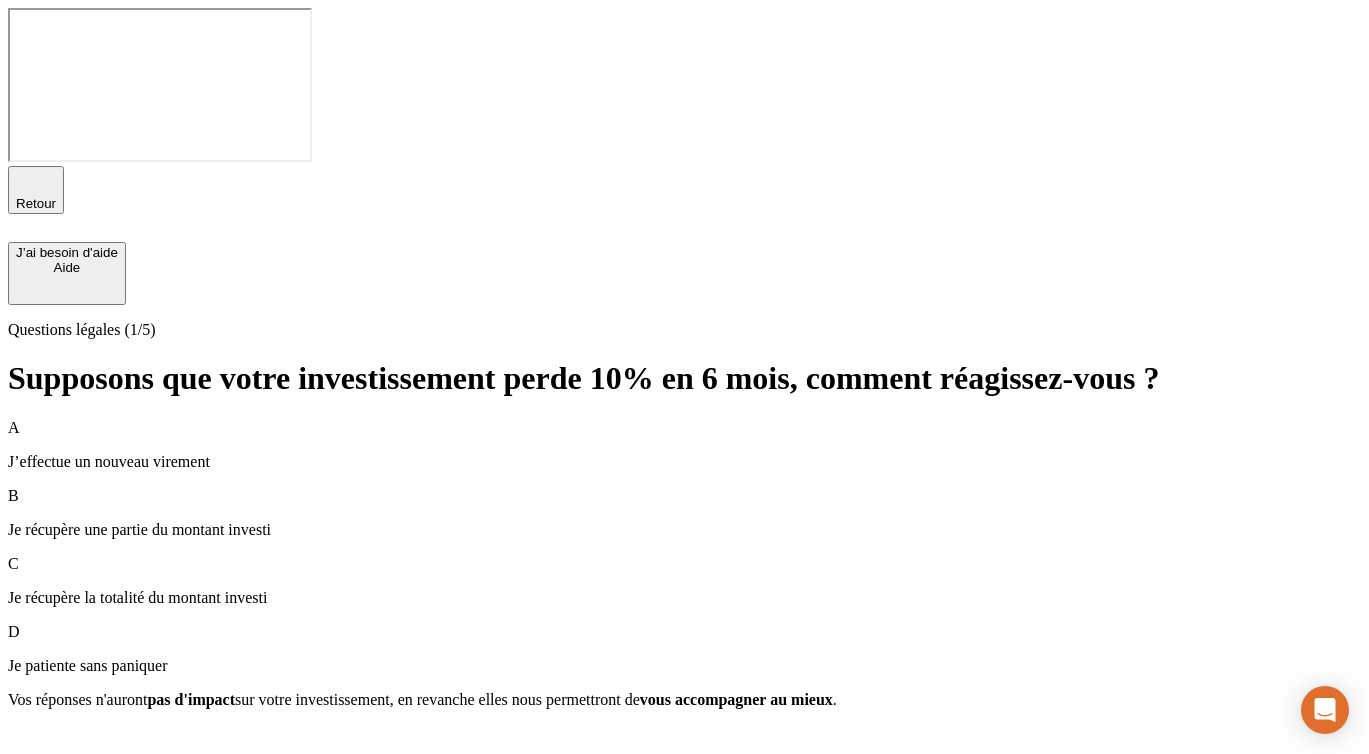 click on "Je patiente sans paniquer" at bounding box center [684, 666] 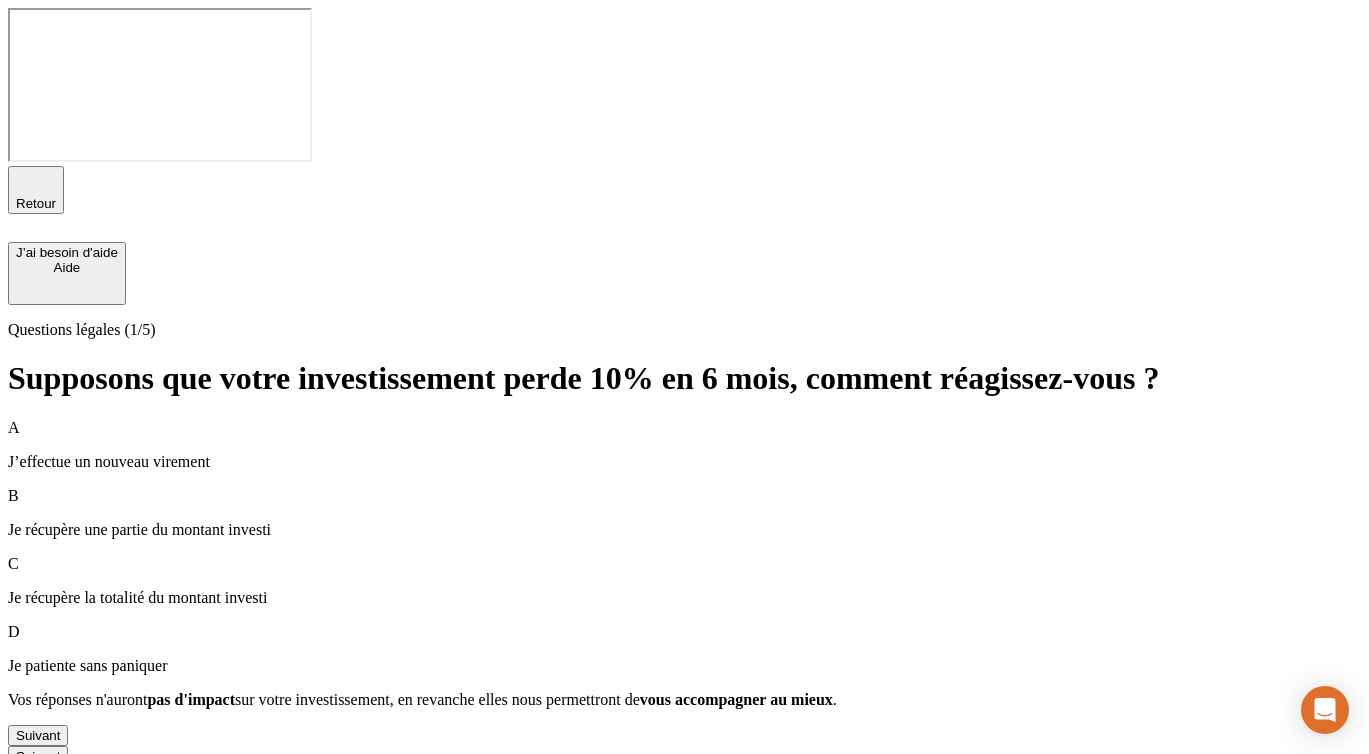 click on "Suivant" at bounding box center [38, 735] 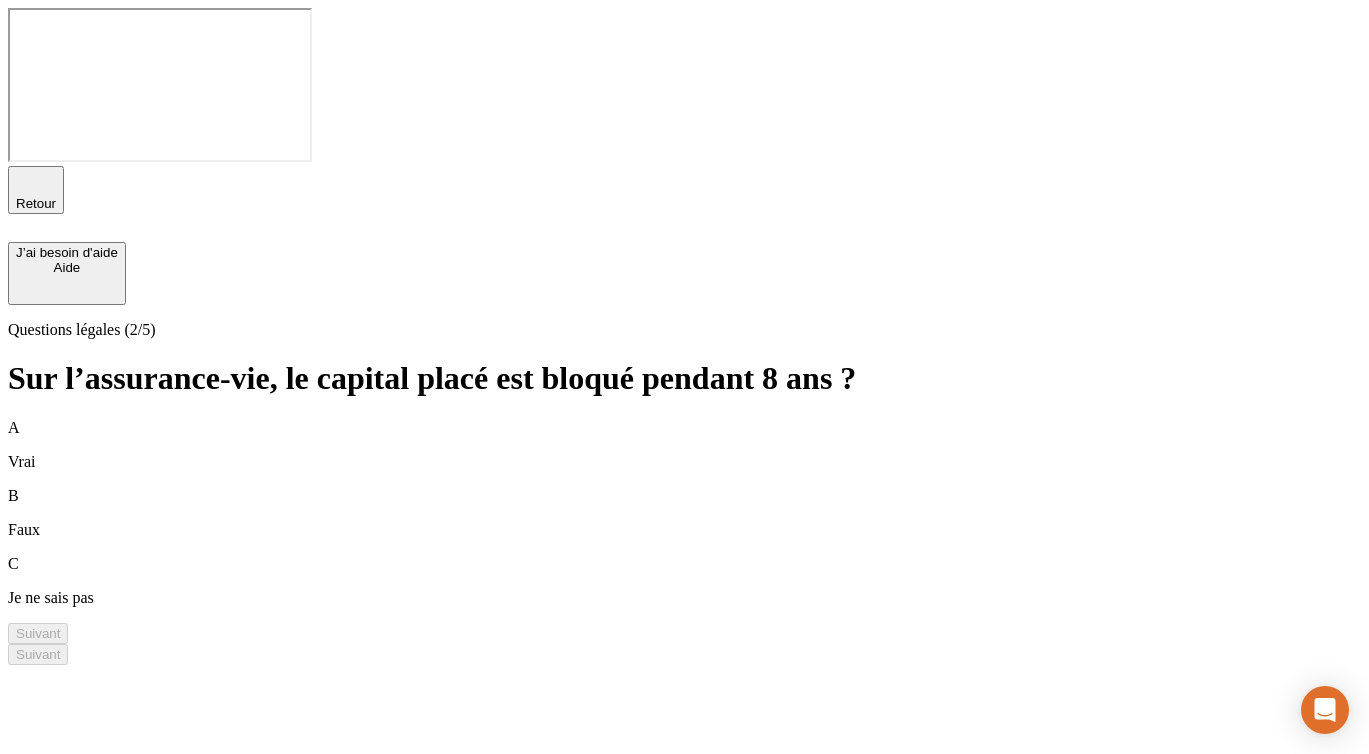 click on "C Je ne sais pas" at bounding box center [684, 581] 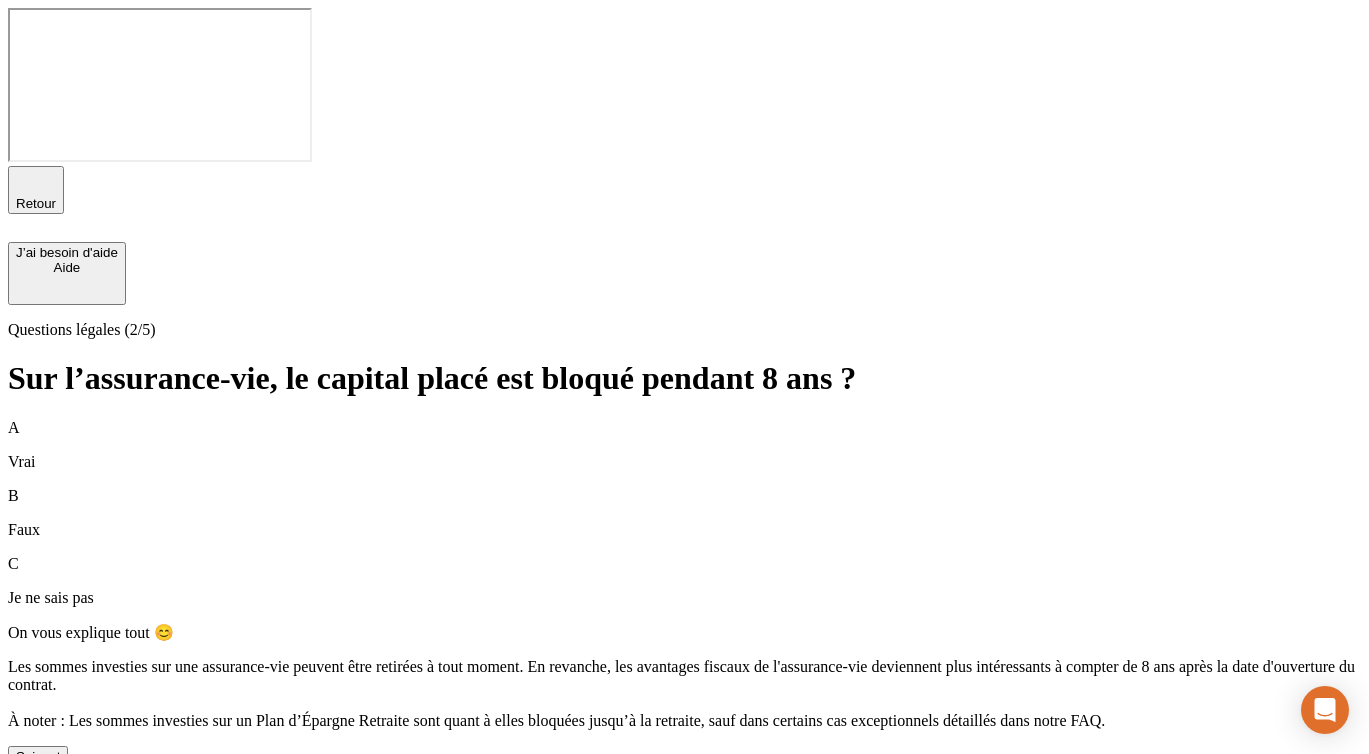 click on "Suivant" at bounding box center [38, 756] 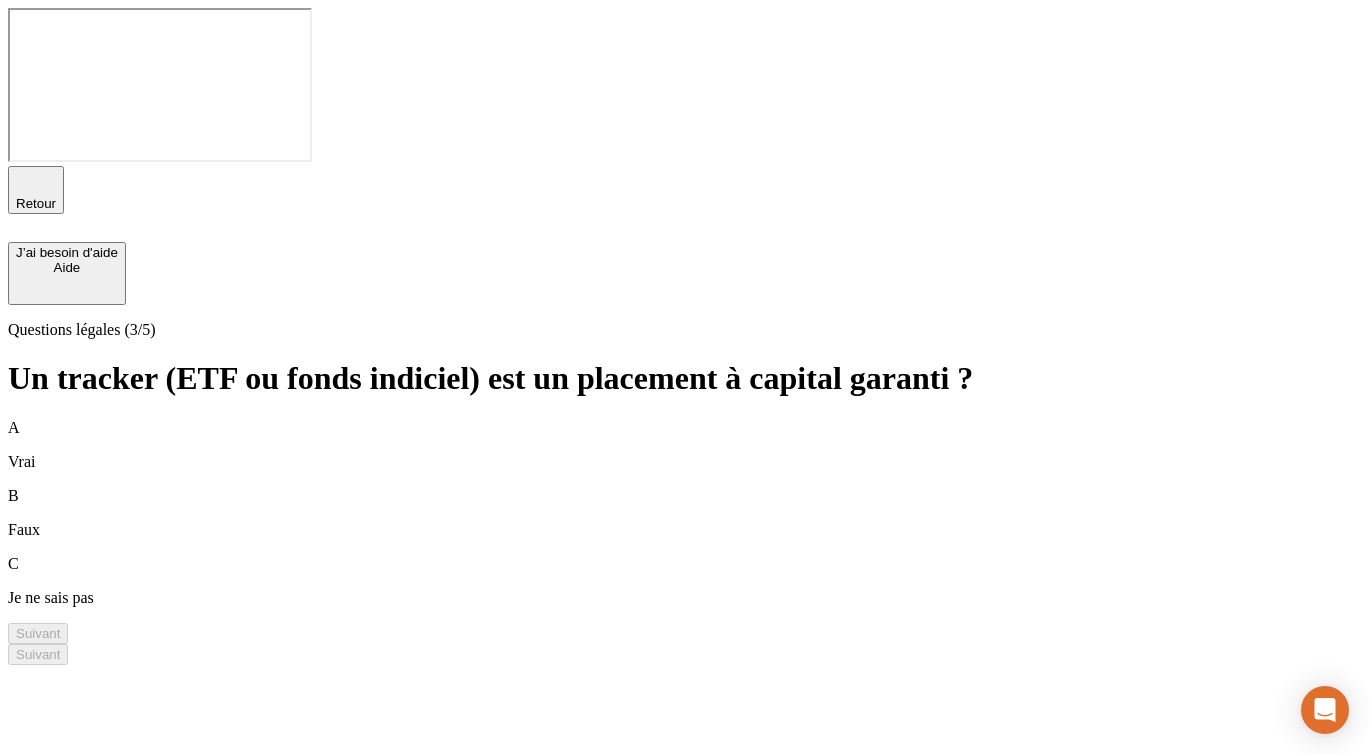 click on "C Je ne sais pas" at bounding box center (684, 581) 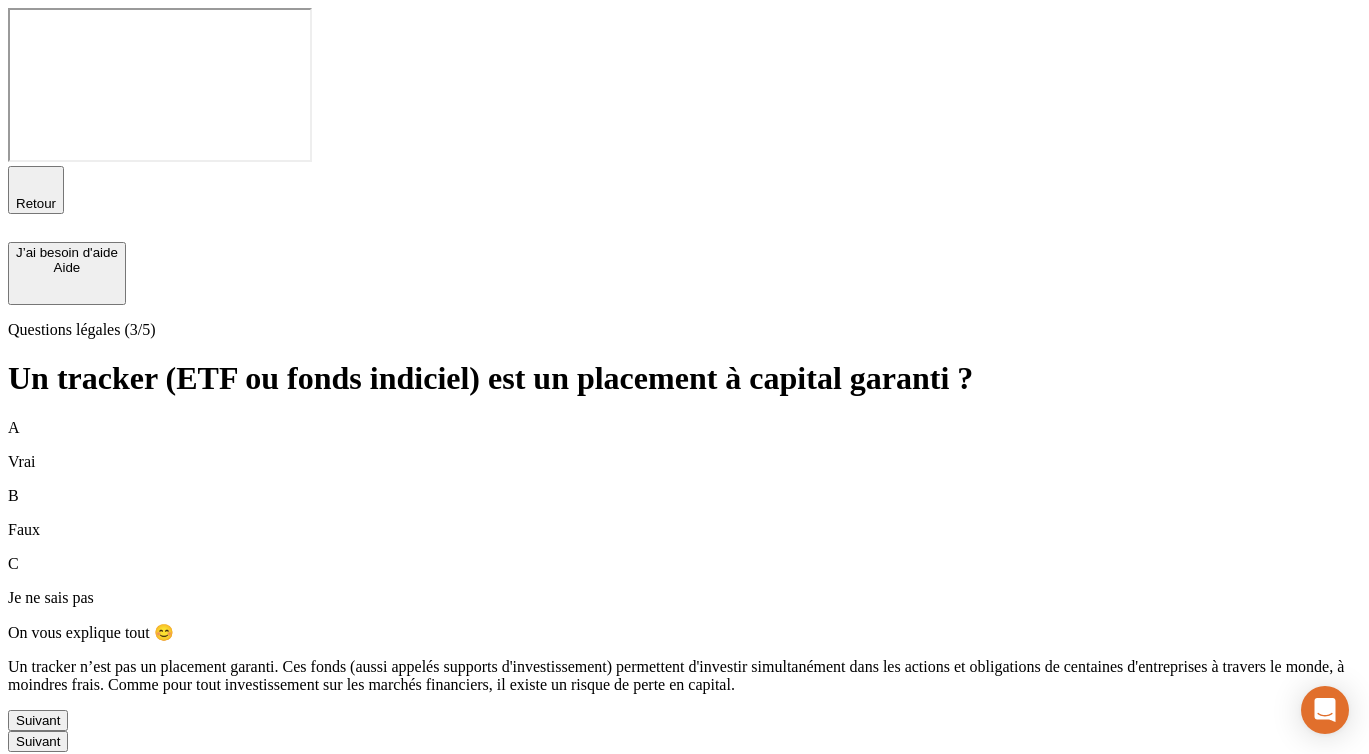click on "Suivant" at bounding box center (38, 720) 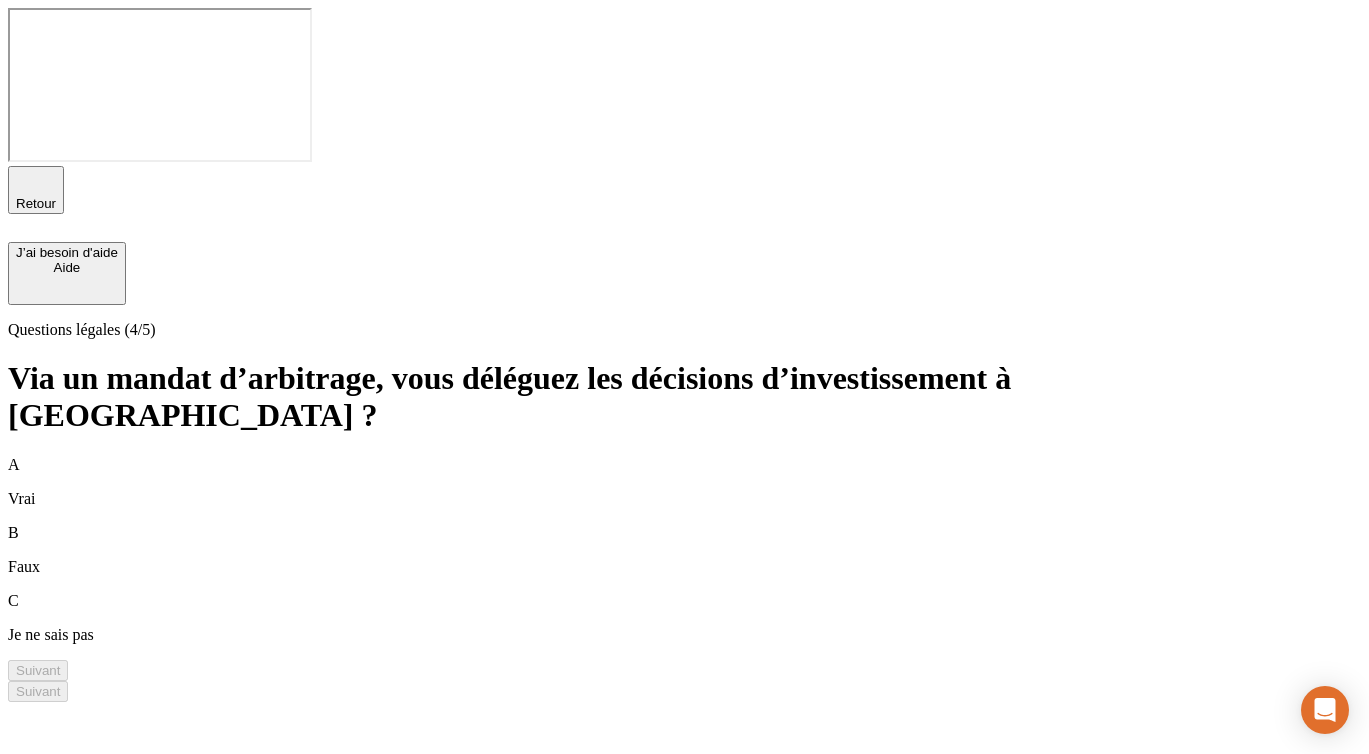 click on "C Je ne sais pas" at bounding box center [684, 618] 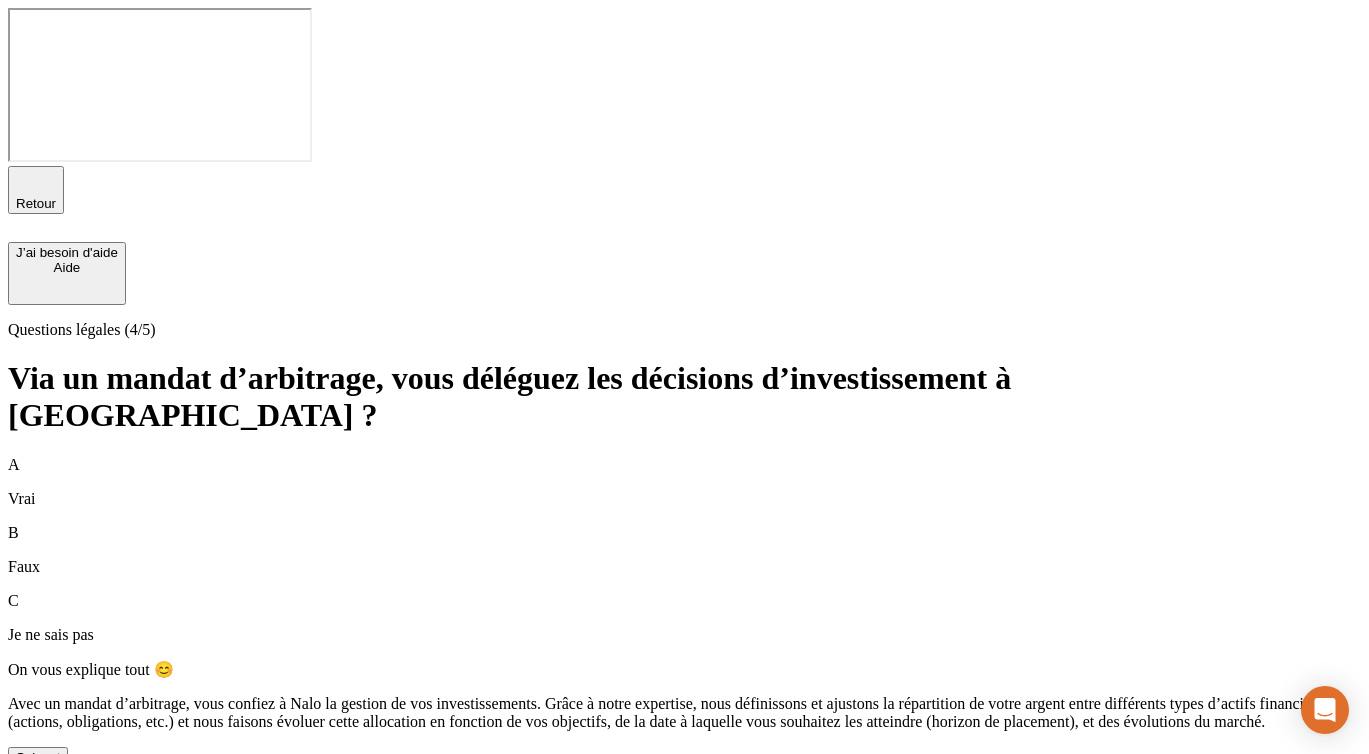 click on "A Vrai B Faux C Je ne sais pas On vous explique tout 😊 Avec un mandat d’arbitrage, vous confiez à Nalo la gestion de vos investissements. Grâce à notre expertise, nous définissons et ajustons la répartition de votre argent entre différents types d’actifs financiers (actions, obligations, etc.) et nous faisons évoluer cette allocation en fonction de vos objectifs, de la date à laquelle vous souhaitez les atteindre (horizon de placement), et des évolutions du marché. Suivant" at bounding box center (684, 612) 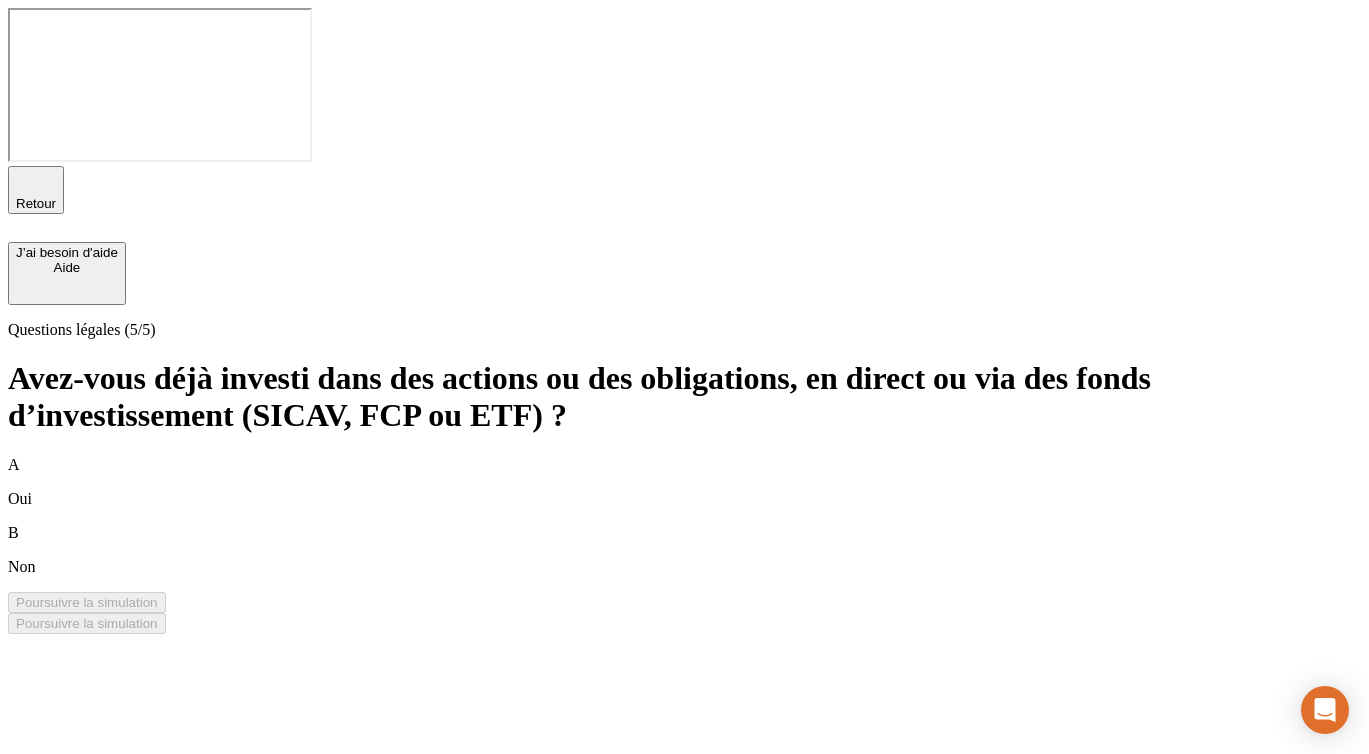 click on "B Non" at bounding box center [684, 550] 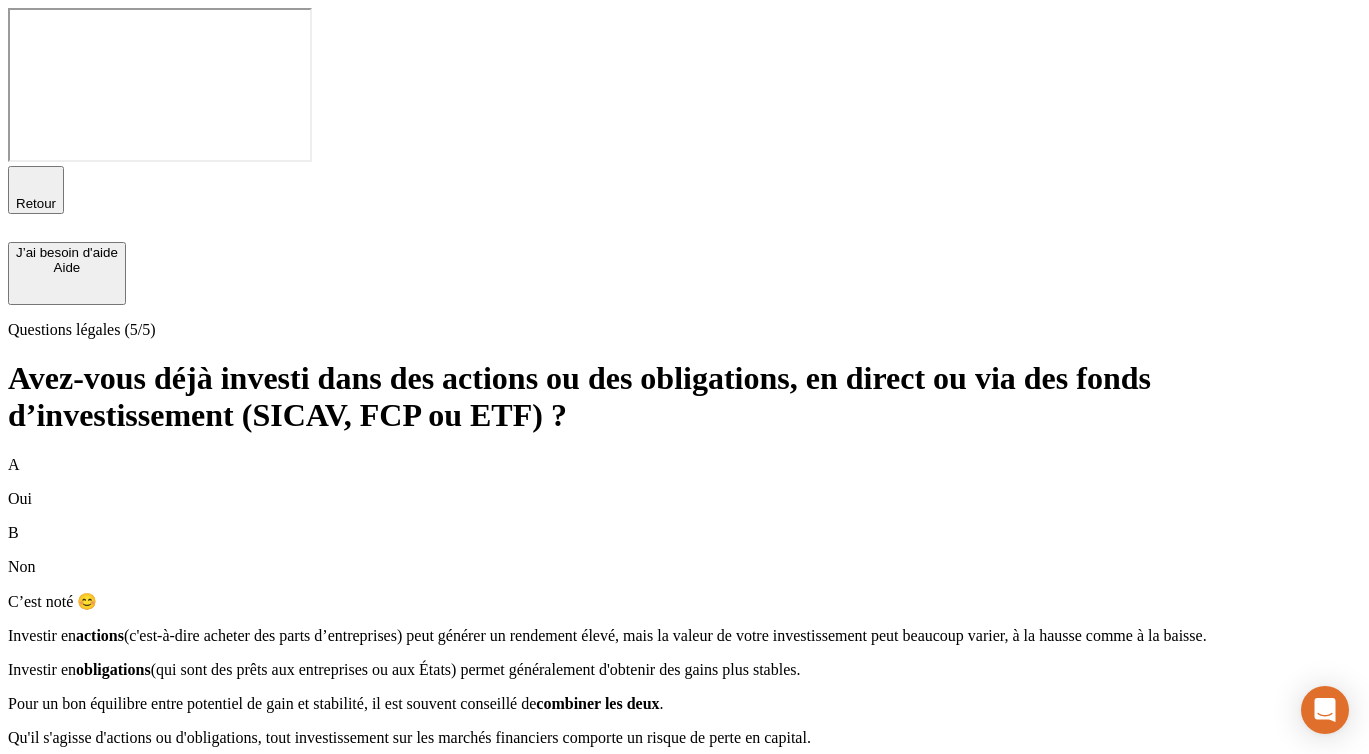 click on "Poursuivre la simulation" at bounding box center (87, 773) 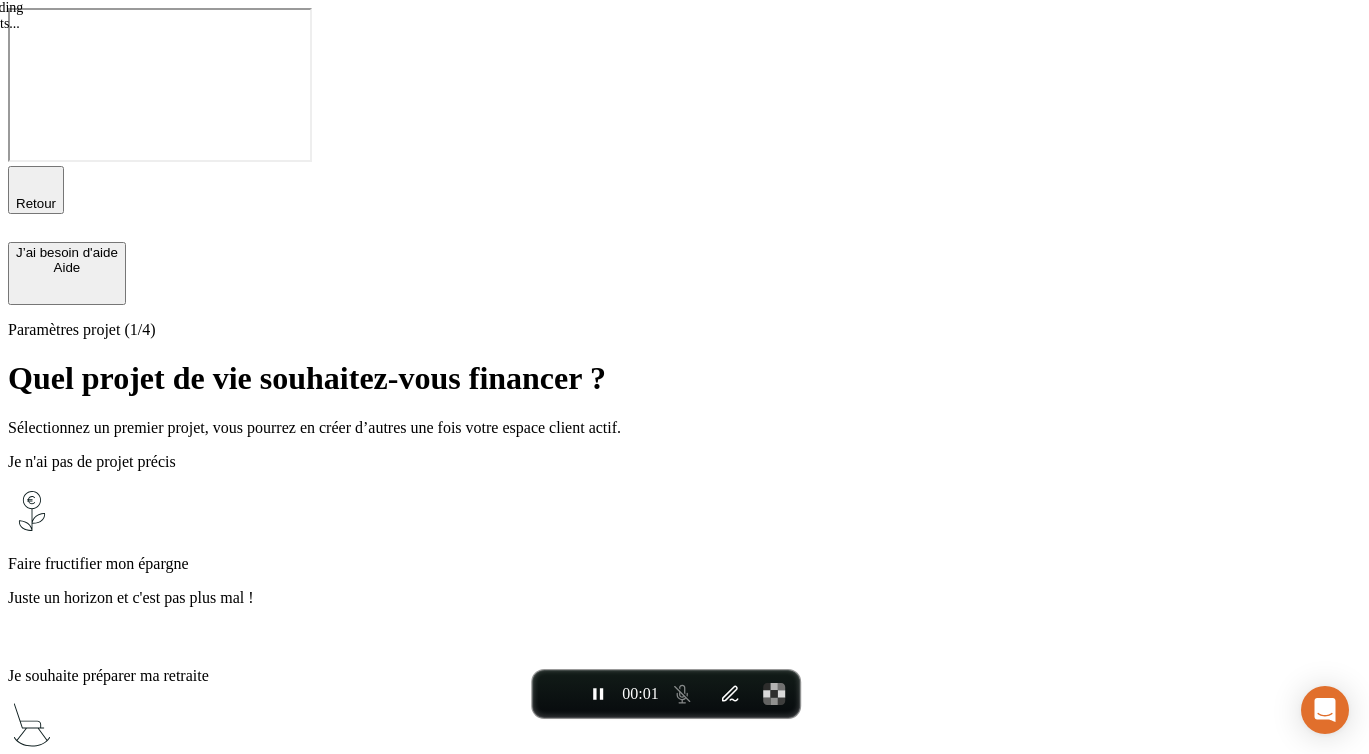 click on "Préparer un achat immobilier" at bounding box center [684, 992] 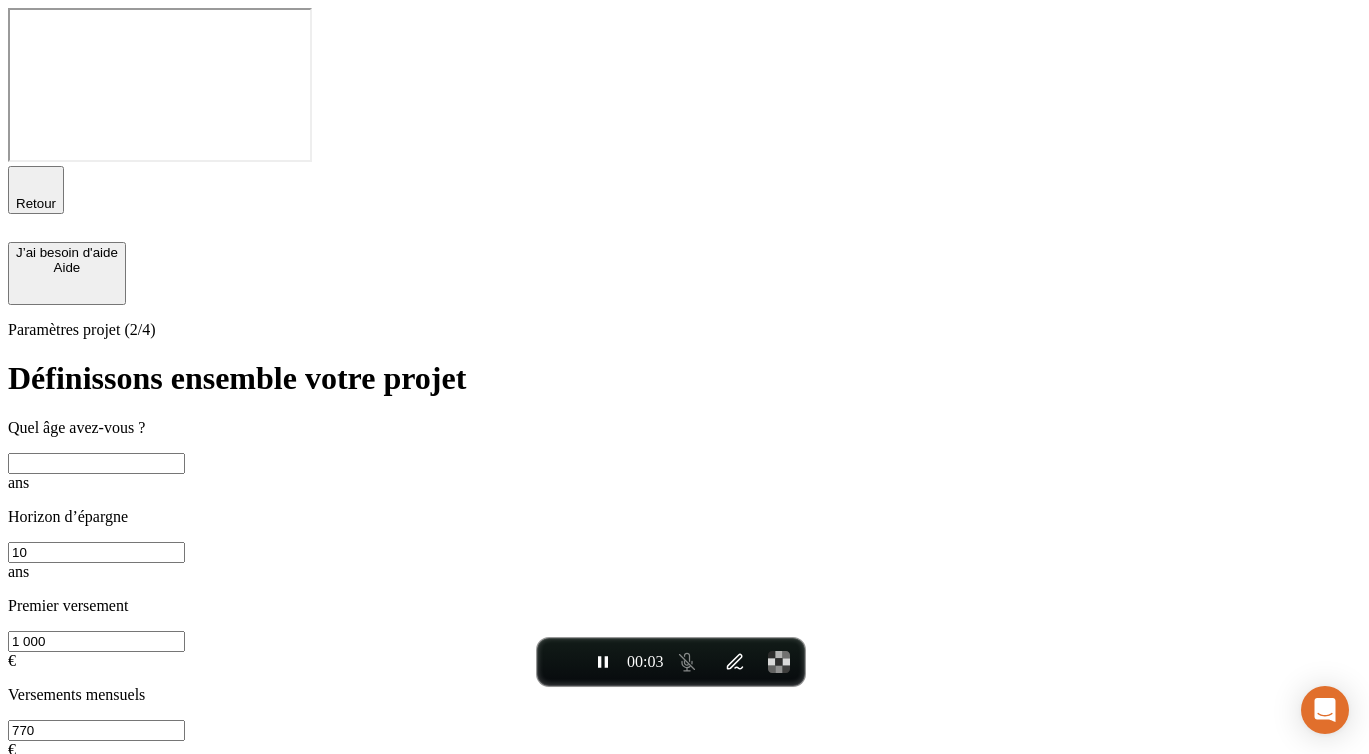 click at bounding box center [96, 463] 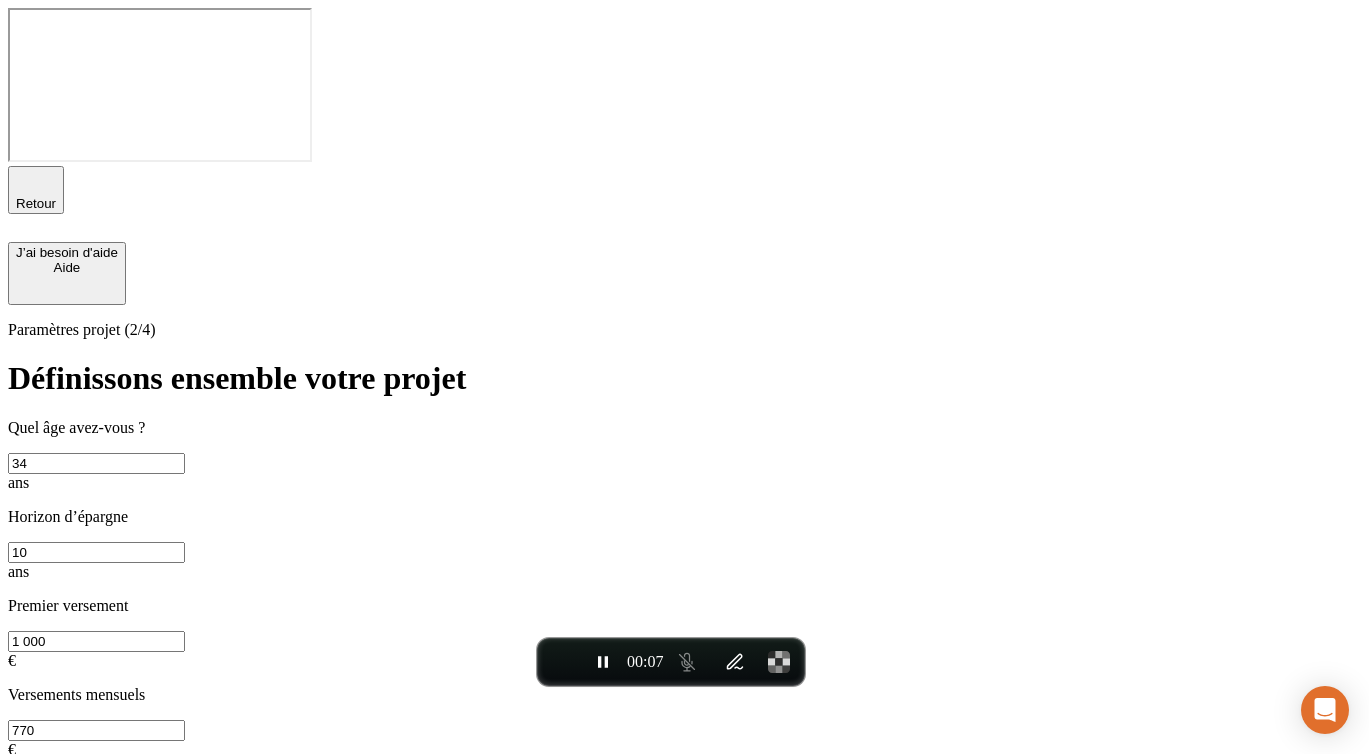 type on "34" 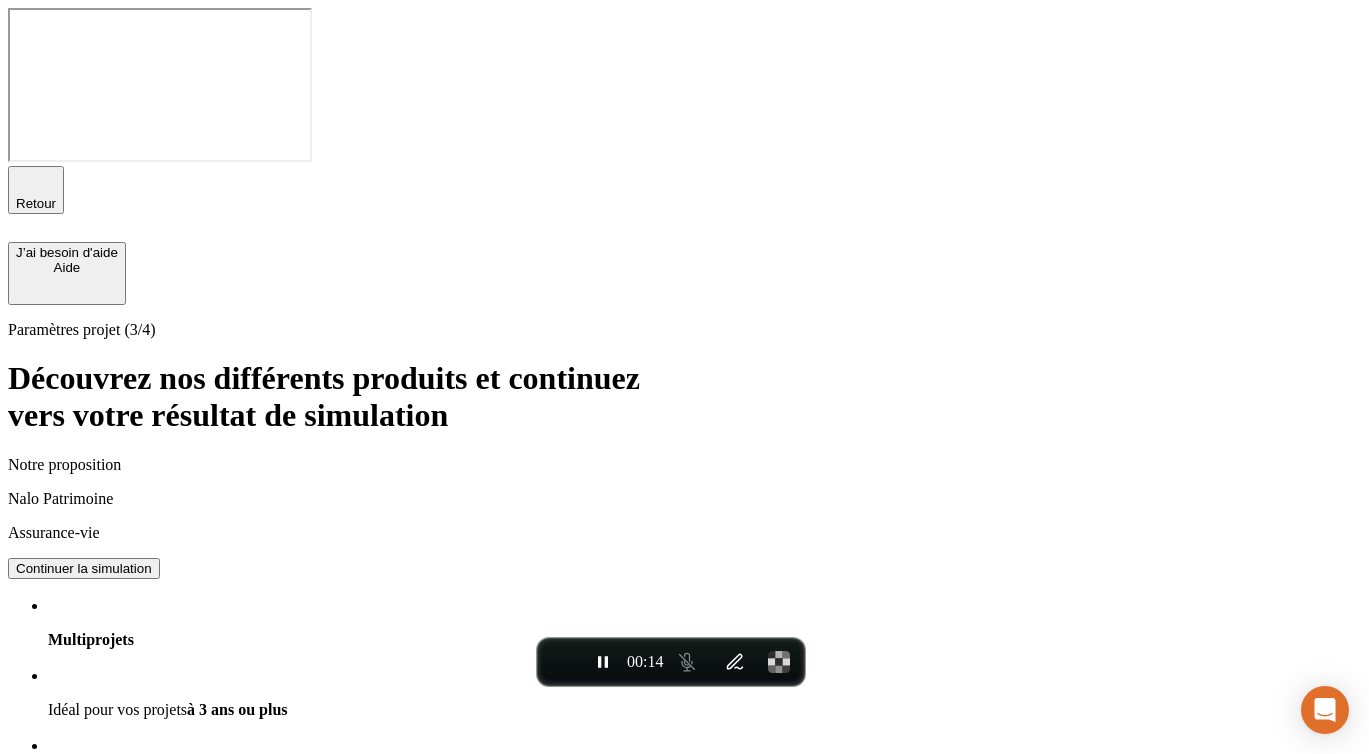 click on "Continuer la simulation" at bounding box center [84, 1008] 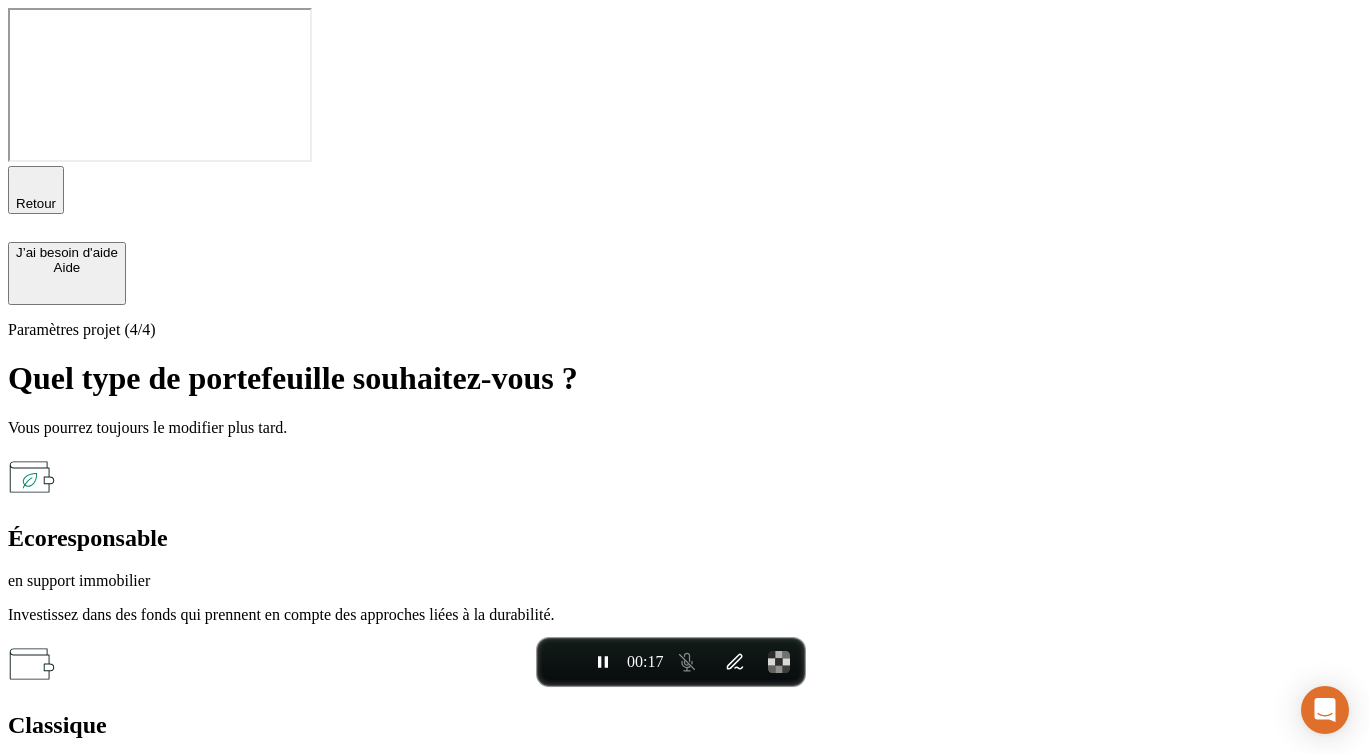 click on "Retour" at bounding box center [36, 203] 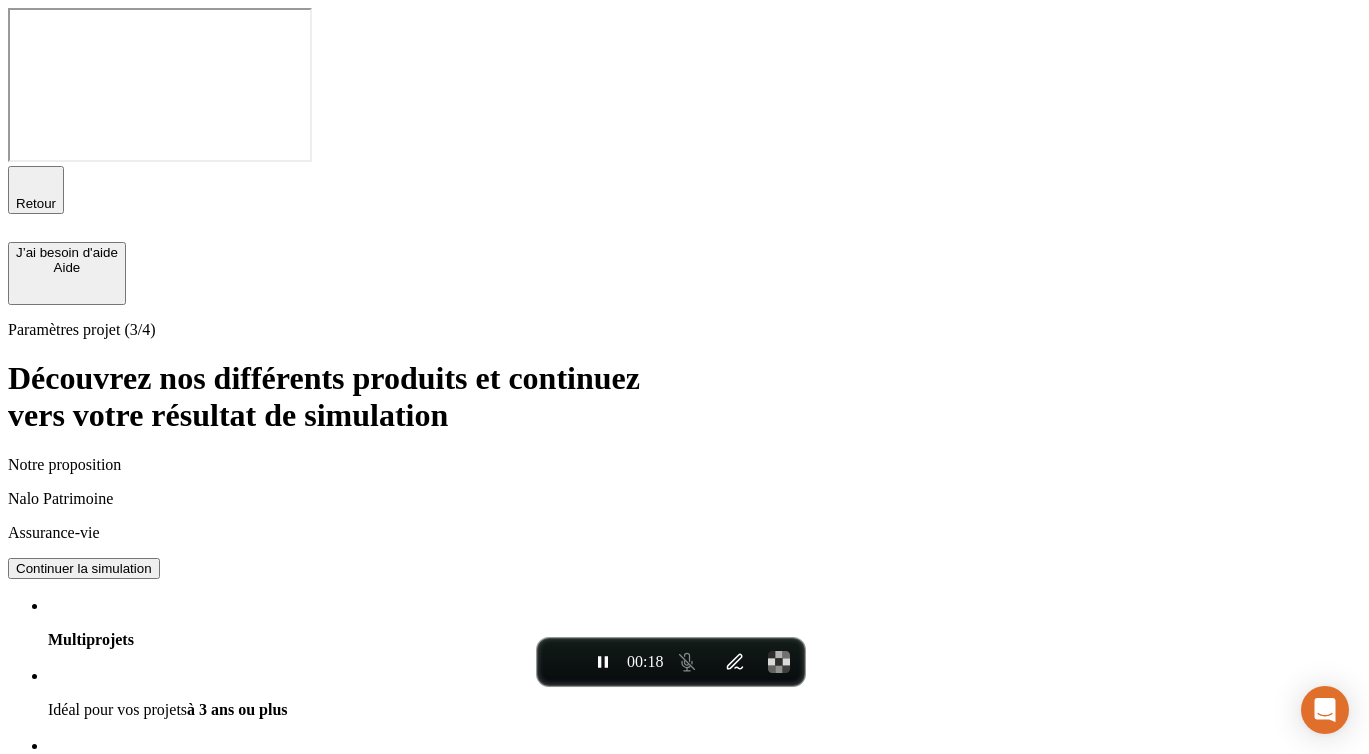 click on "Retour" at bounding box center [36, 203] 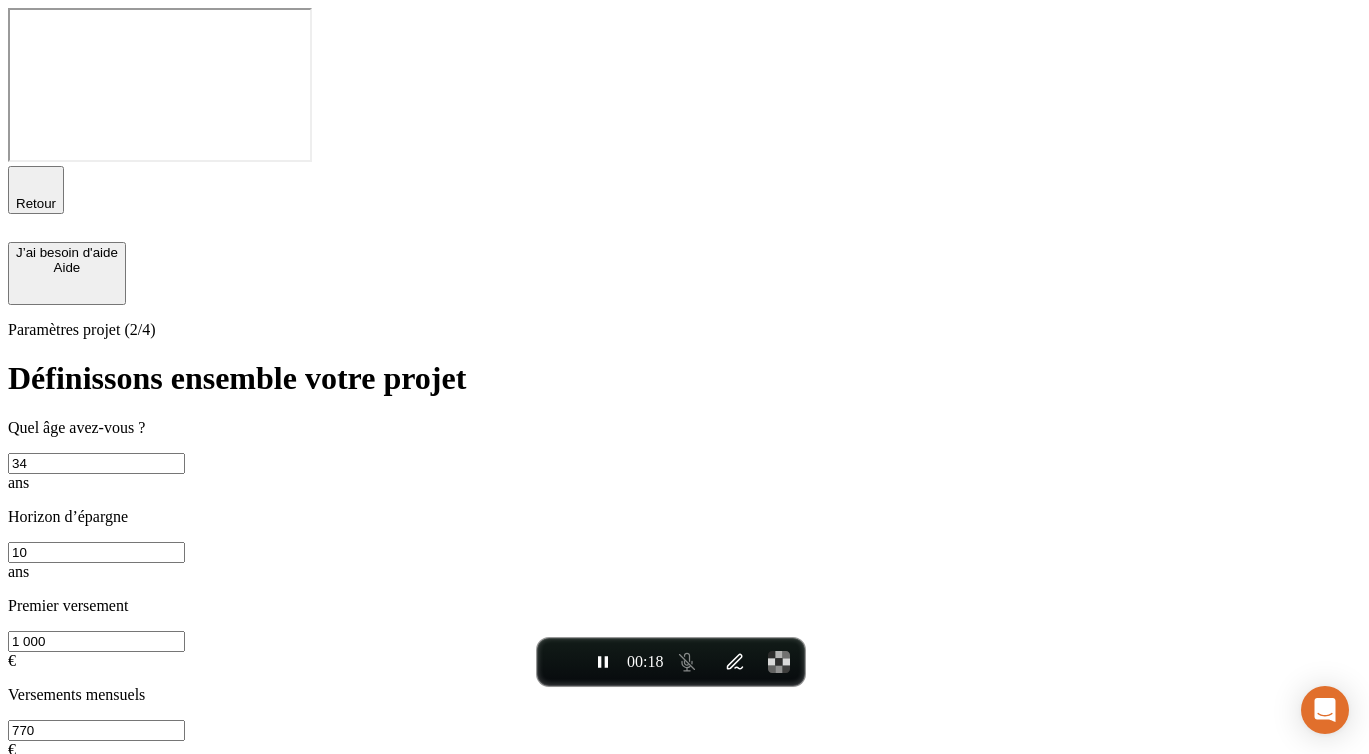 click on "Retour" at bounding box center (36, 203) 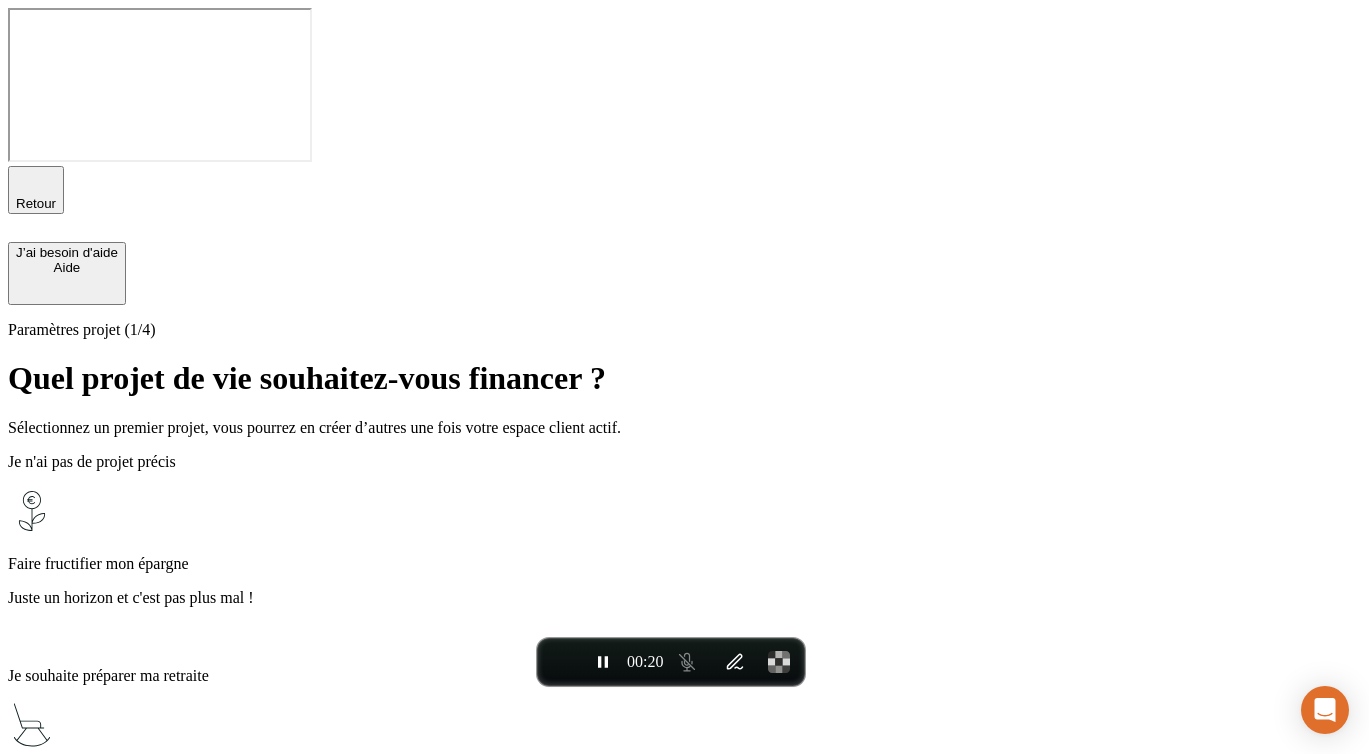click on "Préparez l’achat d’une résidence principale, secondaire, locative..." at bounding box center [684, 1026] 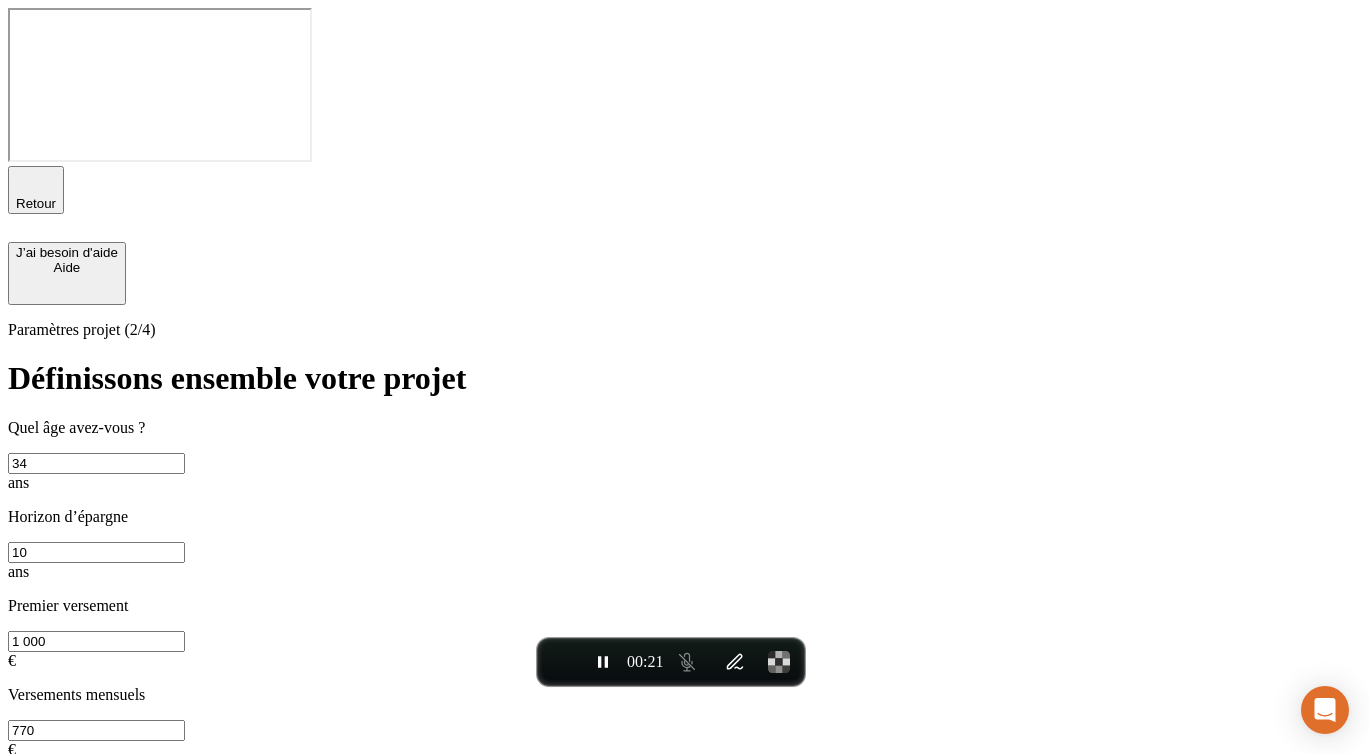 click on "Continuer" at bounding box center [45, 892] 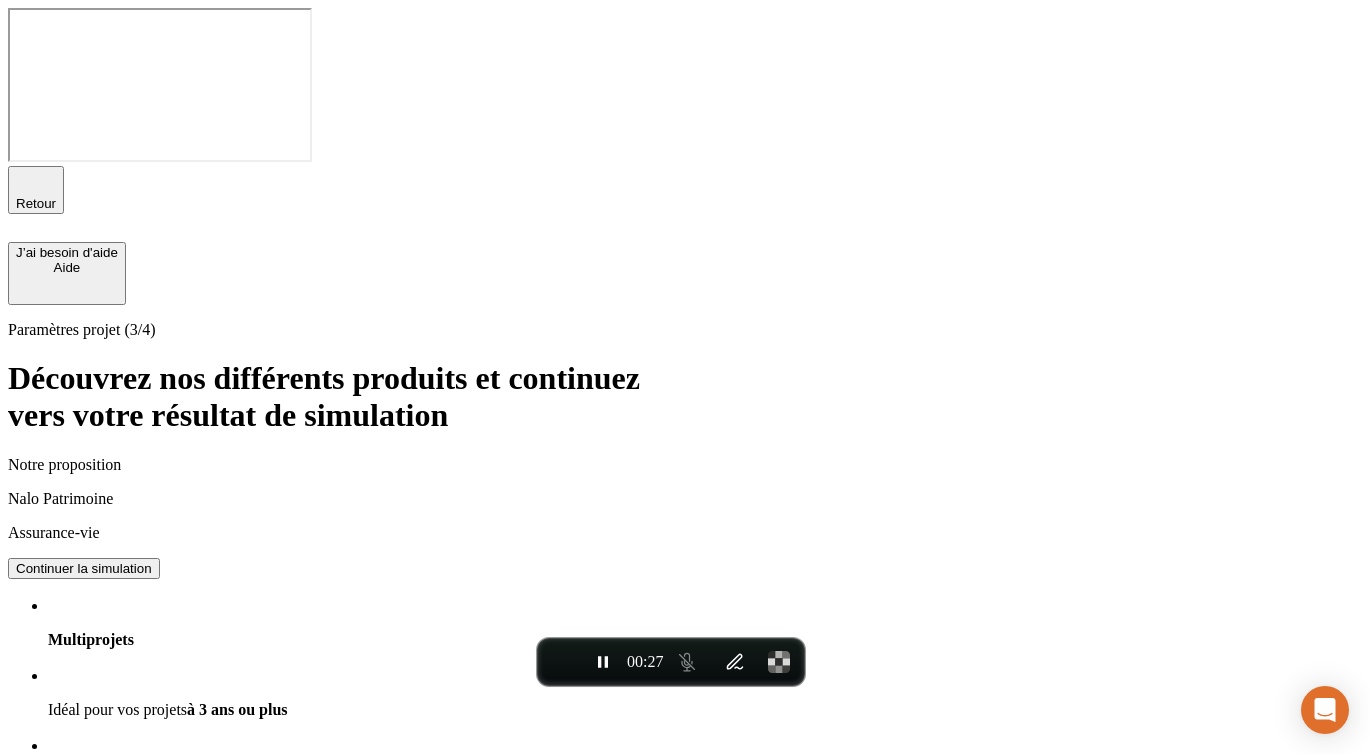 click on "Continuer la simulation" at bounding box center [84, 568] 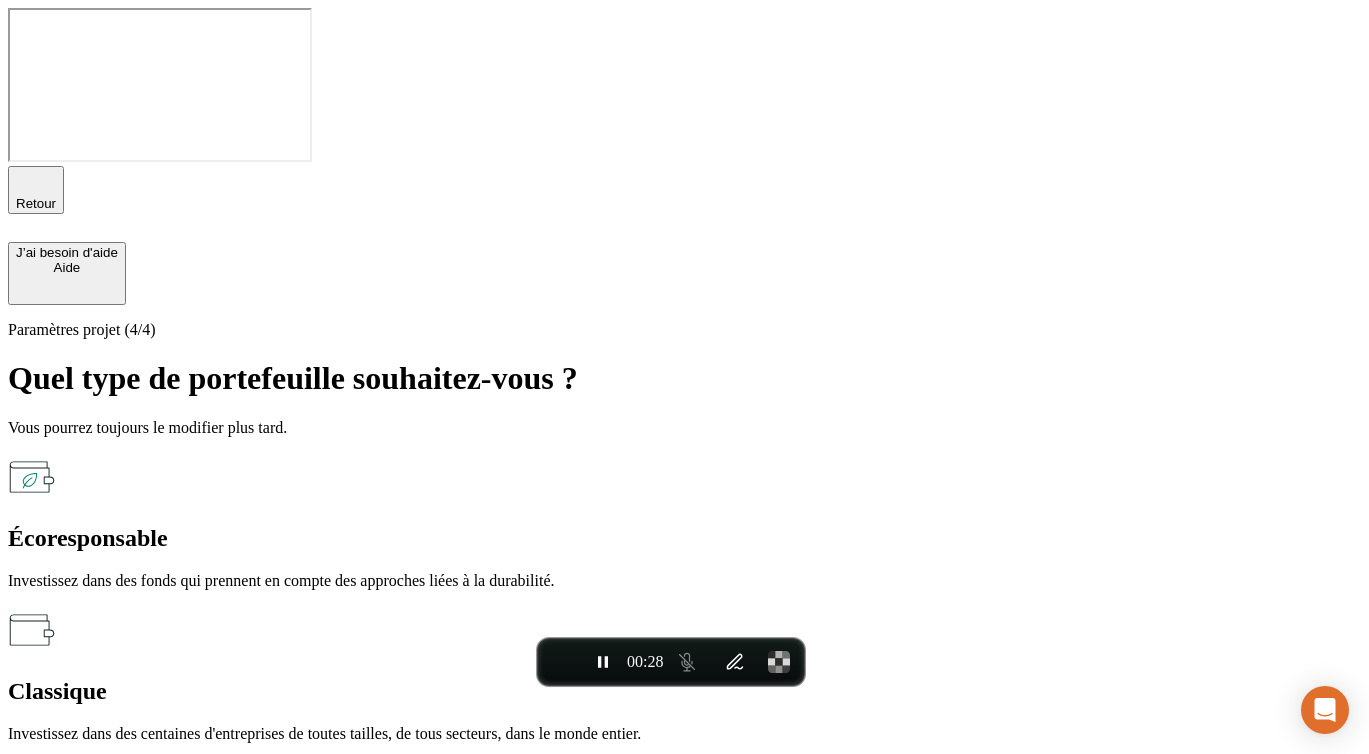 click on "Investissez dans des centaines d'entreprises de toutes tailles, de tous secteurs, dans le monde entier." at bounding box center [684, 734] 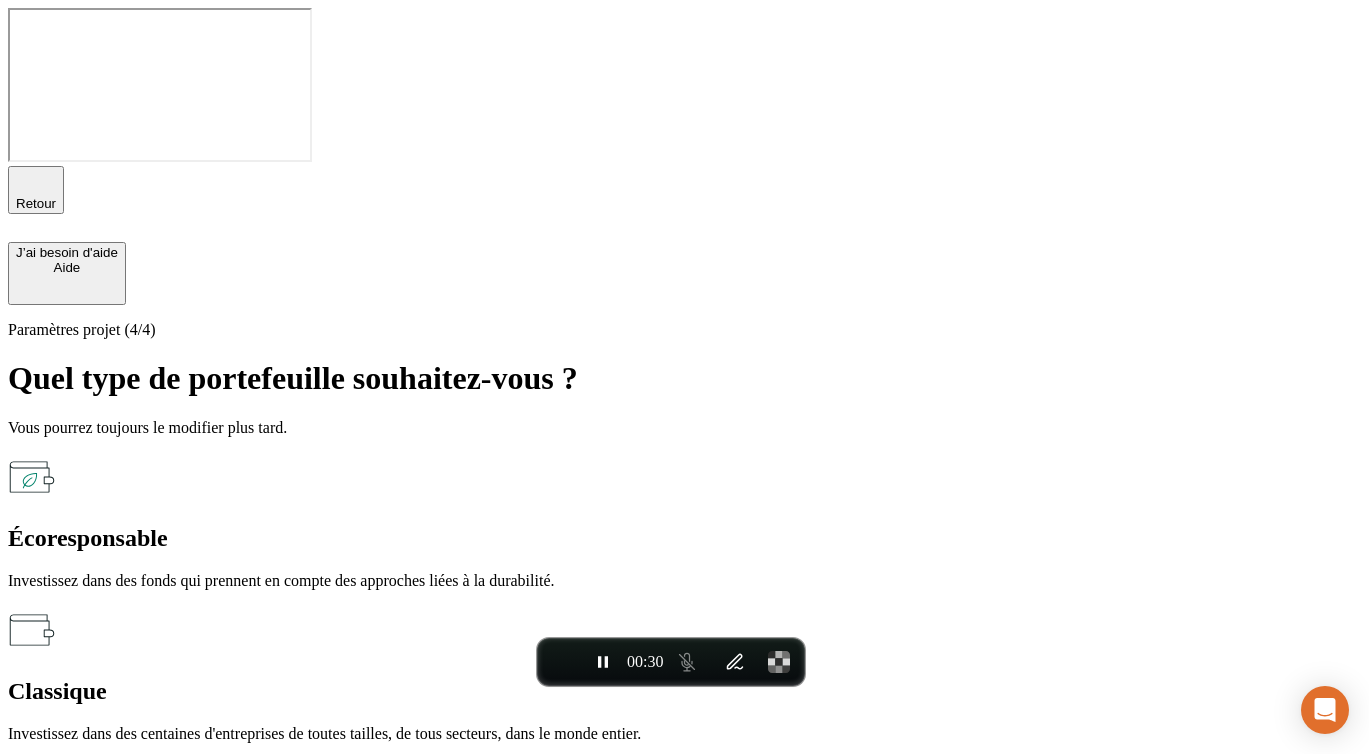 click on "Simuler mon projet" at bounding box center (72, 769) 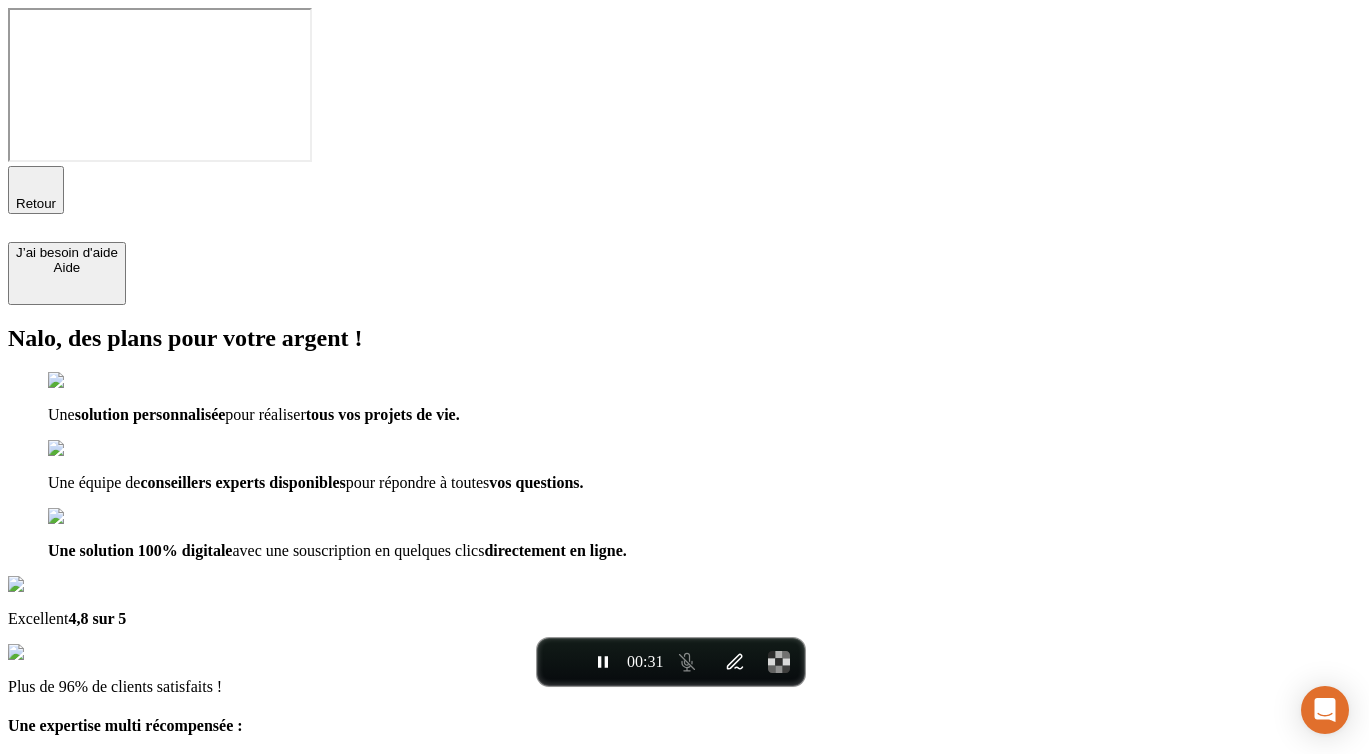 click at bounding box center (96, 1063) 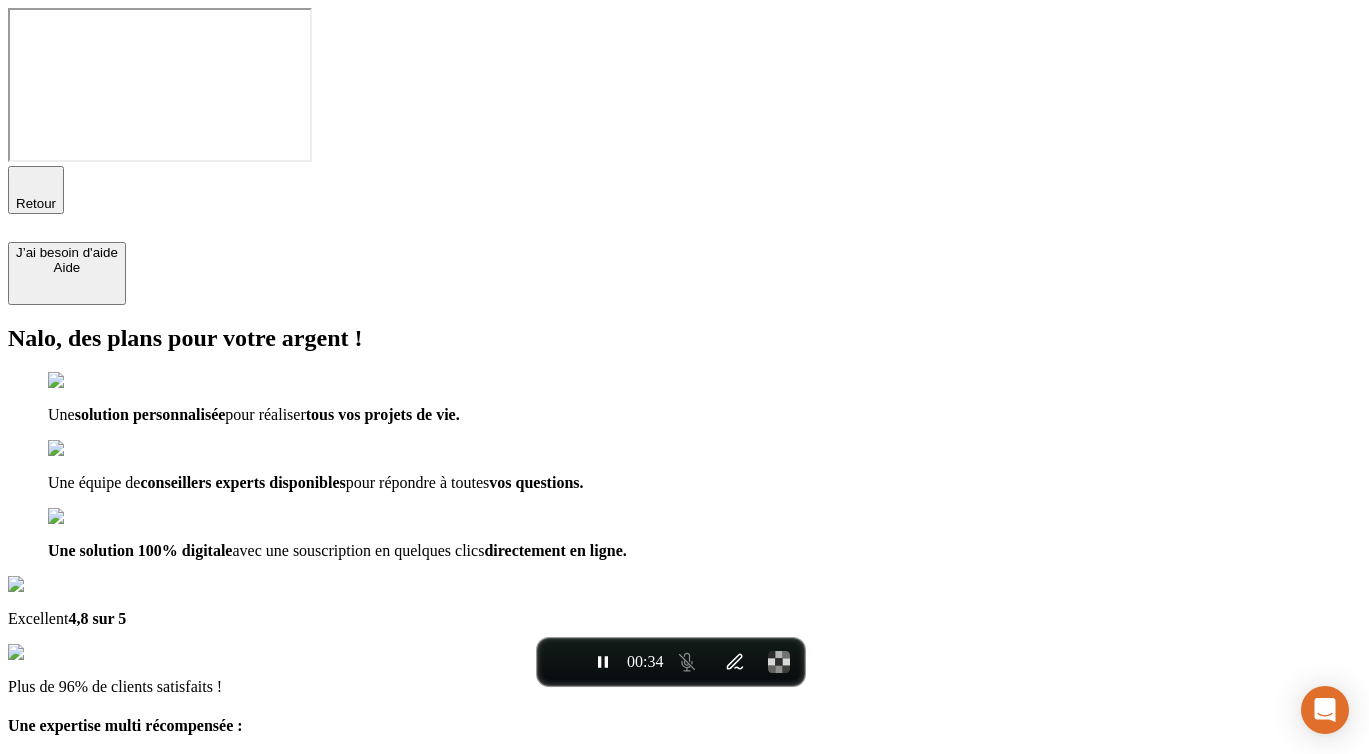 click at bounding box center [96, 1063] 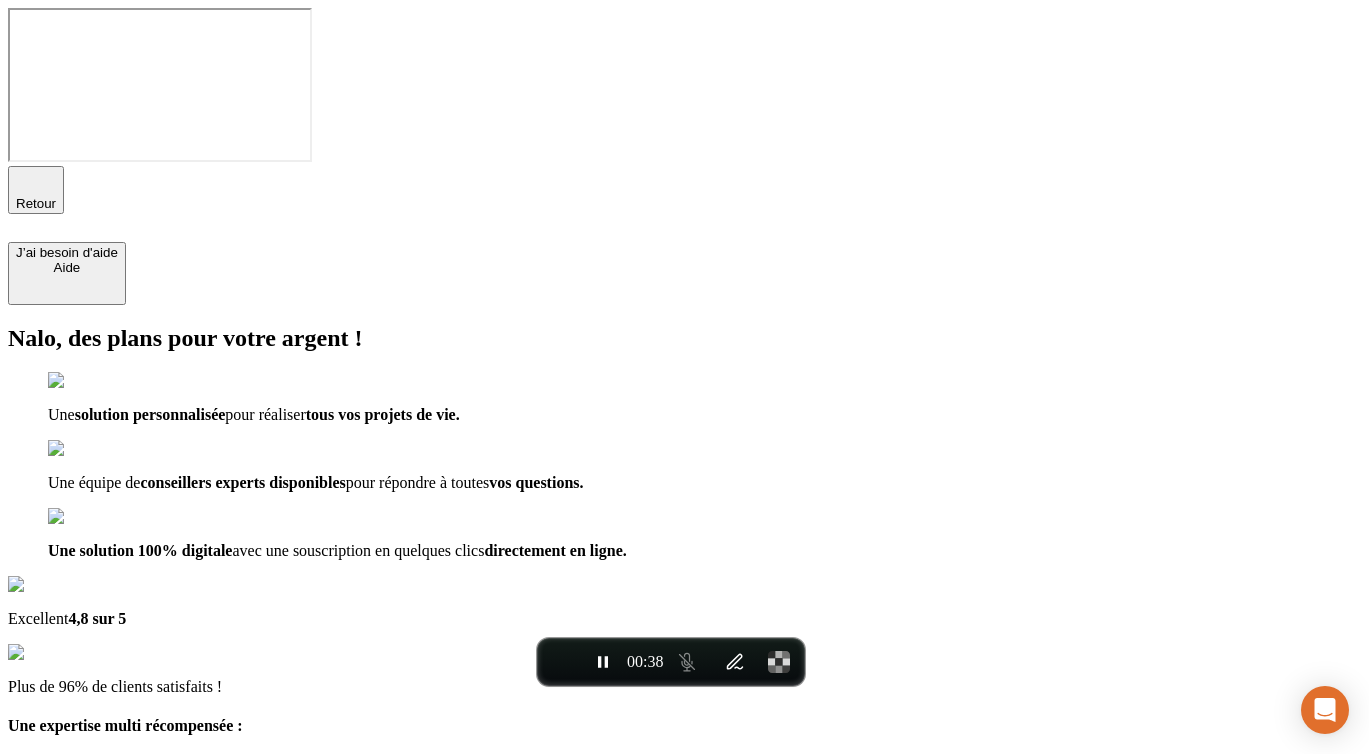 type on "[EMAIL_ADDRESS][DOMAIN_NAME]" 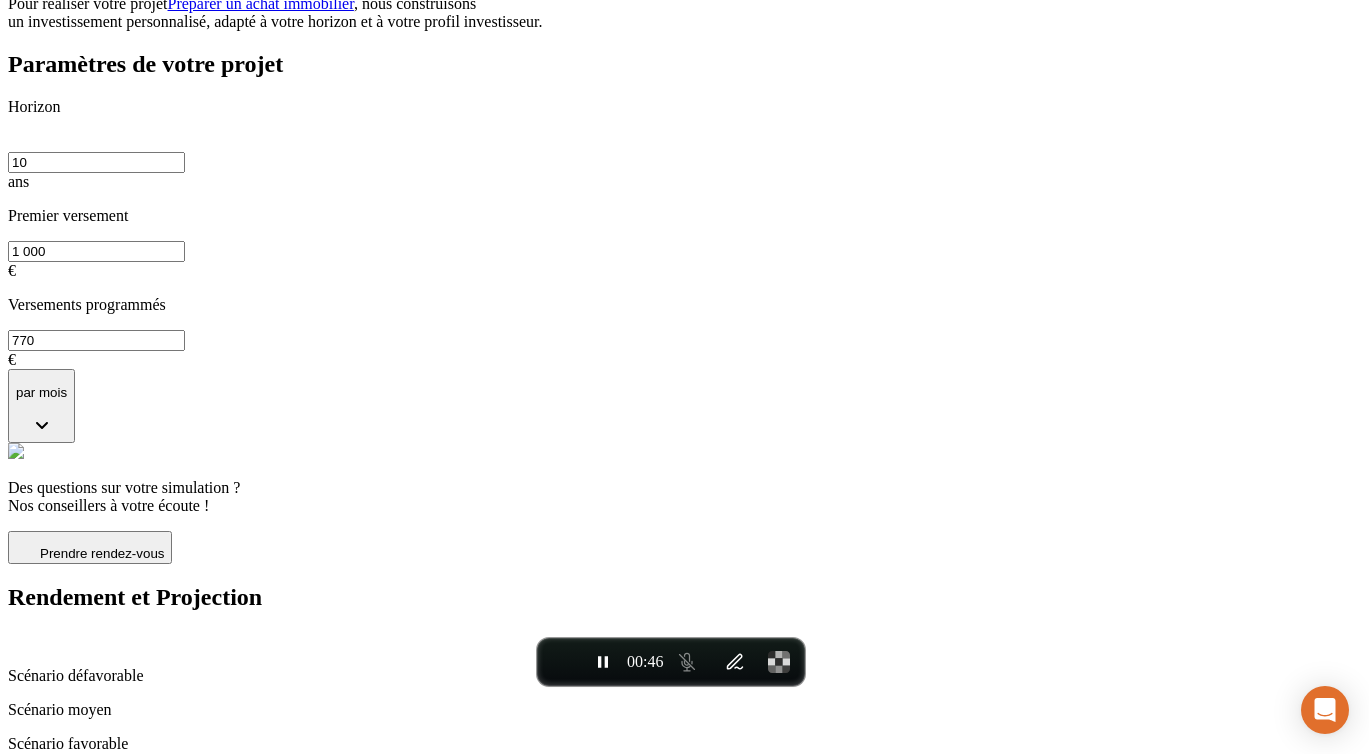 scroll, scrollTop: 170, scrollLeft: 0, axis: vertical 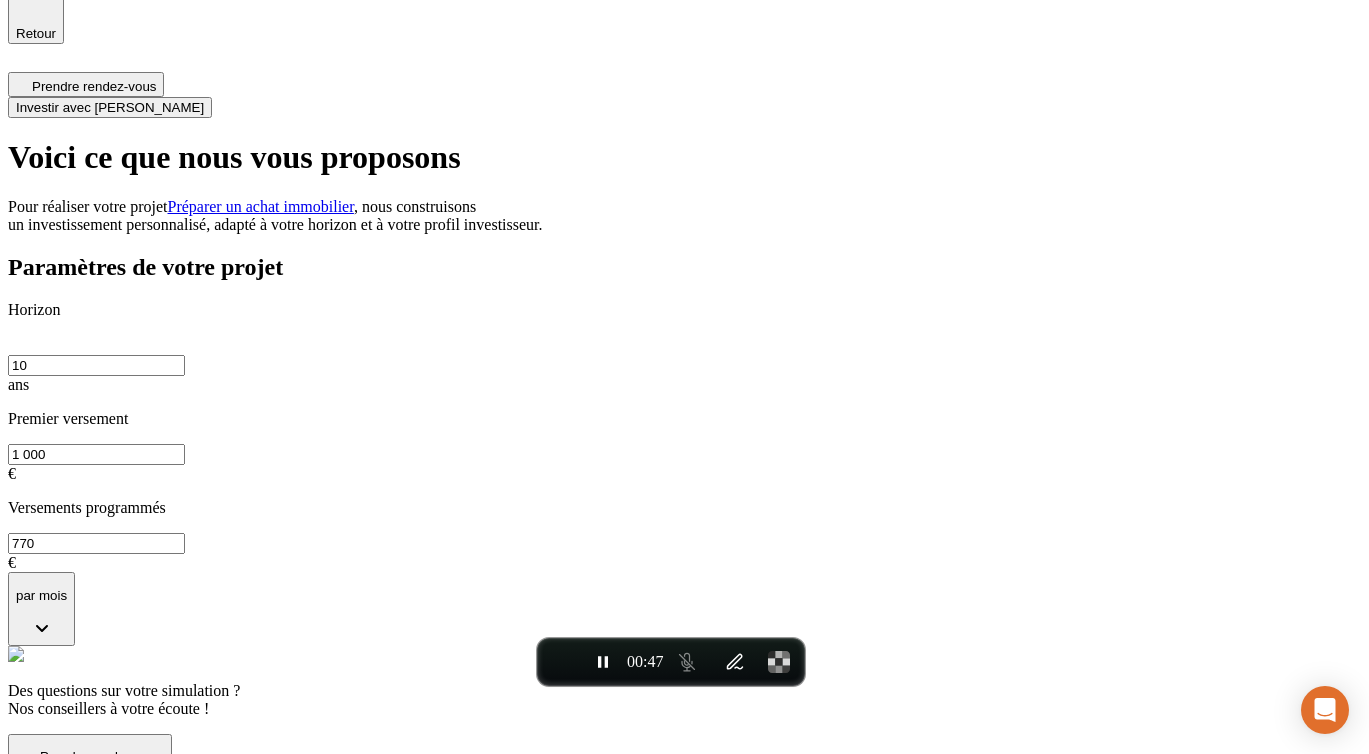 click on "Retour" at bounding box center (36, 33) 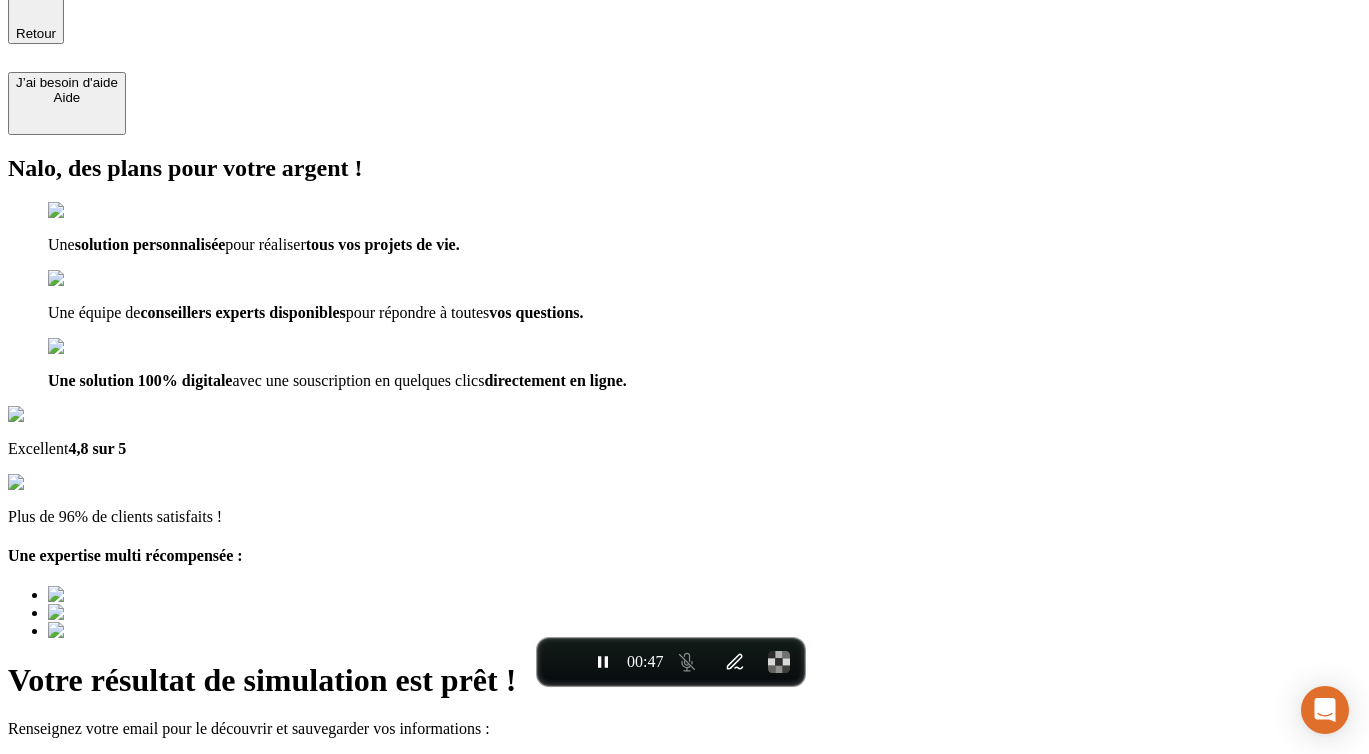 scroll, scrollTop: 0, scrollLeft: 0, axis: both 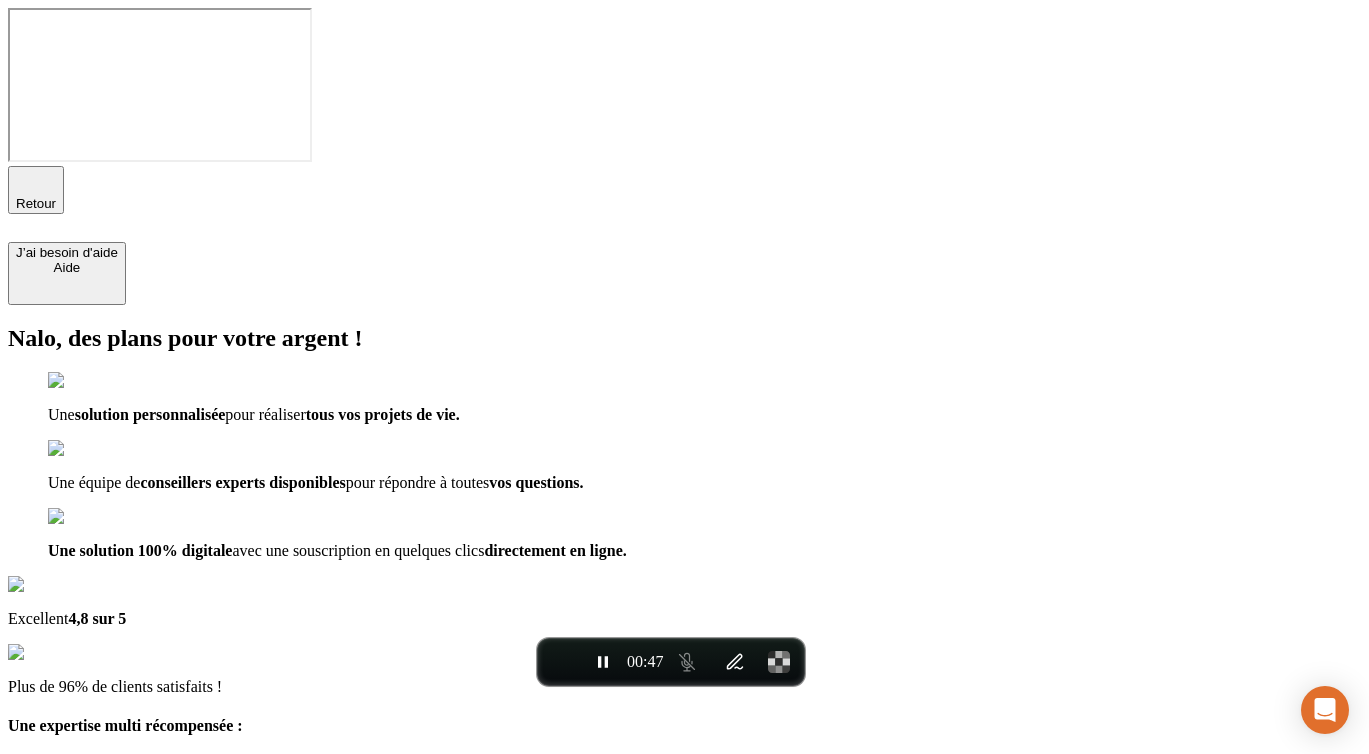 click on "Retour" at bounding box center (36, 203) 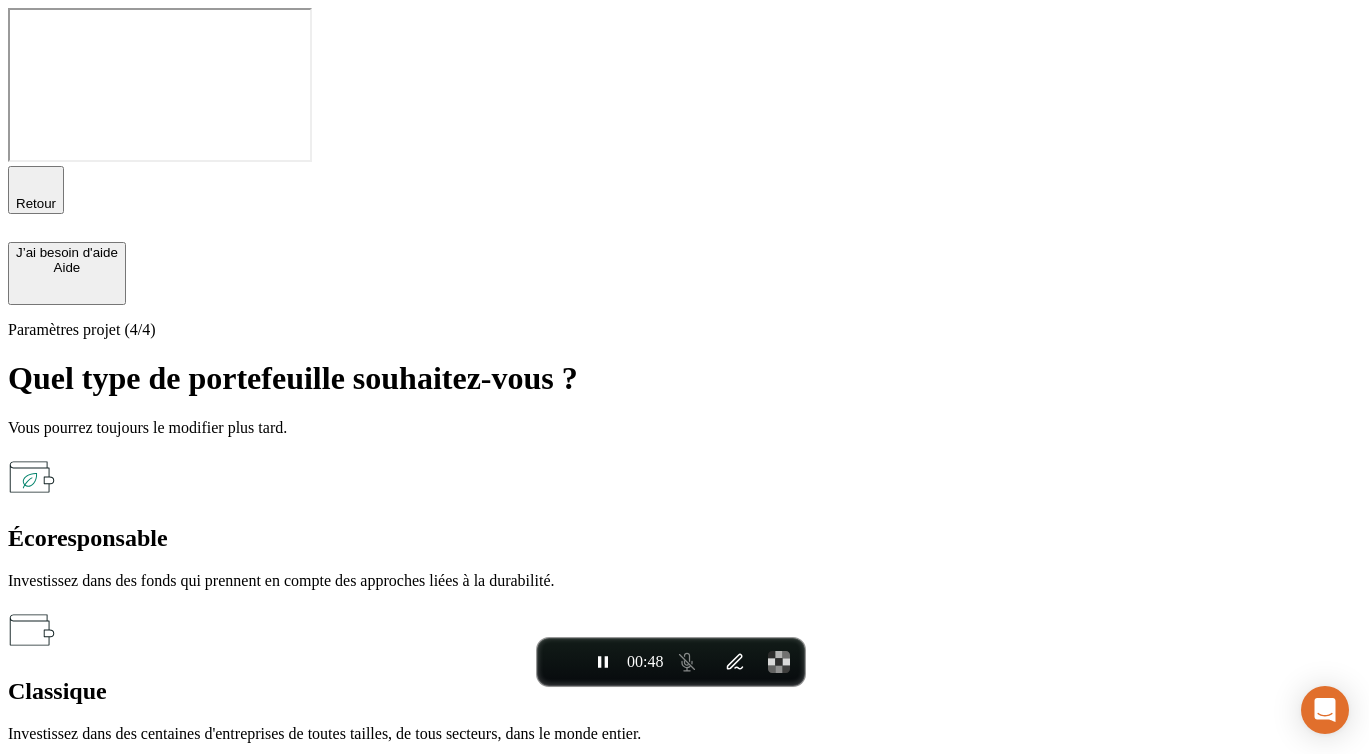 click on "Retour" at bounding box center [36, 203] 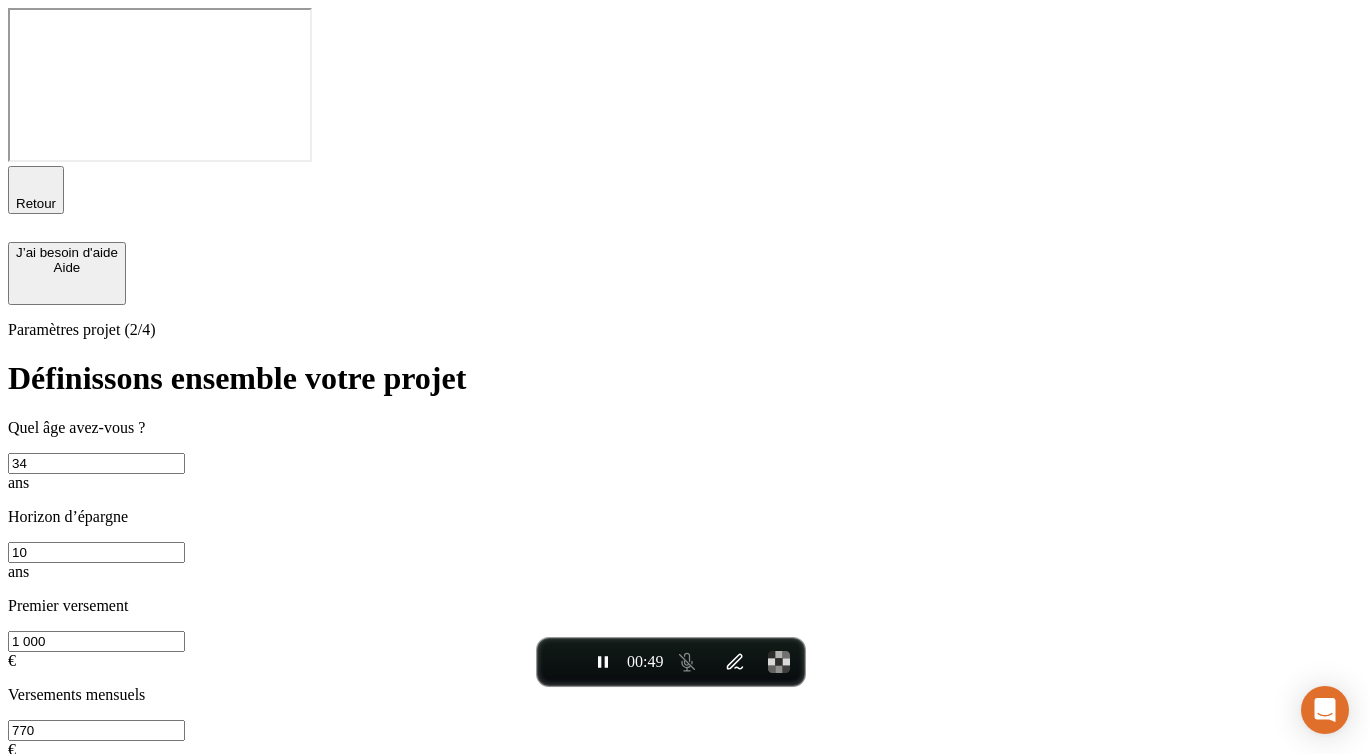 click on "Retour" at bounding box center (36, 203) 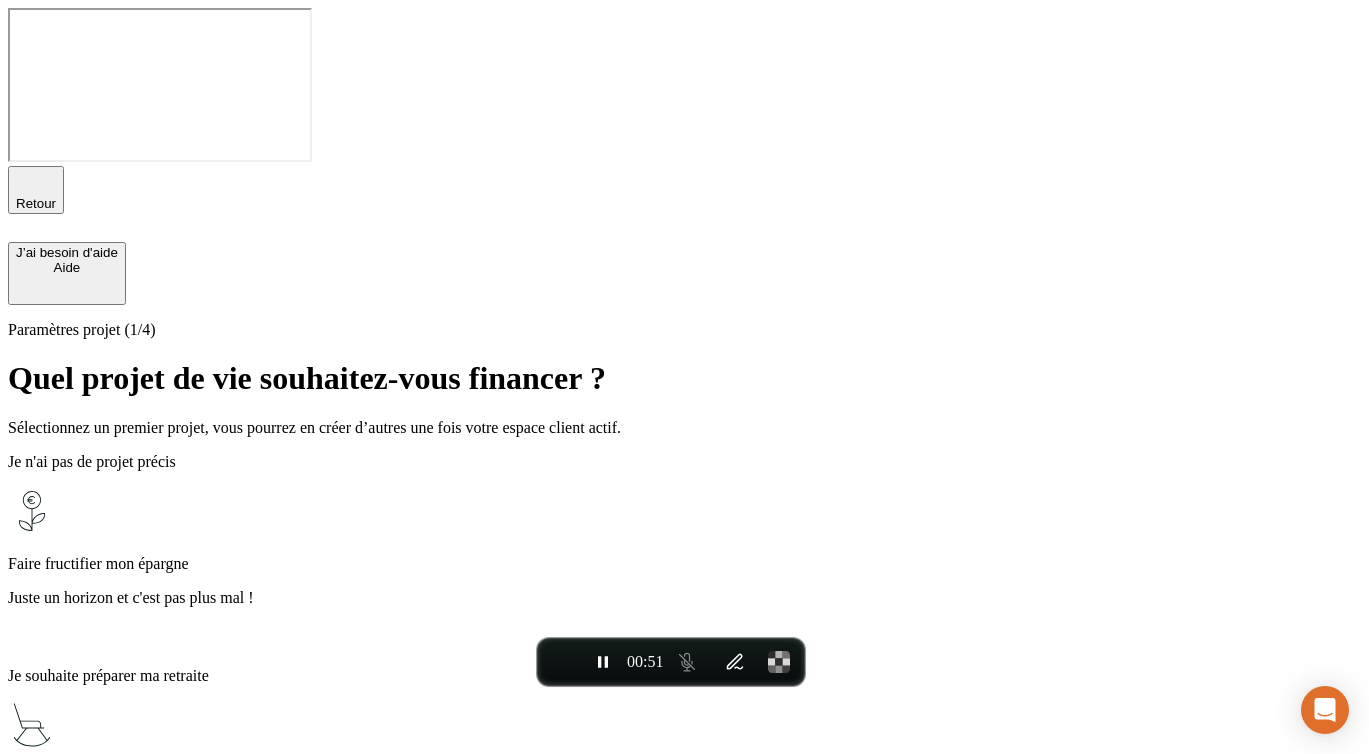 click on "Juste un horizon et c'est pas plus mal !" at bounding box center (684, 598) 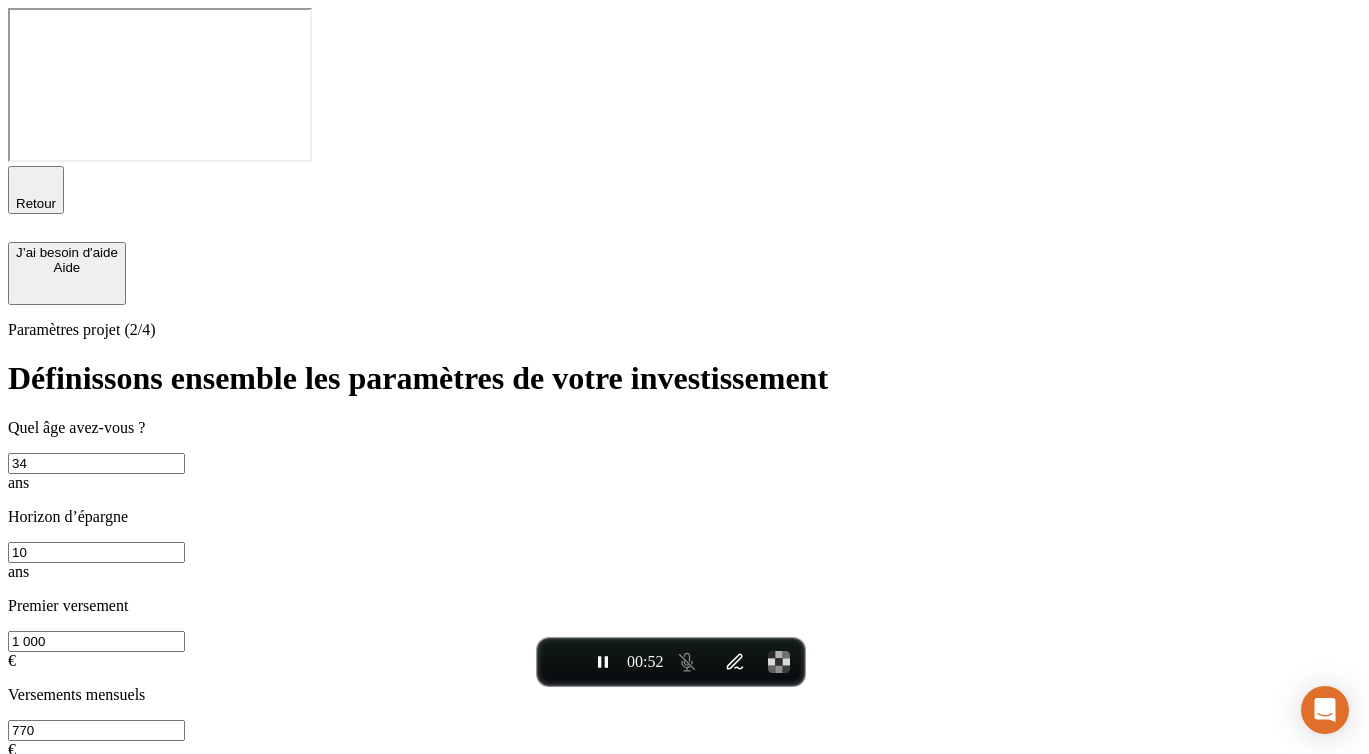 click on "Continuer" at bounding box center (45, 892) 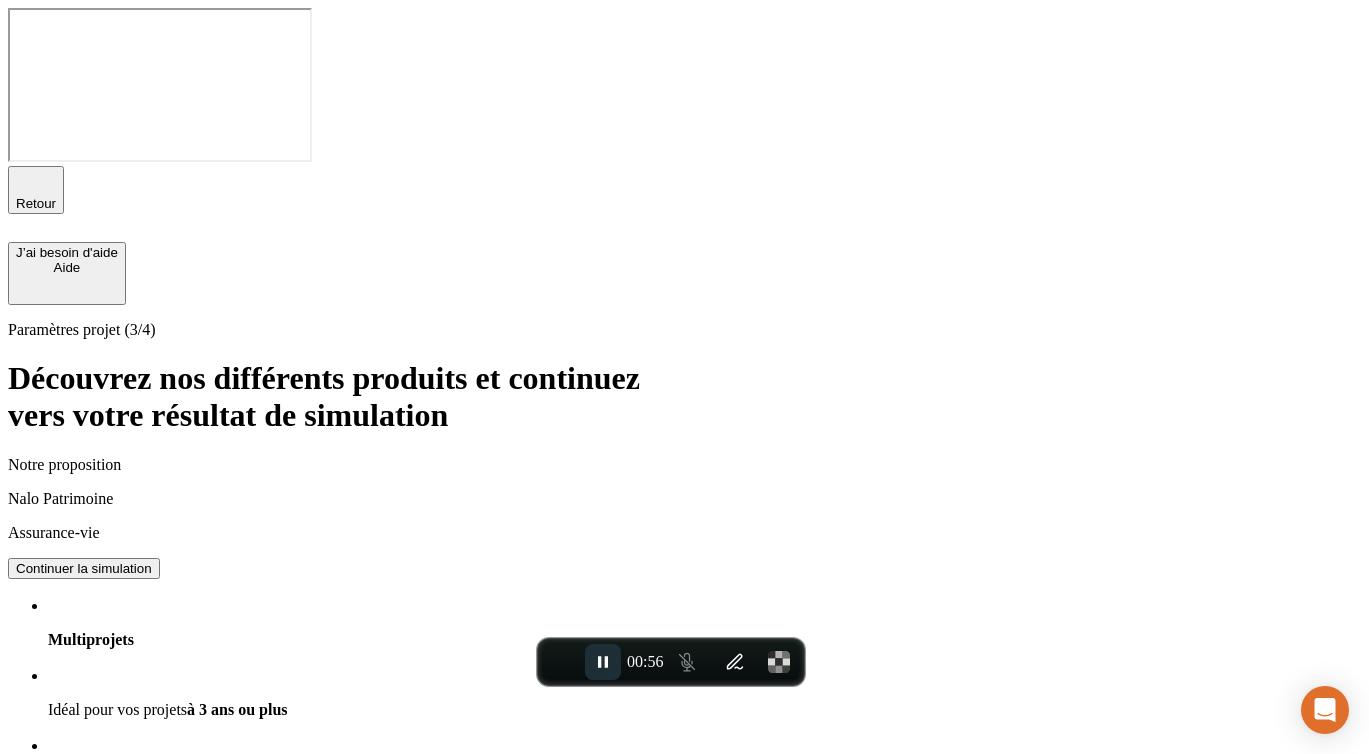 click 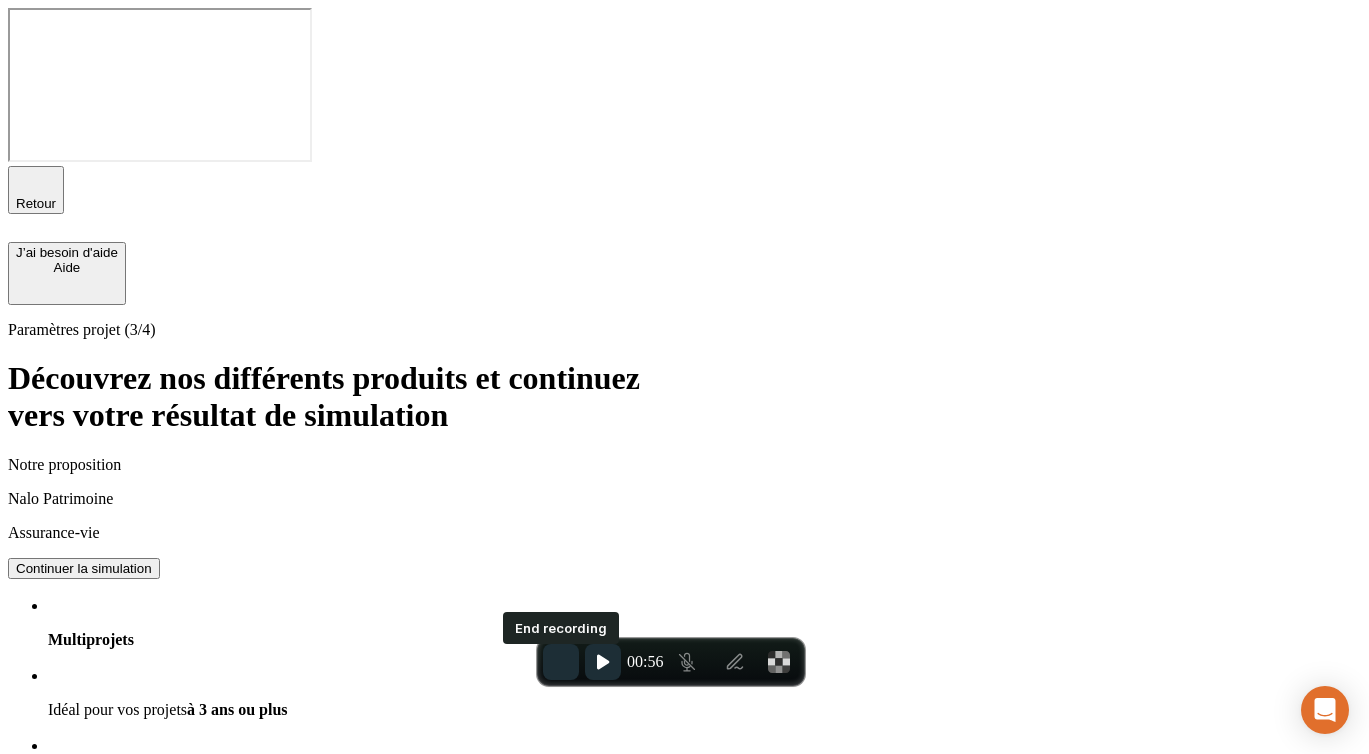 click at bounding box center [561, 662] 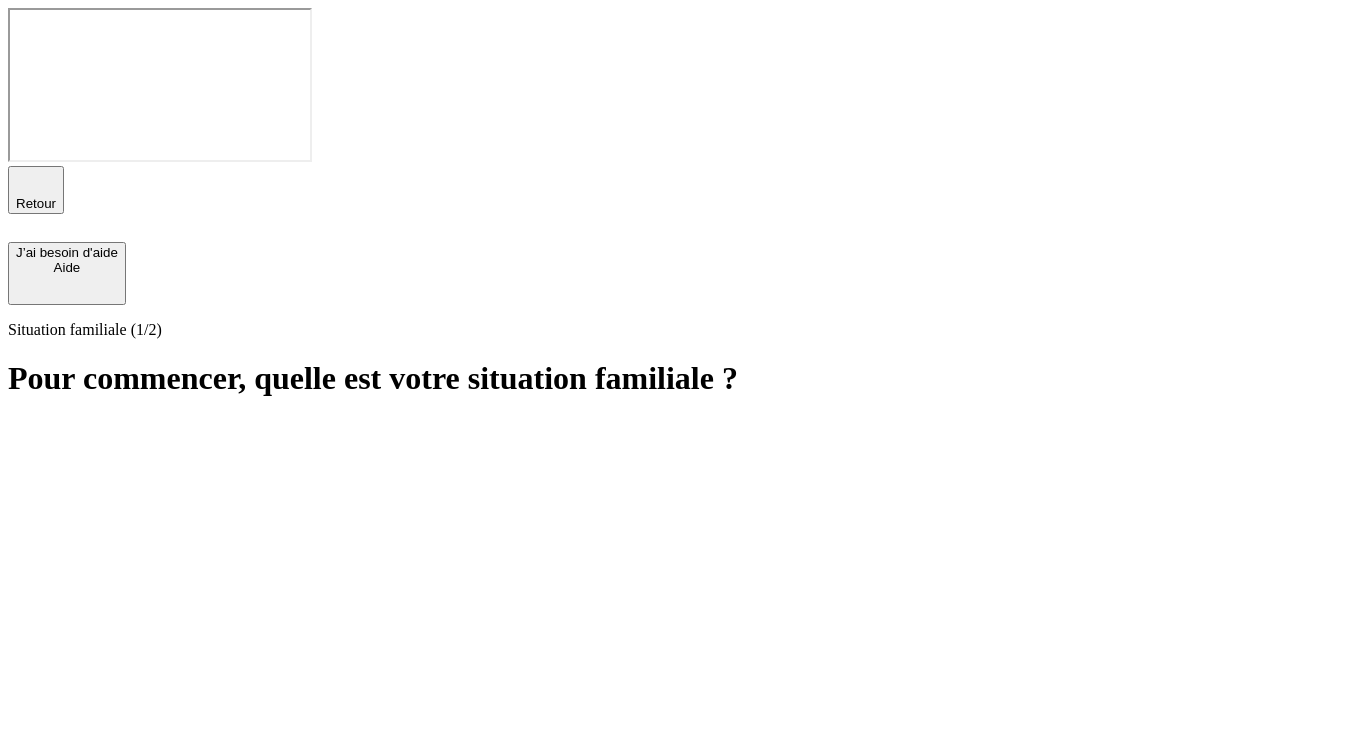 scroll, scrollTop: 0, scrollLeft: 0, axis: both 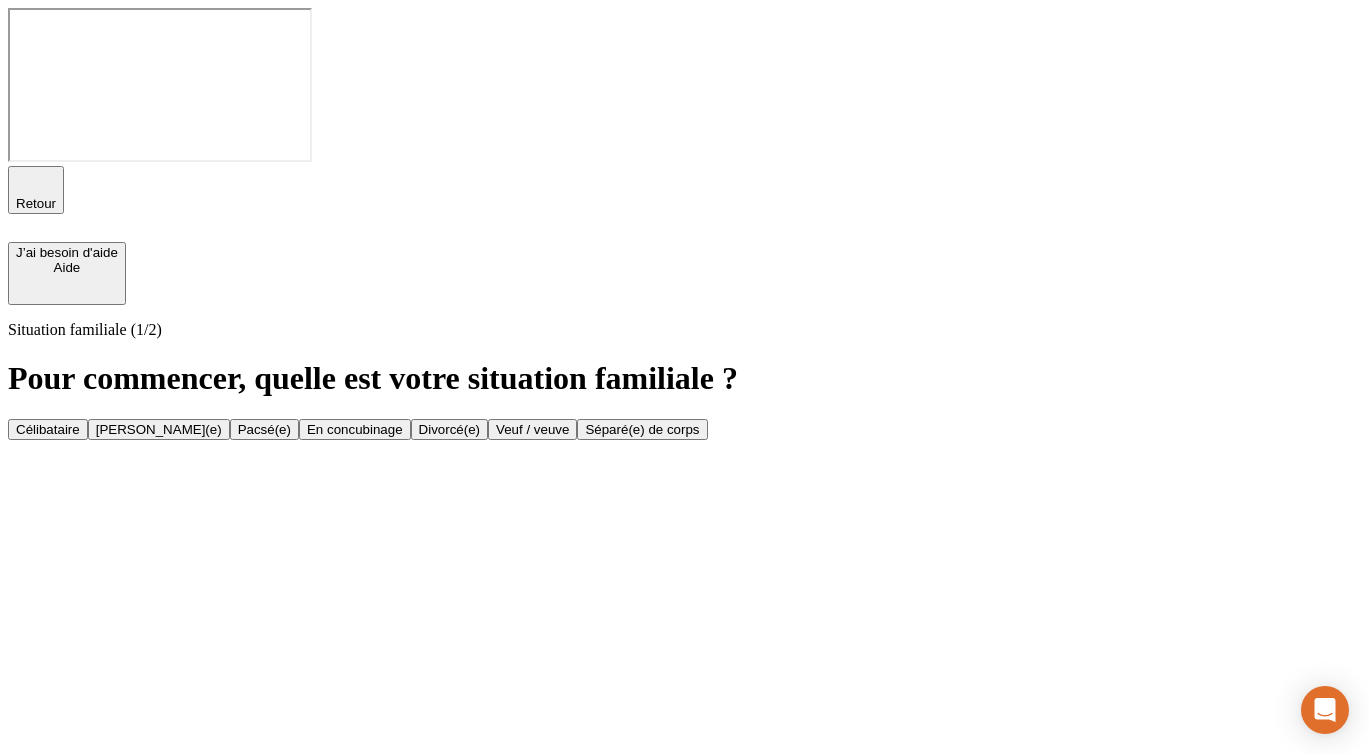 click on "Célibataire" at bounding box center [48, 429] 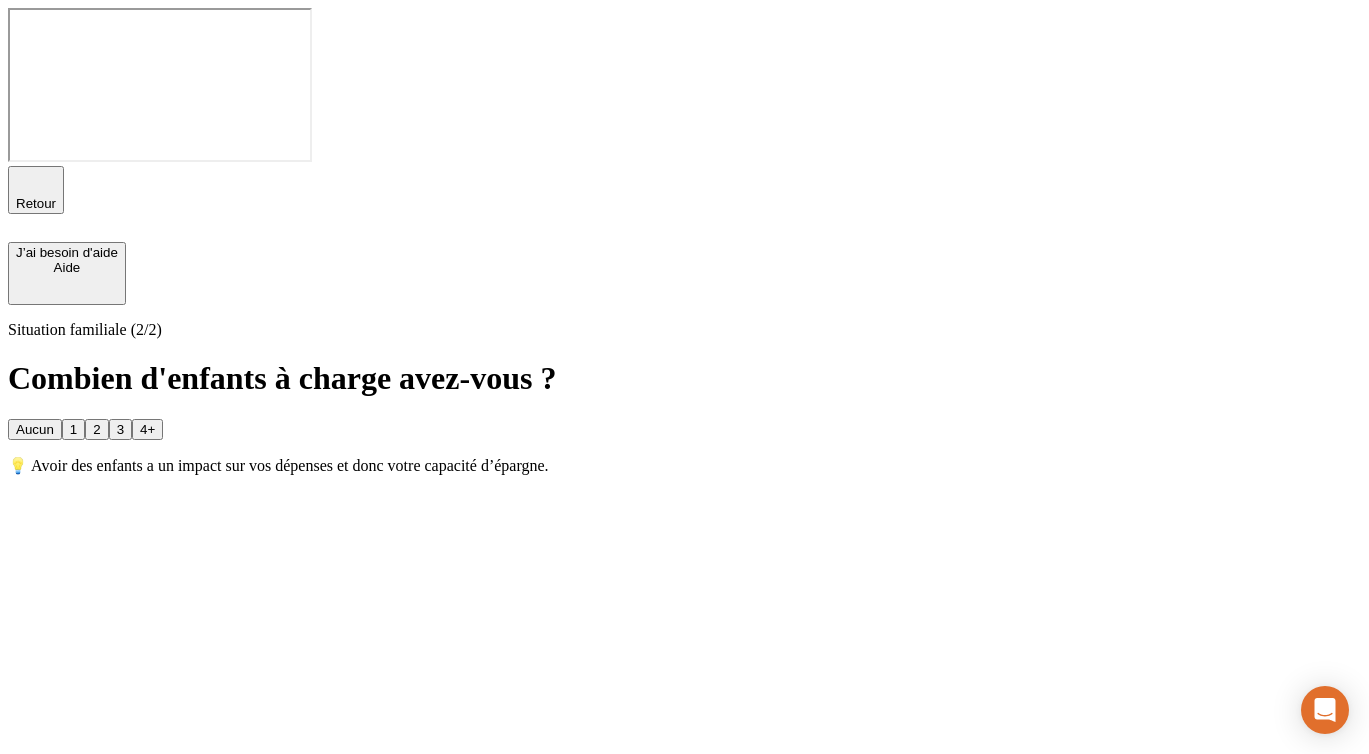 click on "Aucun" at bounding box center [35, 429] 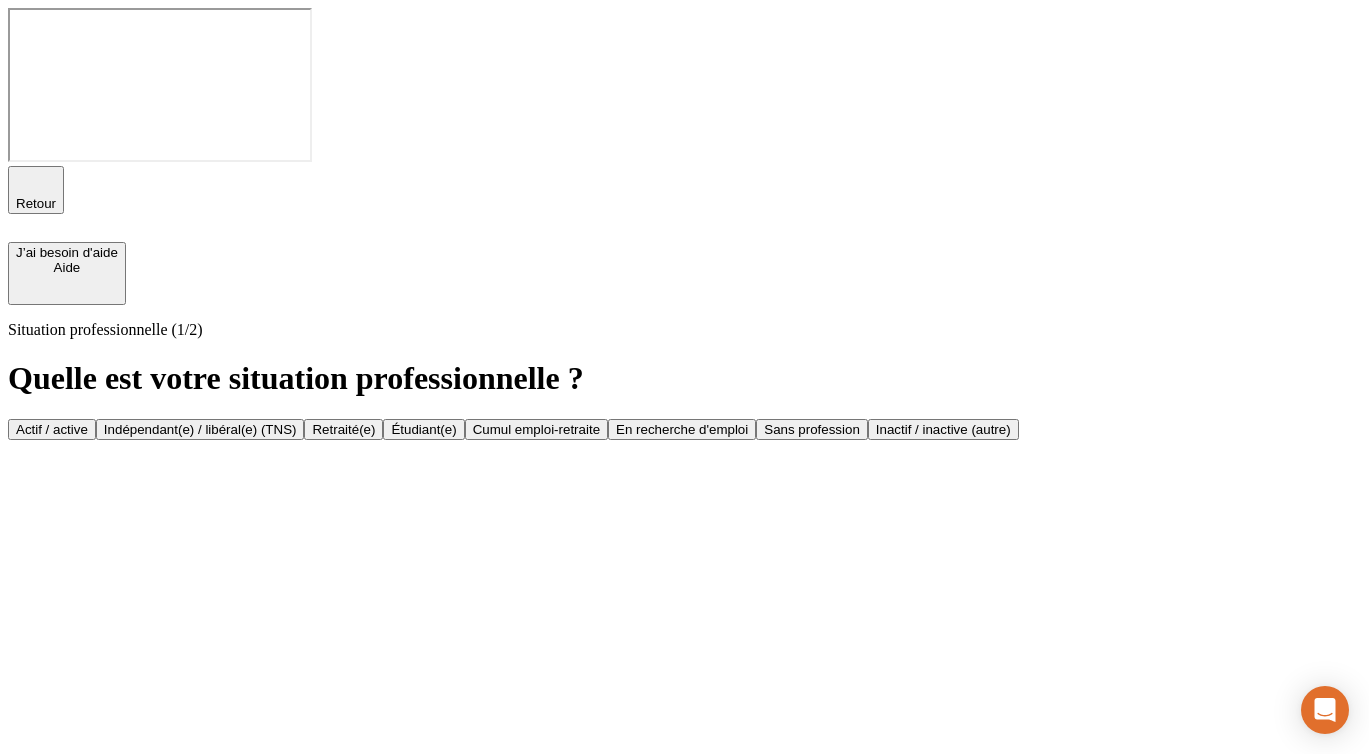 click on "Actif / active" at bounding box center (52, 429) 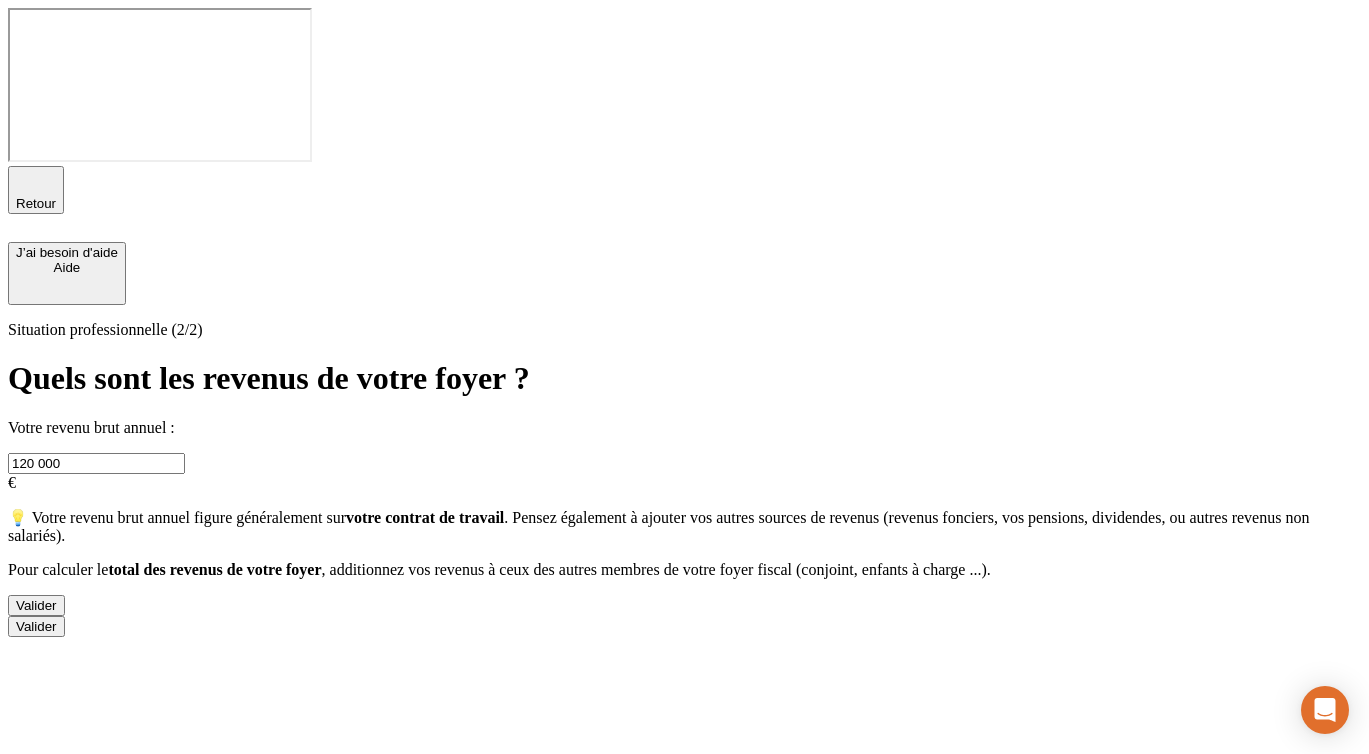 click on "Valider" at bounding box center [36, 605] 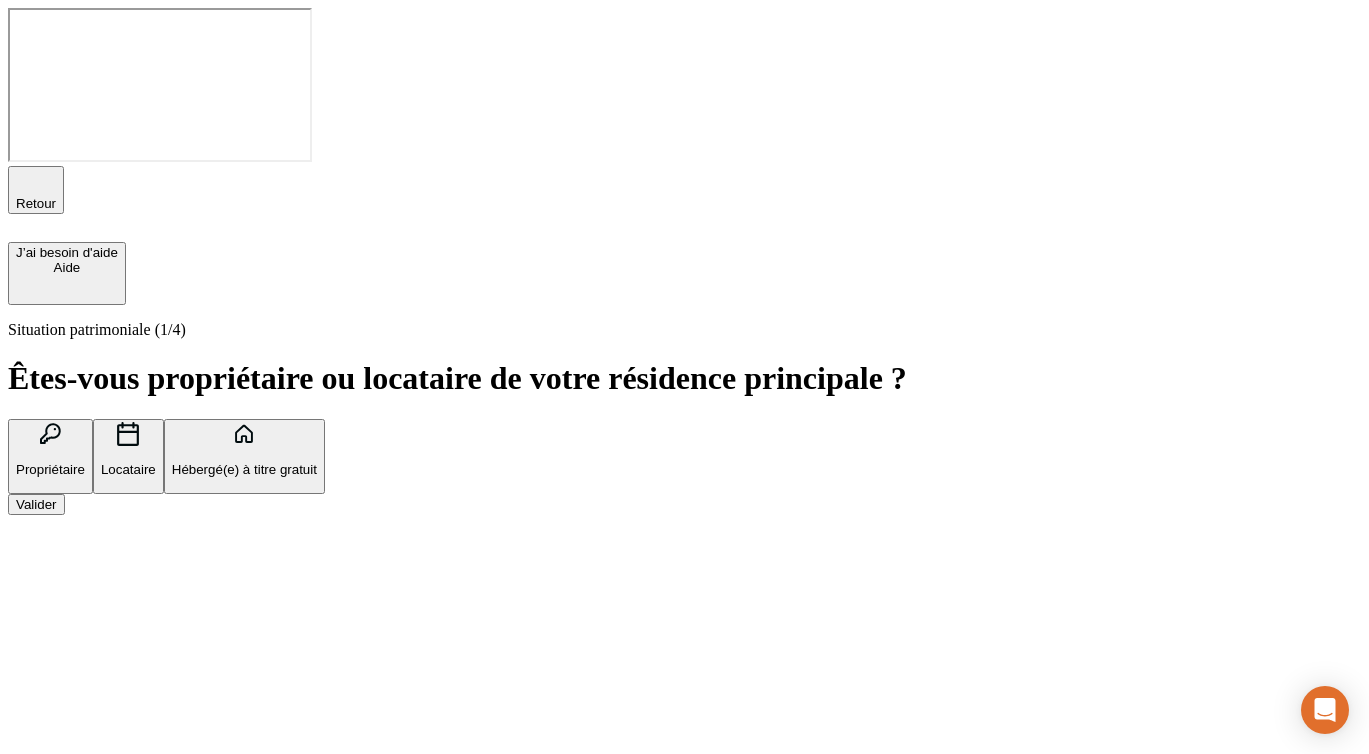 click on "Valider" at bounding box center (684, 504) 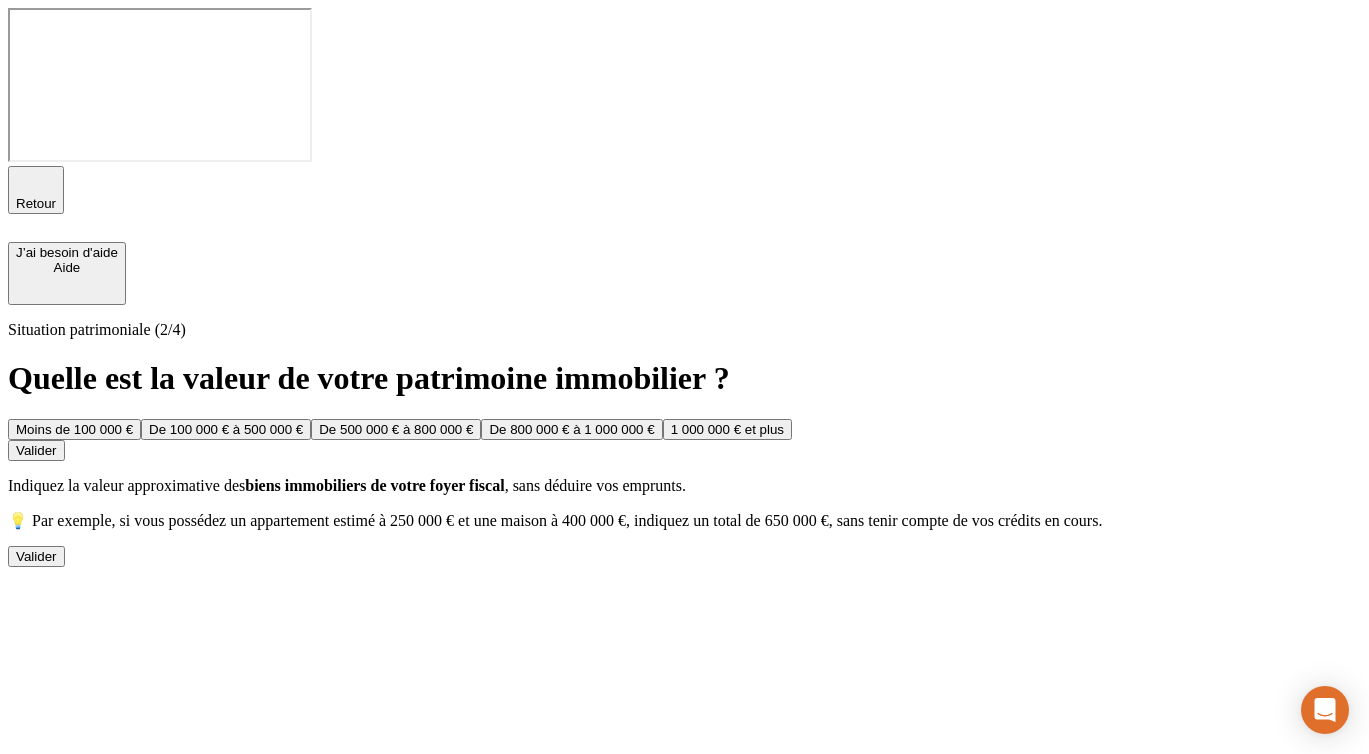 click on "De 100 000 € à 500 000 €" at bounding box center [226, 429] 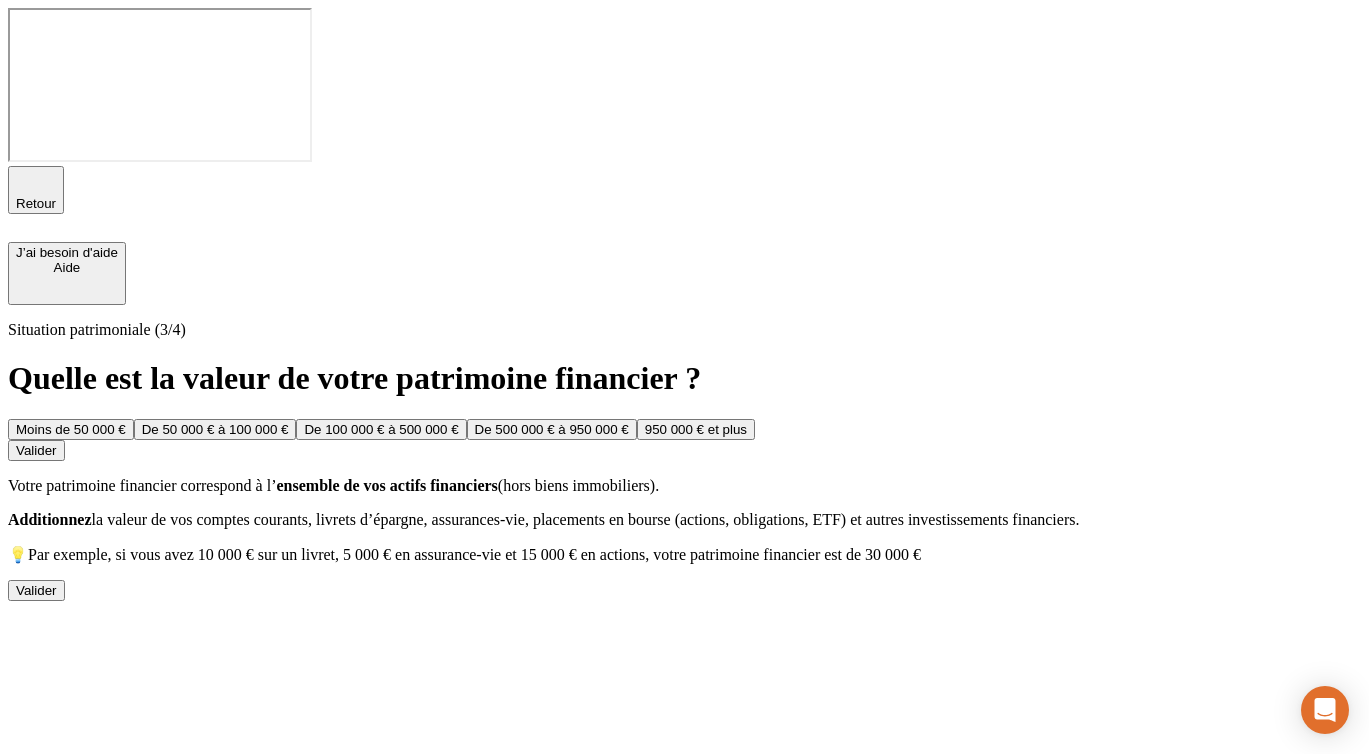 click on "Valider" at bounding box center [36, 450] 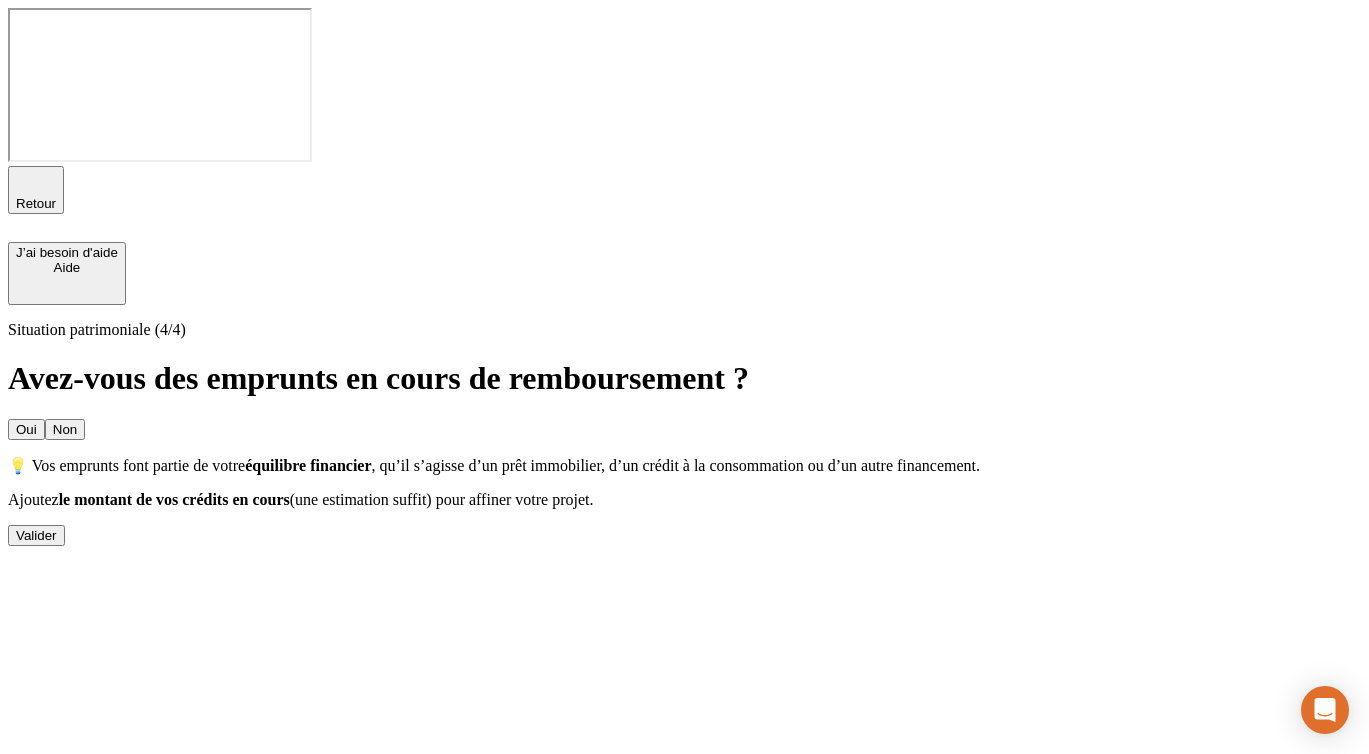 click on "Non" at bounding box center (65, 429) 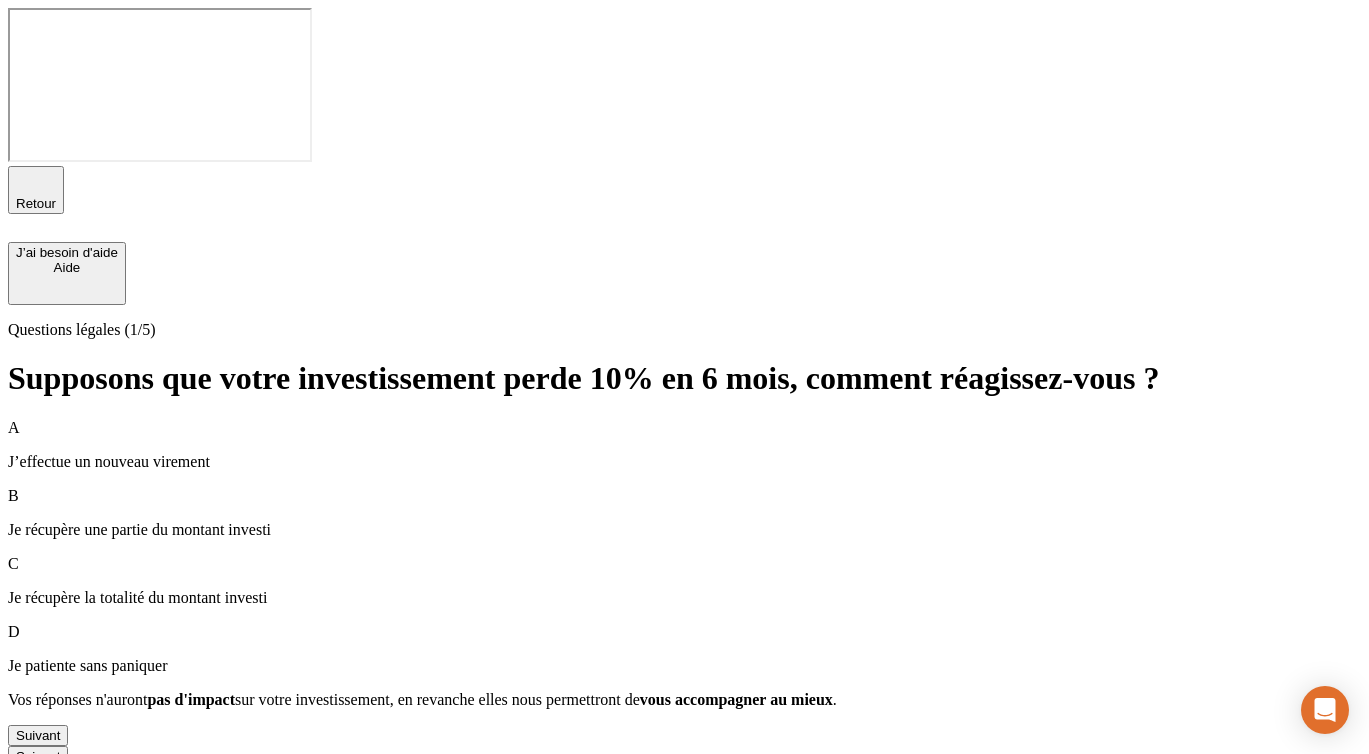 click on "Suivant" at bounding box center (38, 735) 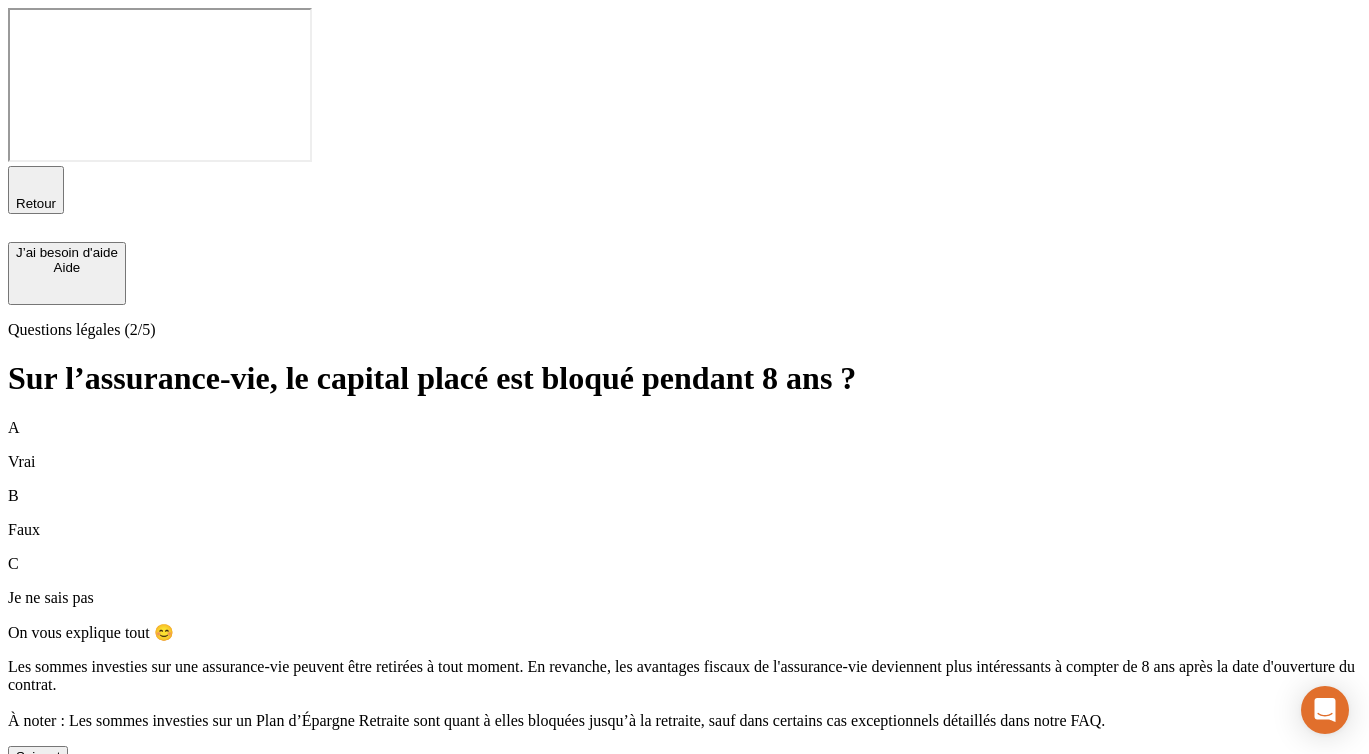 click on "A Vrai B Faux C Je ne sais pas On vous explique tout 😊 Les sommes investies sur une assurance-vie peuvent être retirées à tout moment. En revanche, les avantages fiscaux de l'assurance-vie deviennent plus intéressants à compter de 8 ans après la date d'ouverture du contrat. À noter : Les sommes investies sur un Plan d’Épargne Retraite sont quant à elles bloquées jusqu’à la retraite, sauf dans certains cas exceptionnels détaillés dans notre FAQ. Suivant" at bounding box center [684, 593] 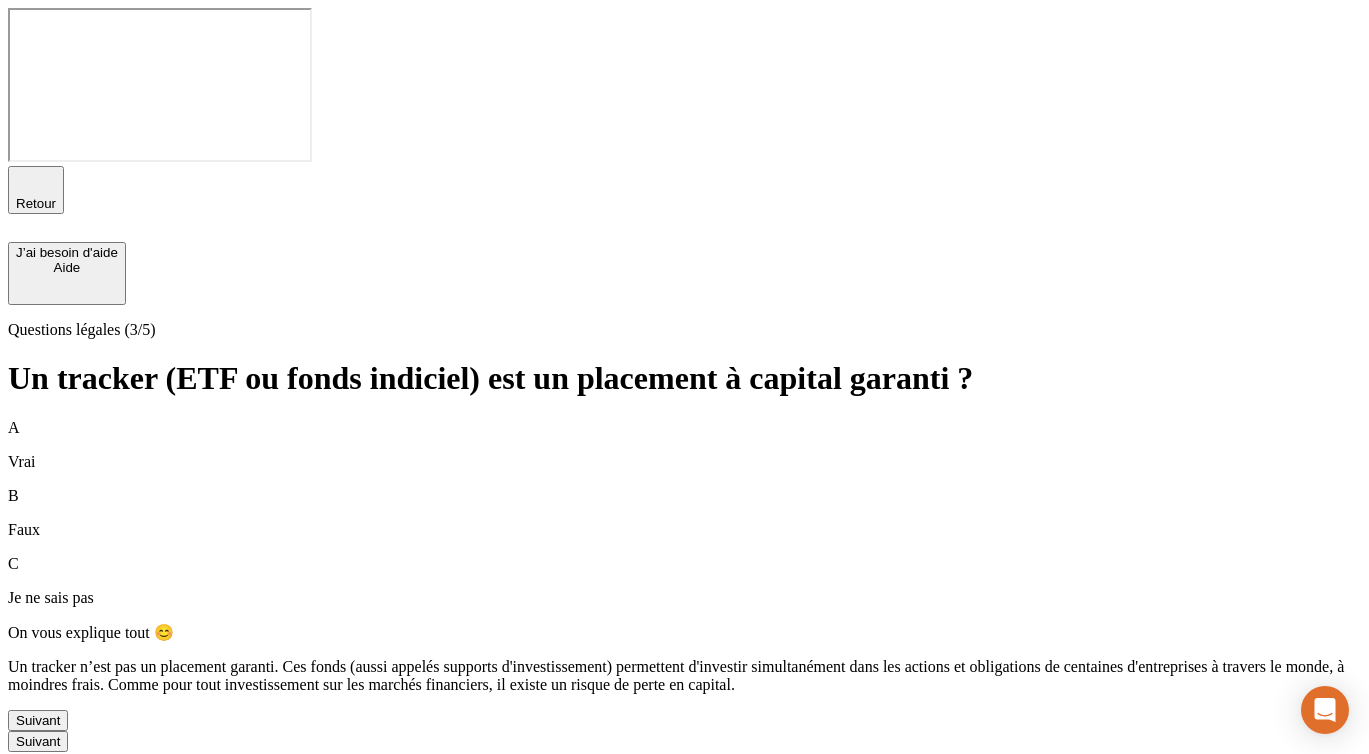 click on "Suivant" at bounding box center (38, 720) 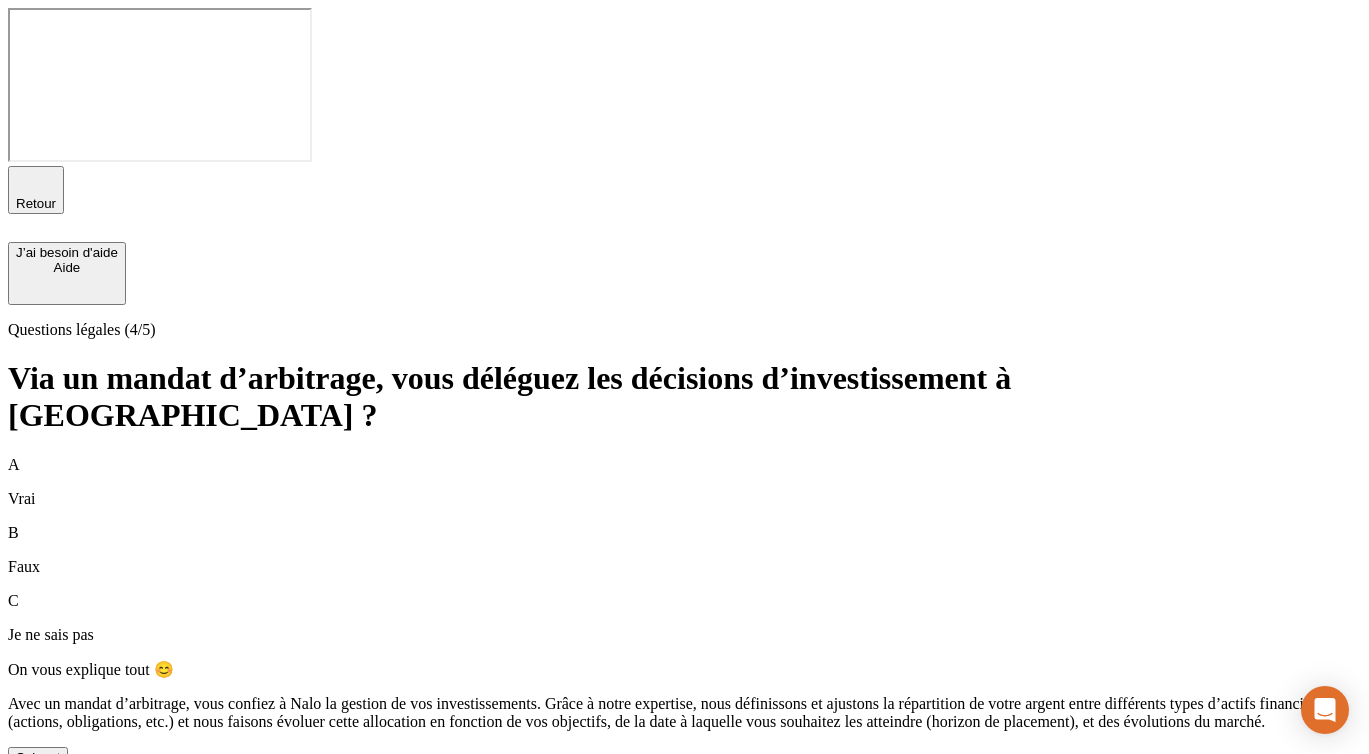 click on "Suivant" at bounding box center (38, 757) 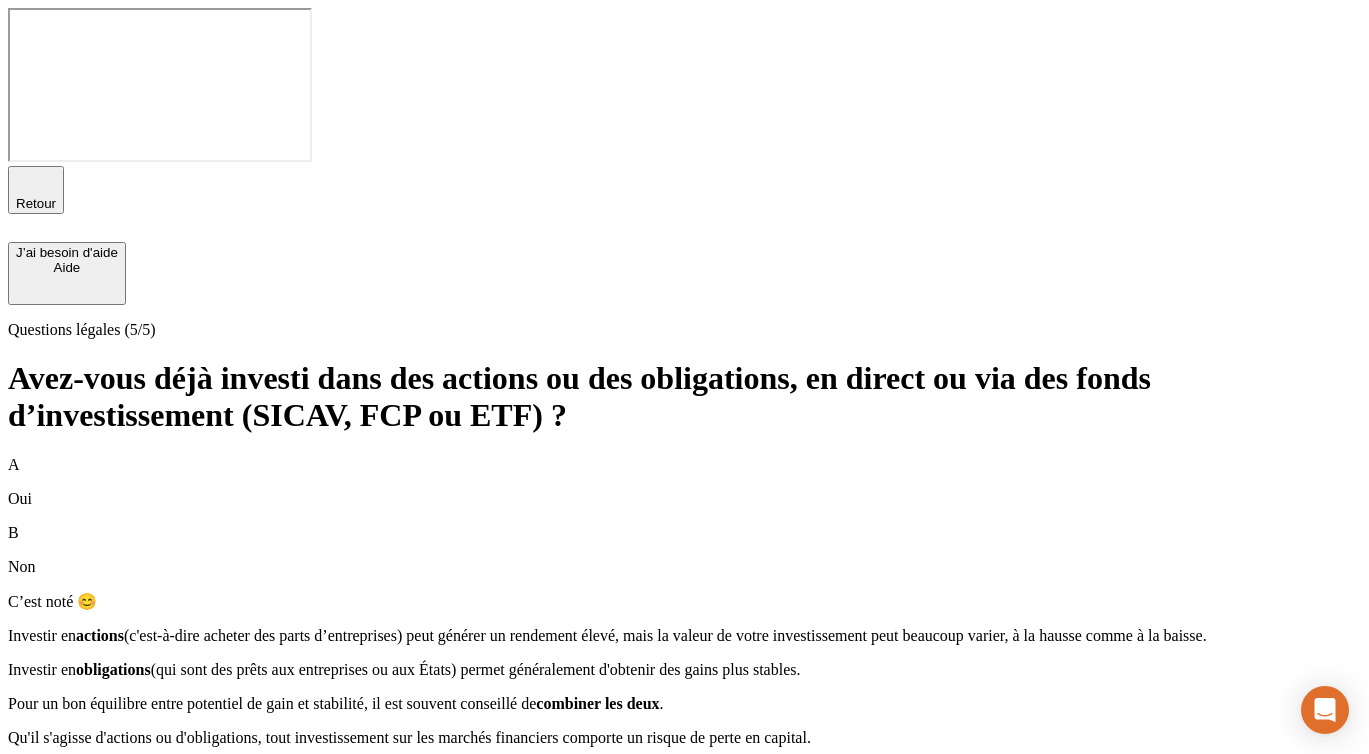 click on "A Oui B Non C’est noté 😊 Investir en  actions  (c'est-à-dire acheter des parts d’entreprises) peut générer un rendement élevé, mais la valeur de votre investissement peut beaucoup varier, à la hausse comme à la baisse. Investir en  obligations  (qui sont des prêts aux entreprises ou aux États) permet généralement d'obtenir des gains plus stables. Pour un bon équilibre entre potentiel de gain et stabilité, il est souvent conseillé de  combiner les deux . Qu'il s'agisse d'actions ou d'obligations, tout investissement sur les marchés financiers comporte un risque de perte en capital. Poursuivre la simulation" at bounding box center (684, 620) 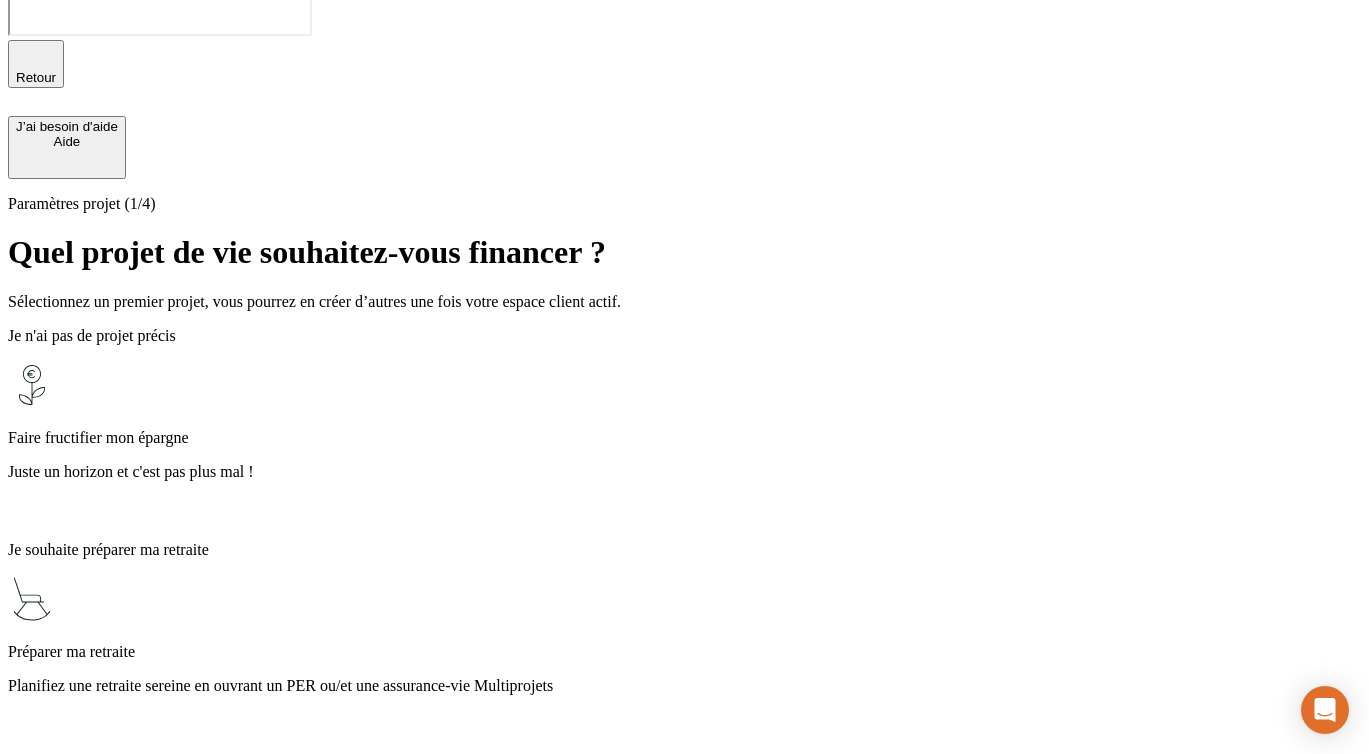 scroll, scrollTop: 167, scrollLeft: 0, axis: vertical 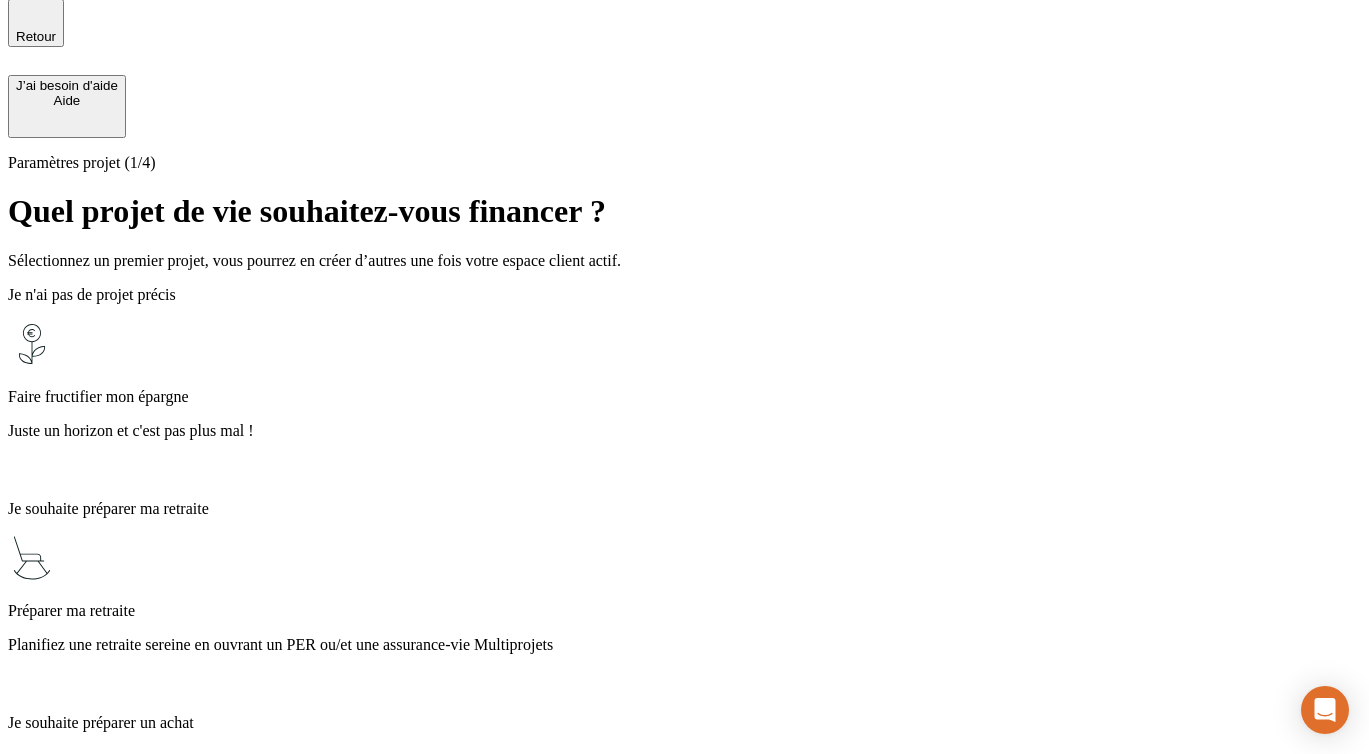 click on "Faire fructifier mon épargne Juste un horizon et c'est pas plus mal !" at bounding box center [684, 402] 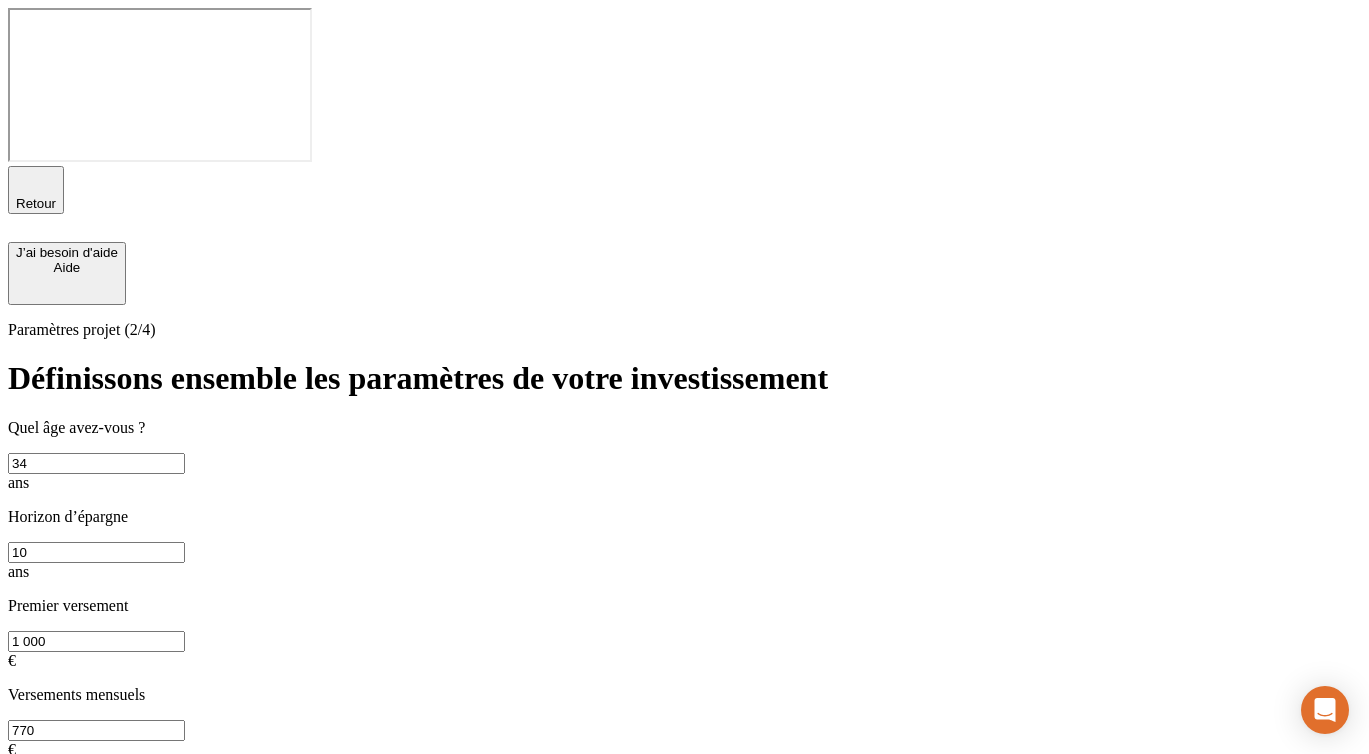 click on "Continuer" at bounding box center [45, 892] 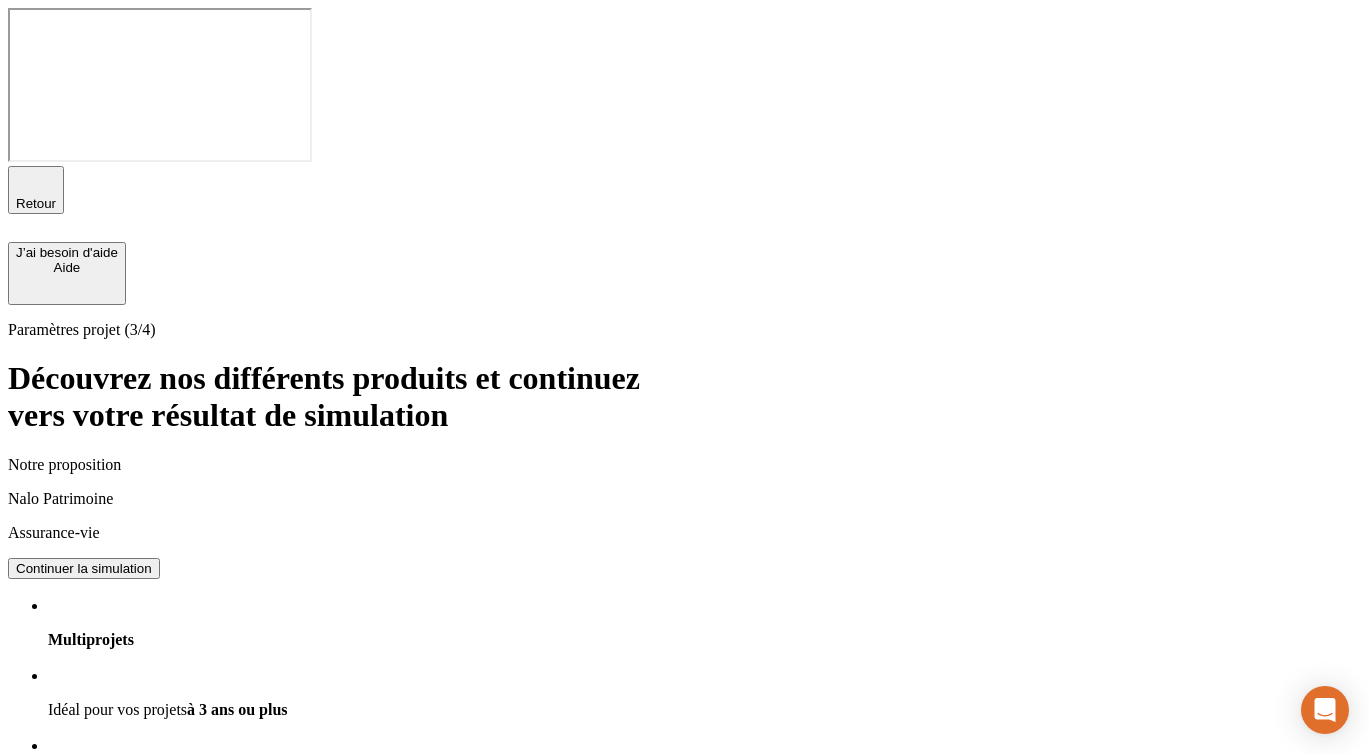 click on "Continuer la simulation" at bounding box center [84, 568] 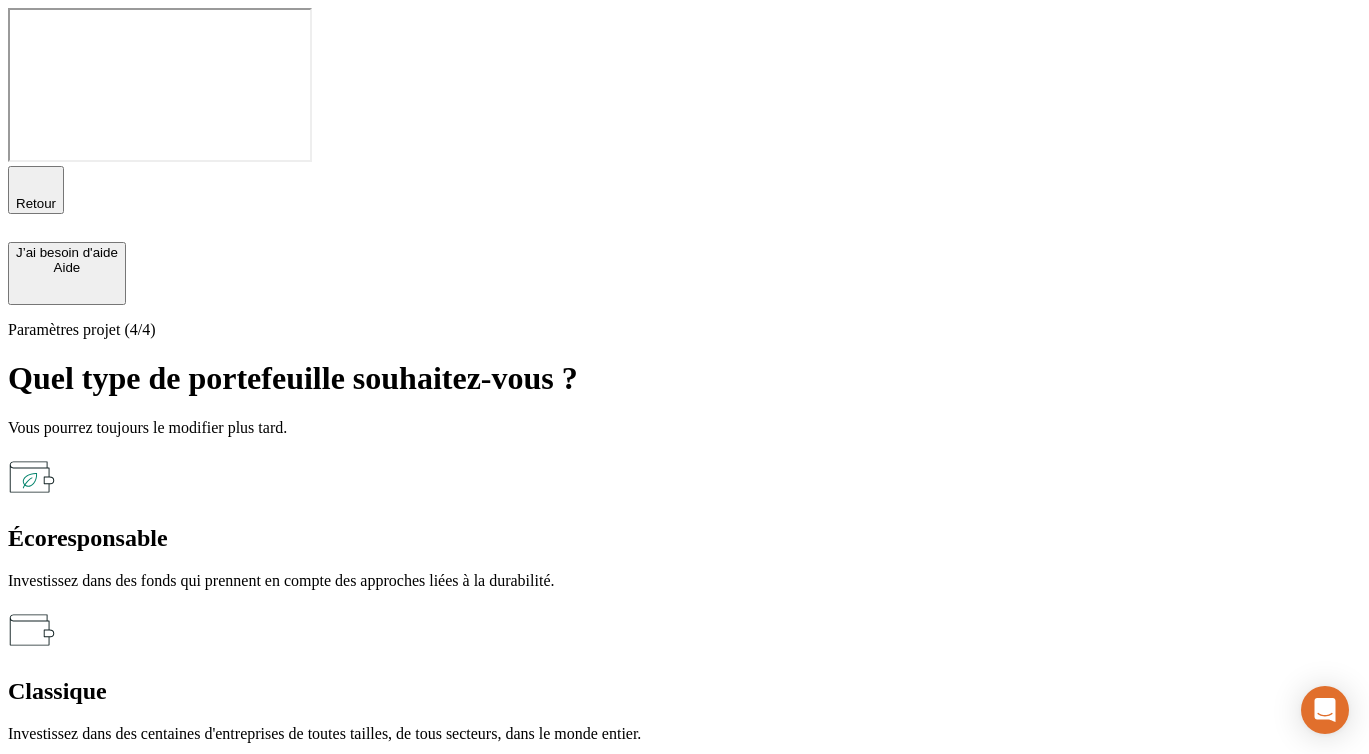 click on "Retour" at bounding box center [36, 203] 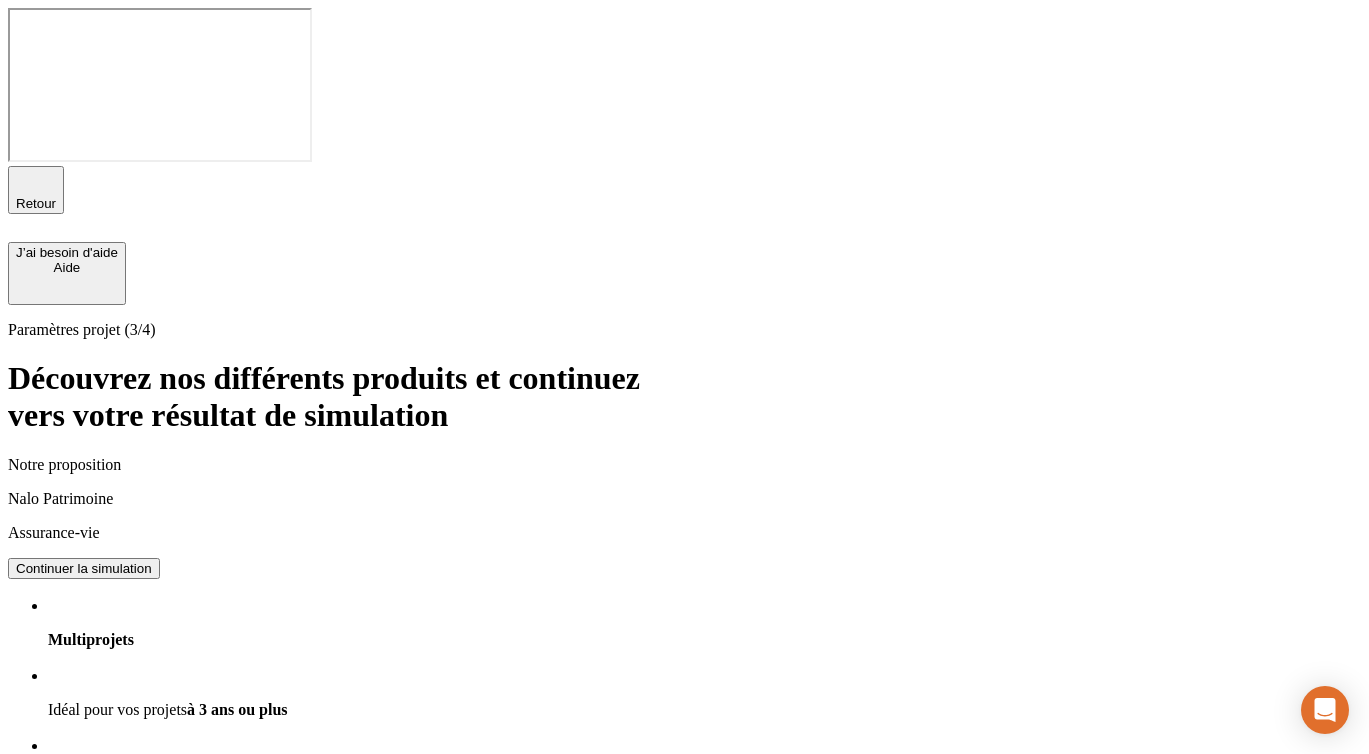 click on "Continuer la simulation" at bounding box center [84, 1008] 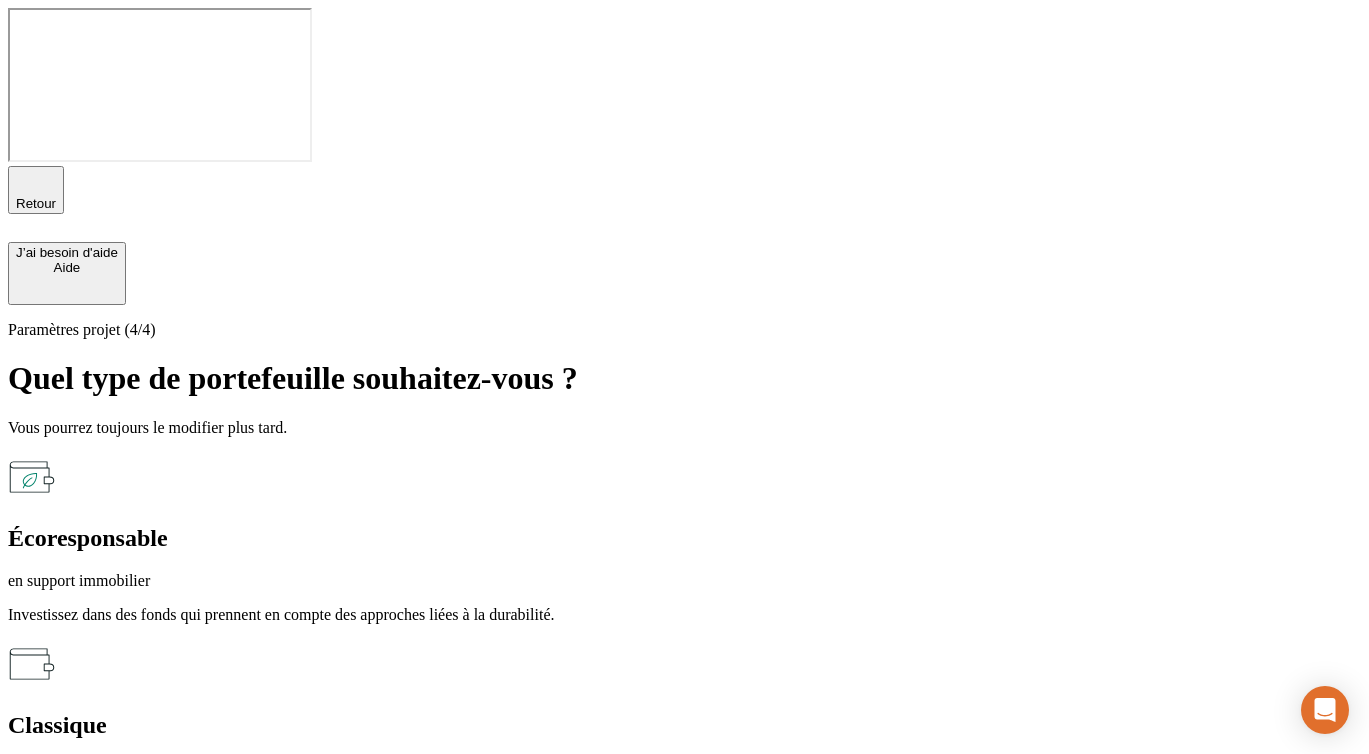 click on "Investissez dans des centaines d'entreprises de toutes tailles, de tous secteurs, dans le monde entier." at bounding box center (684, 802) 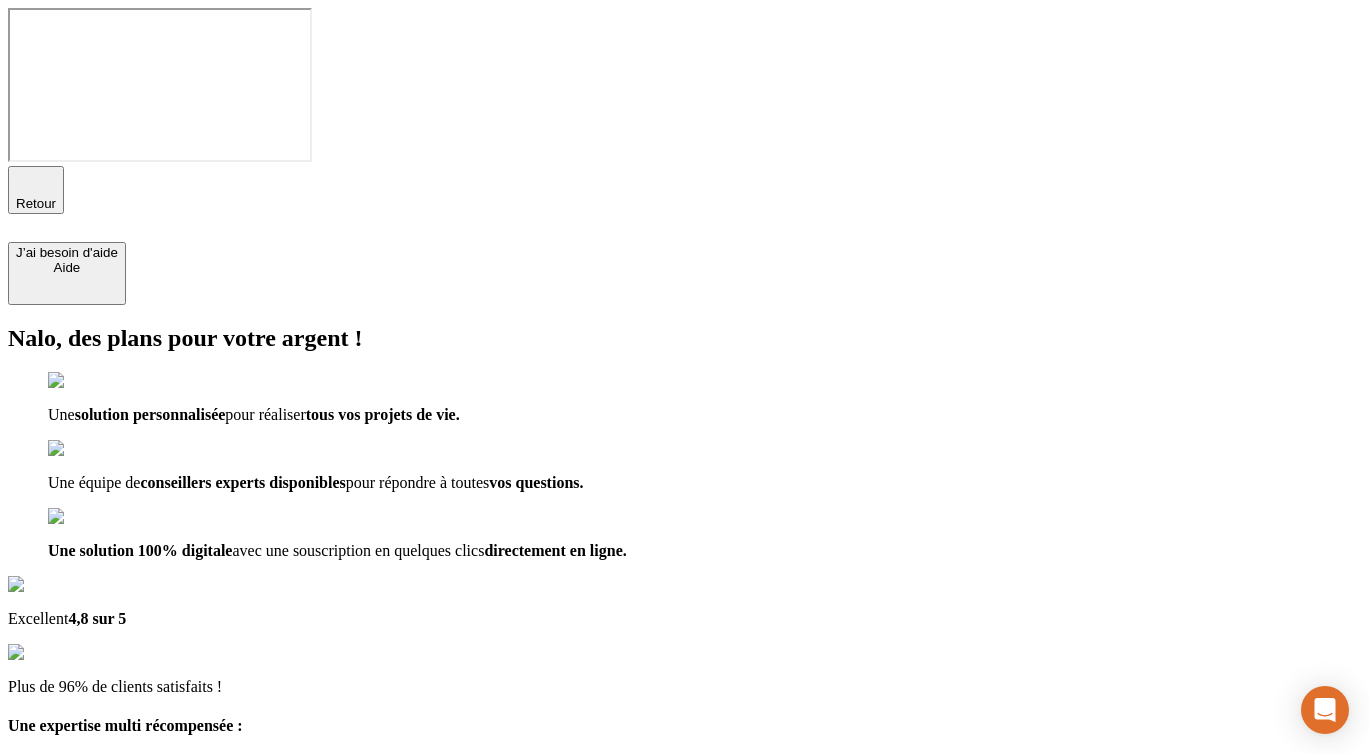 click on "Découvrir ma simulation" at bounding box center (87, 1084) 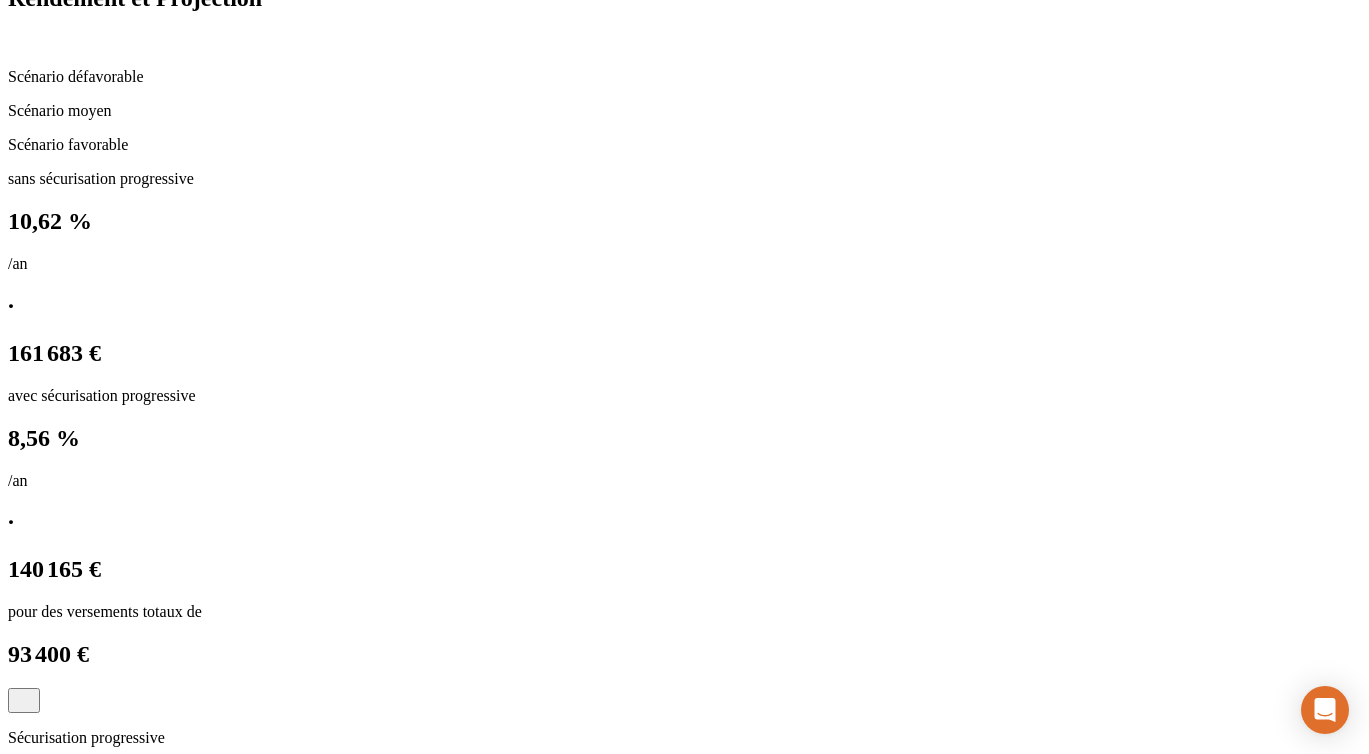 scroll, scrollTop: 1016, scrollLeft: 0, axis: vertical 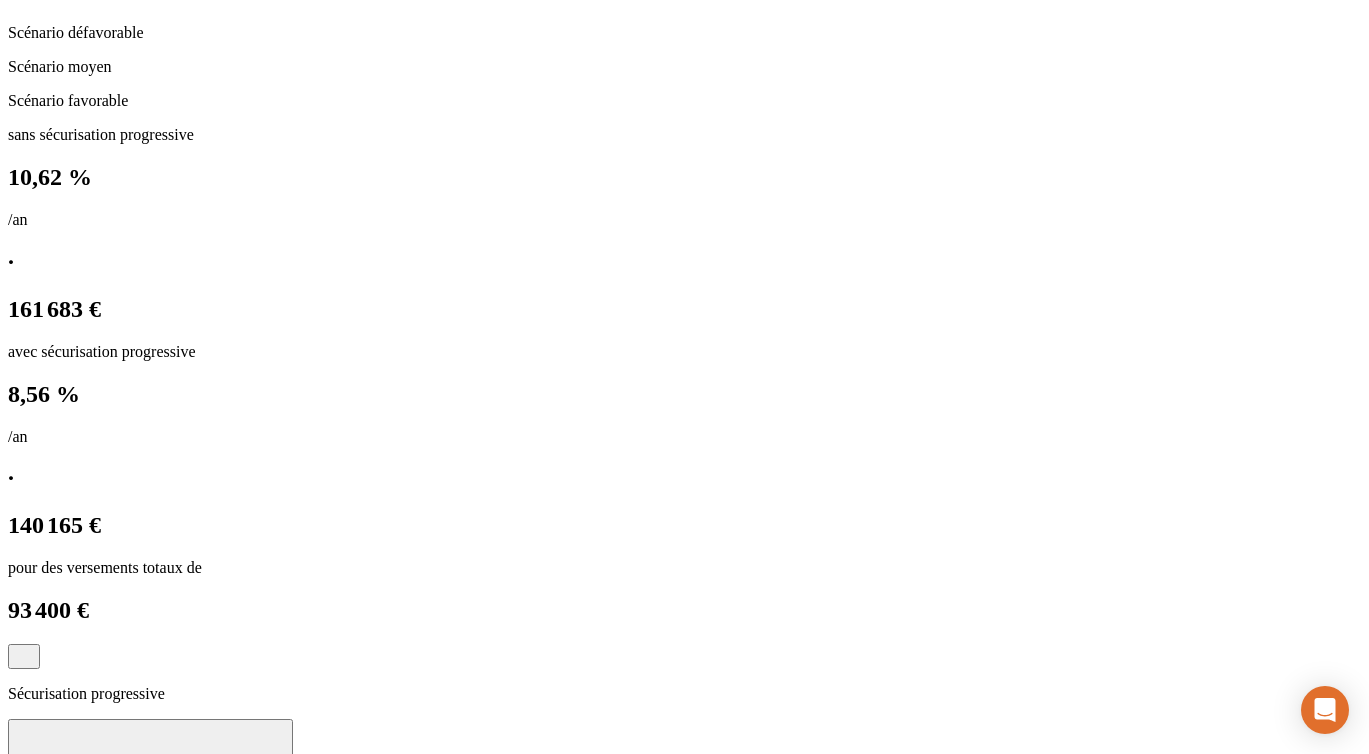 click on "Voir le détail" at bounding box center (684, 2924) 